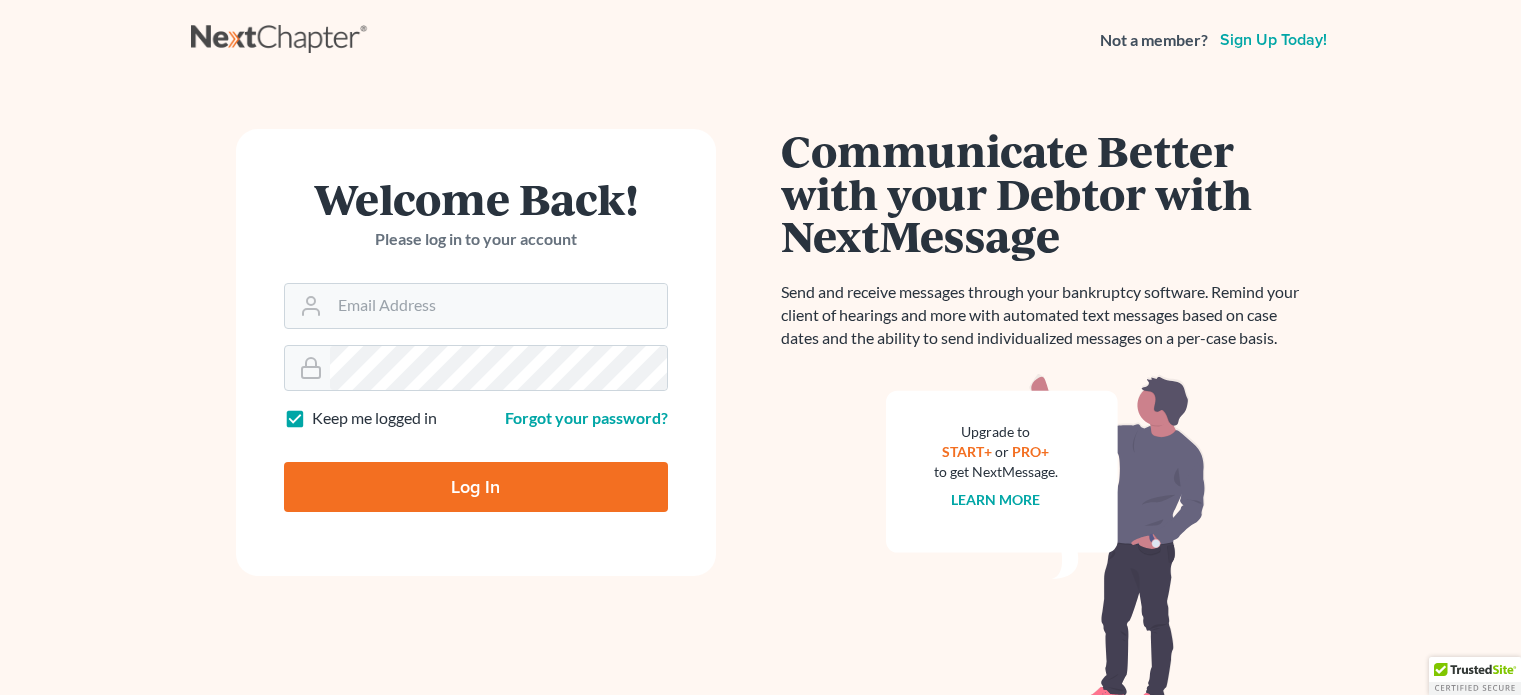 scroll, scrollTop: 0, scrollLeft: 0, axis: both 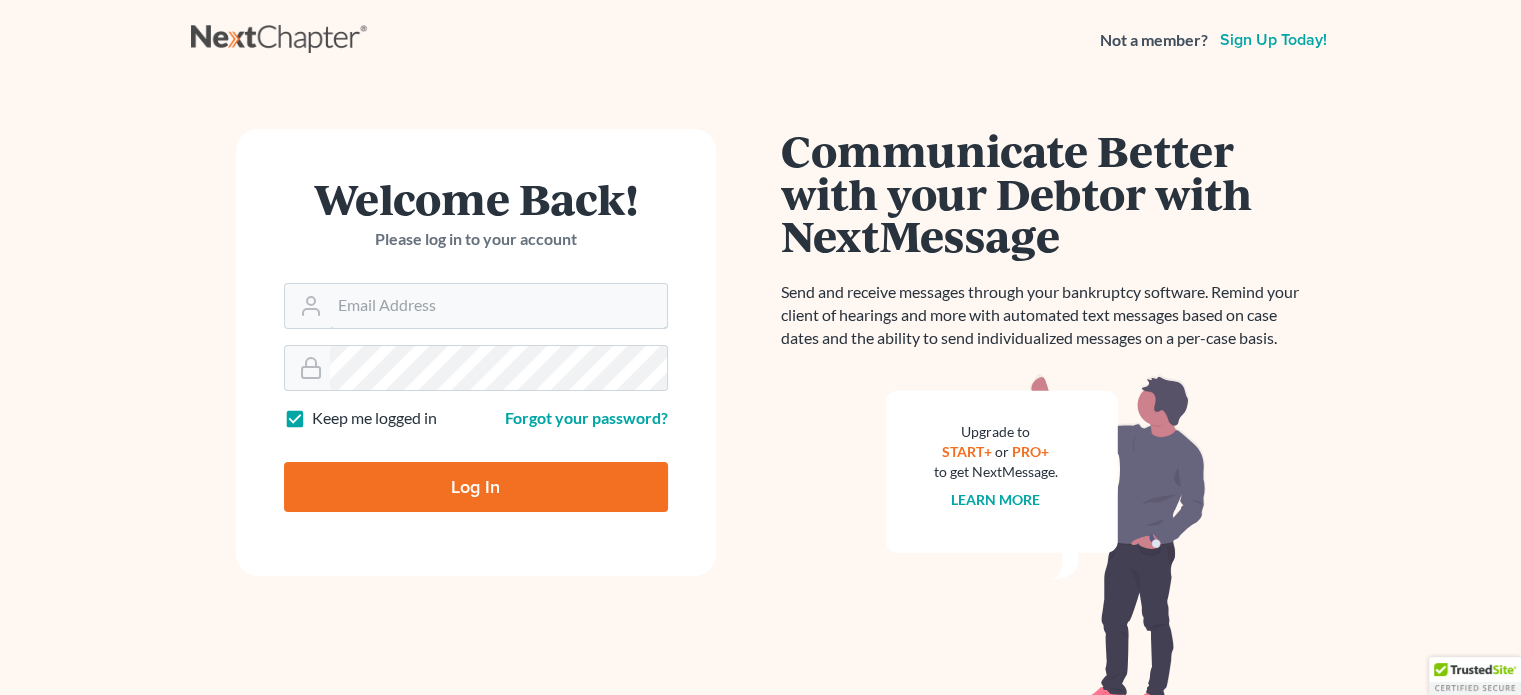 type on "bankruptcyquestions@[EMAIL]" 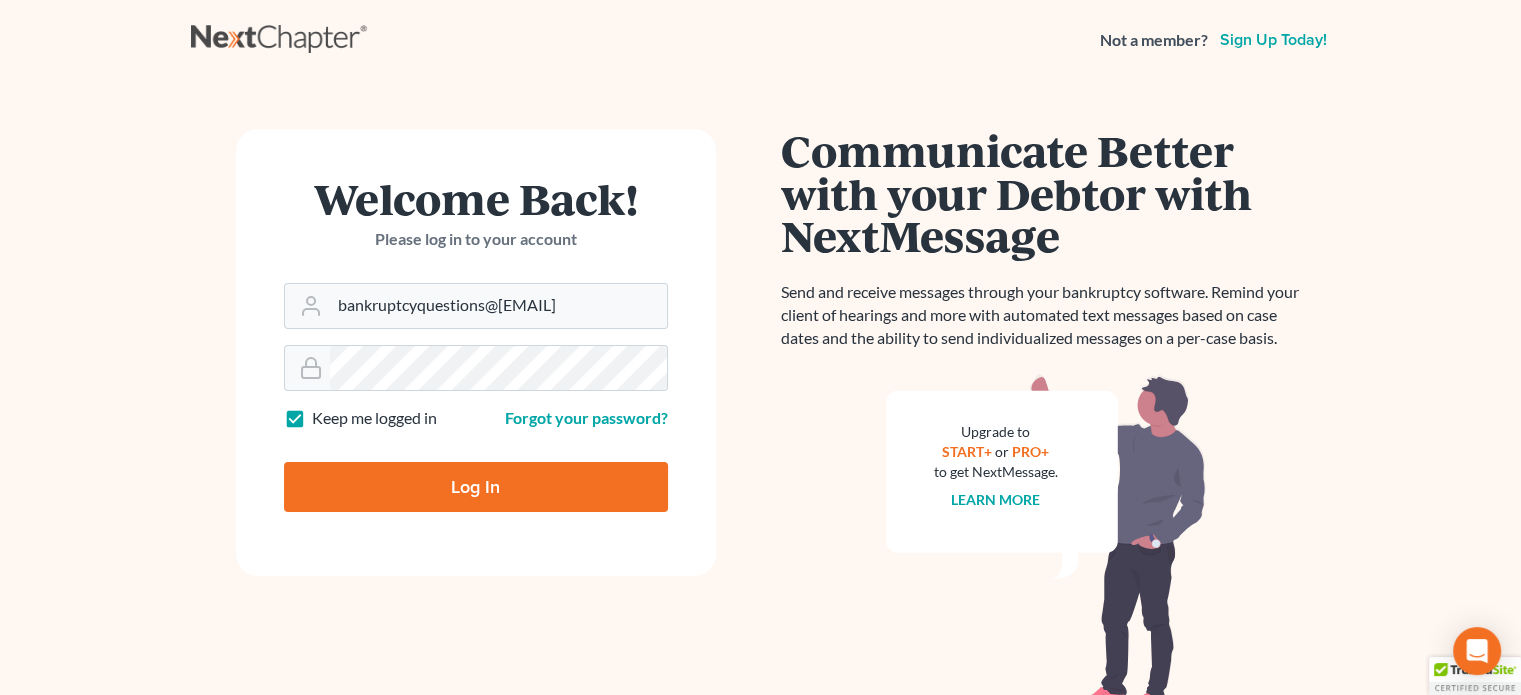 click on "Log In" at bounding box center (476, 487) 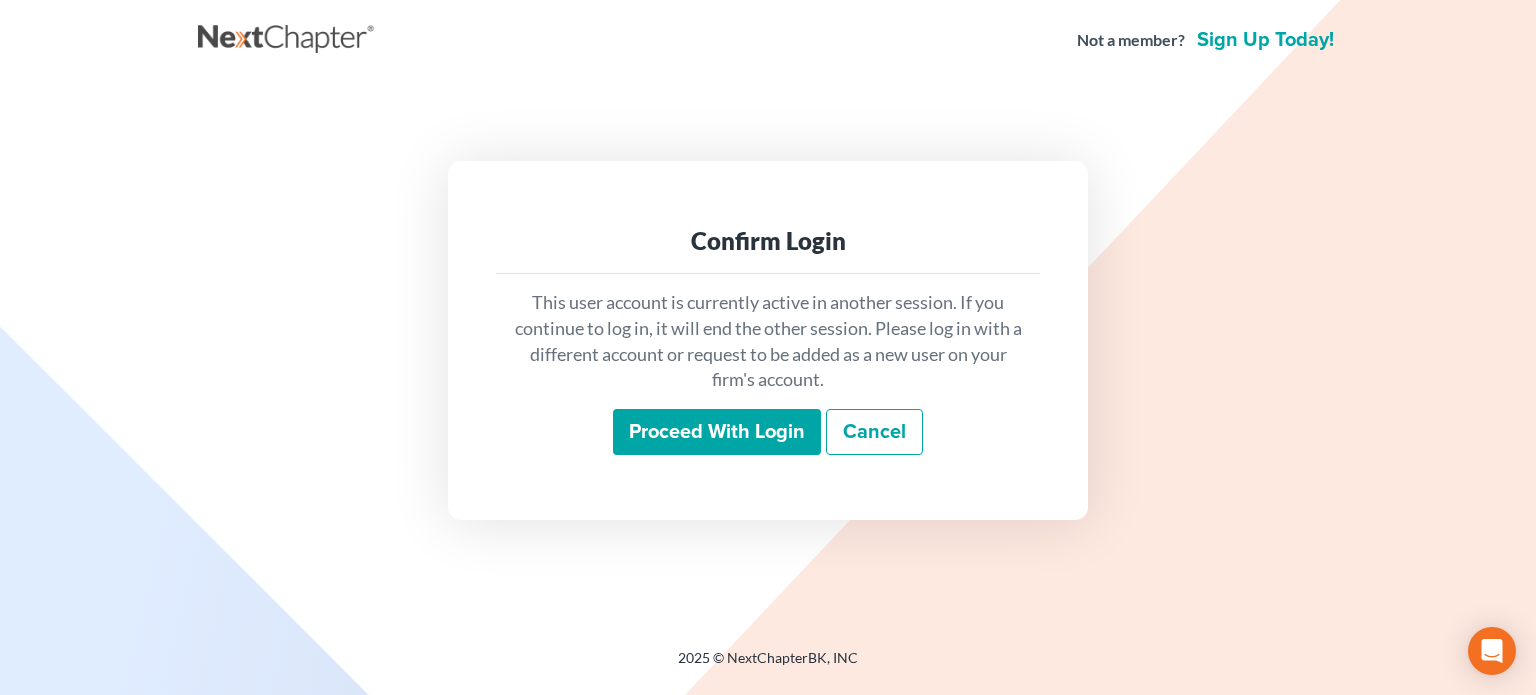 scroll, scrollTop: 0, scrollLeft: 0, axis: both 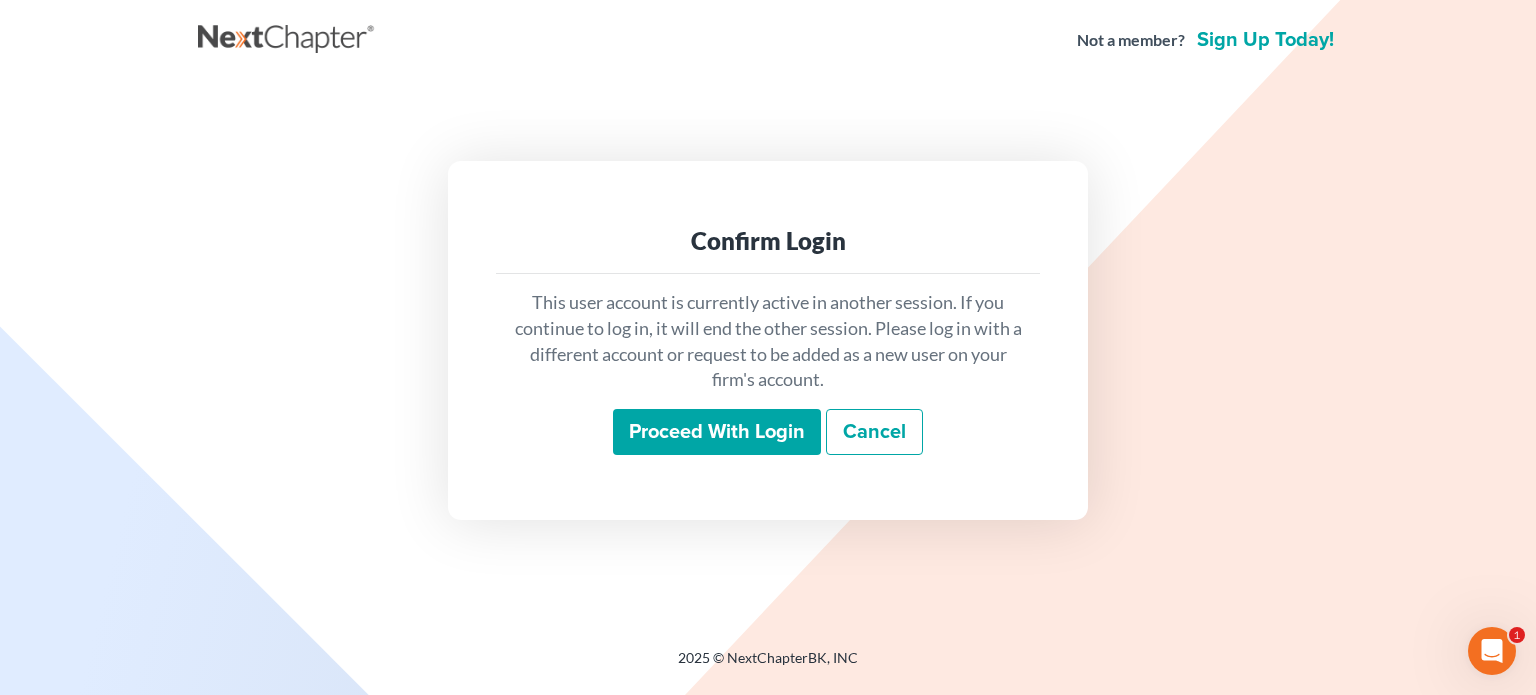 drag, startPoint x: 709, startPoint y: 434, endPoint x: 708, endPoint y: 415, distance: 19.026299 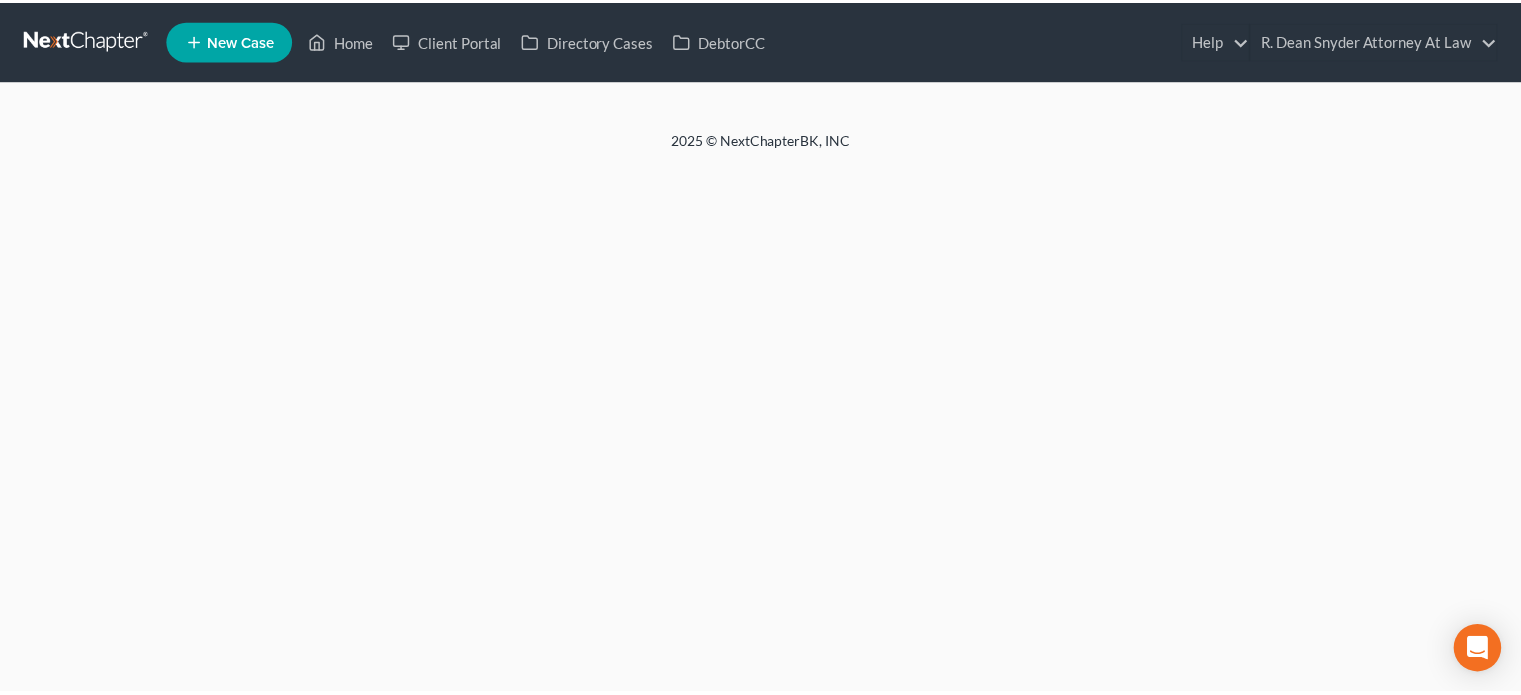 scroll, scrollTop: 0, scrollLeft: 0, axis: both 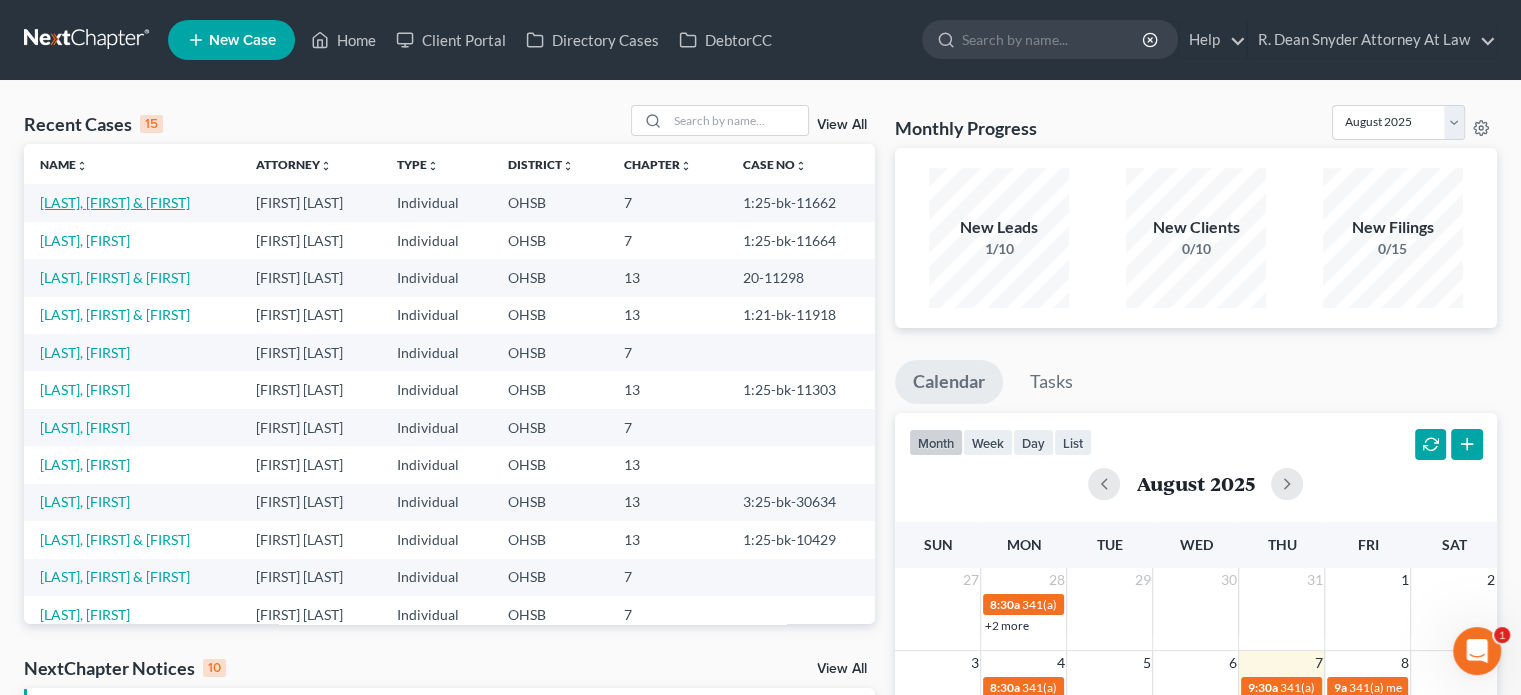 click on "[LAST], [FIRST] & [FIRST]" at bounding box center (115, 202) 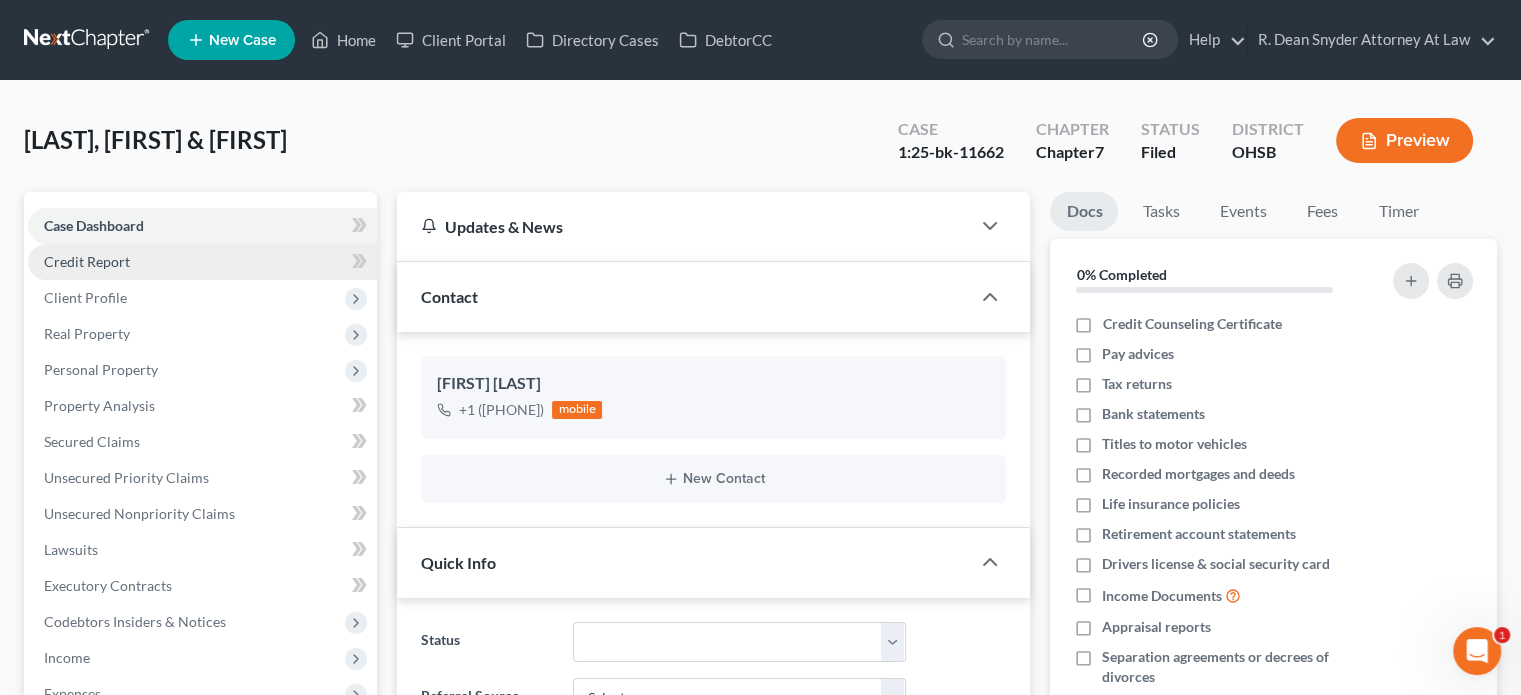 click on "Credit Report" at bounding box center (87, 261) 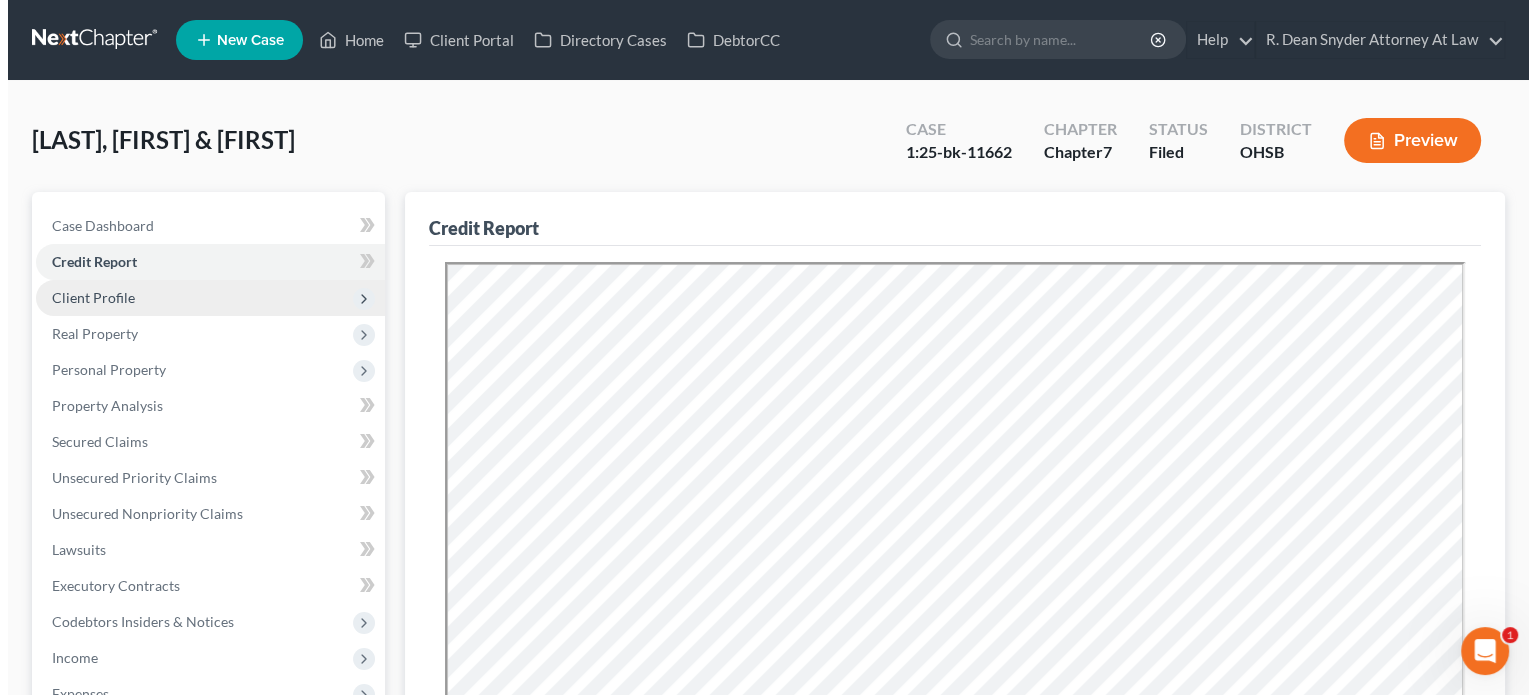 scroll, scrollTop: 0, scrollLeft: 0, axis: both 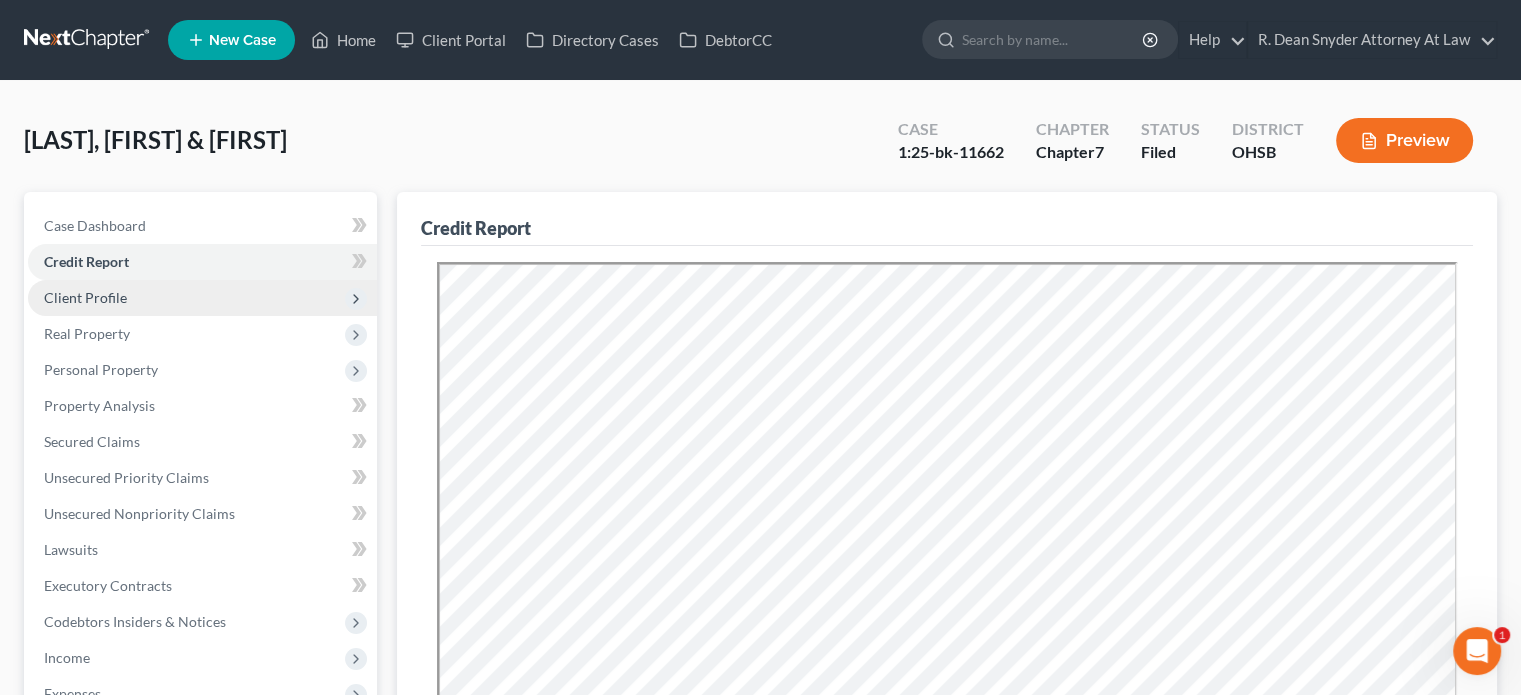 click on "Client Profile" at bounding box center [85, 297] 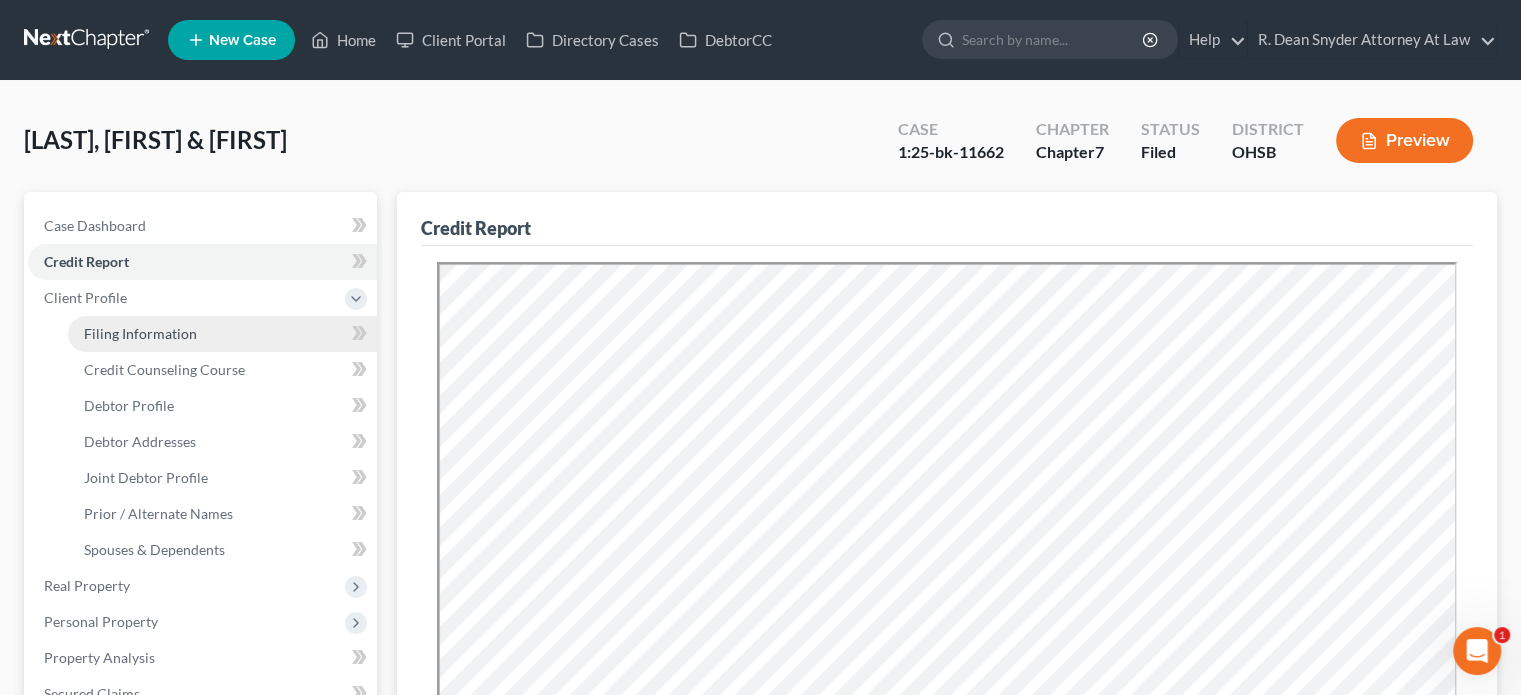 click on "Filing Information" at bounding box center (140, 333) 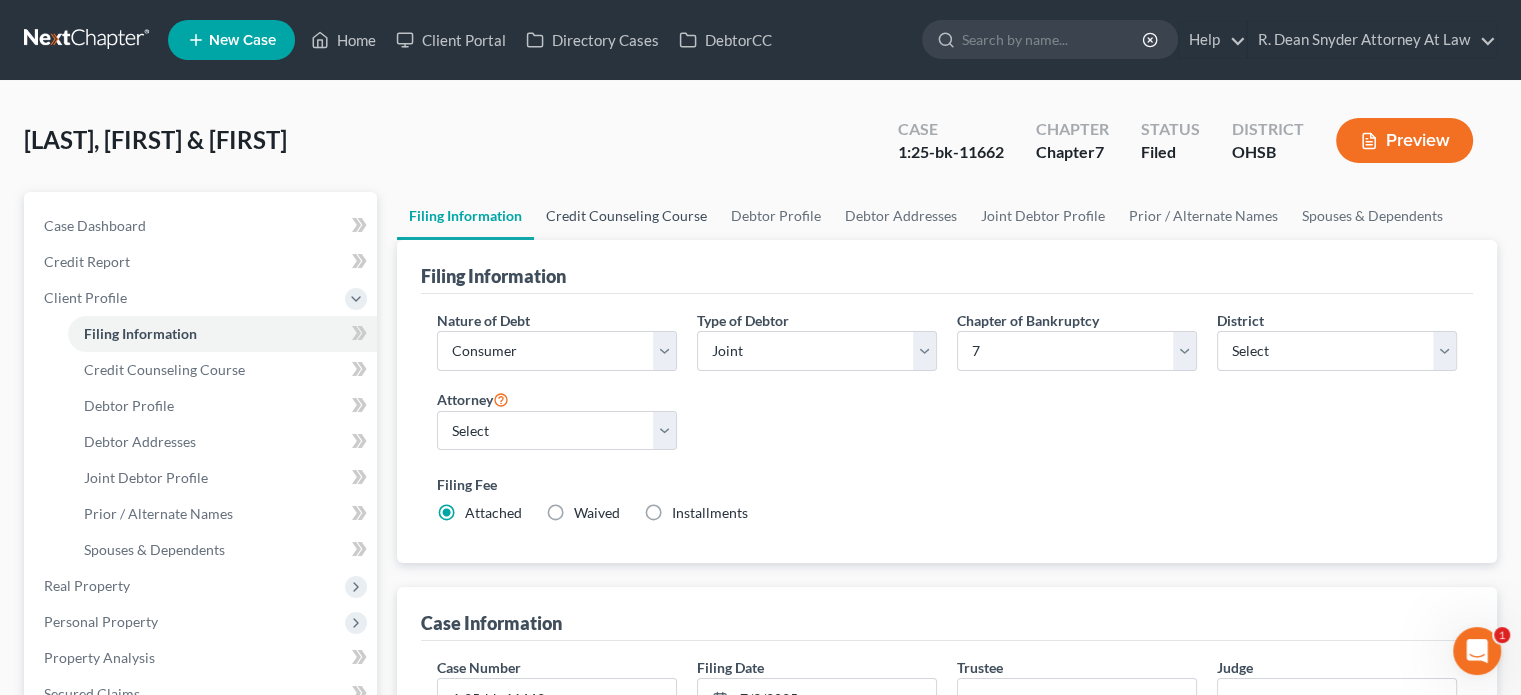 click on "Credit Counseling Course" at bounding box center [626, 216] 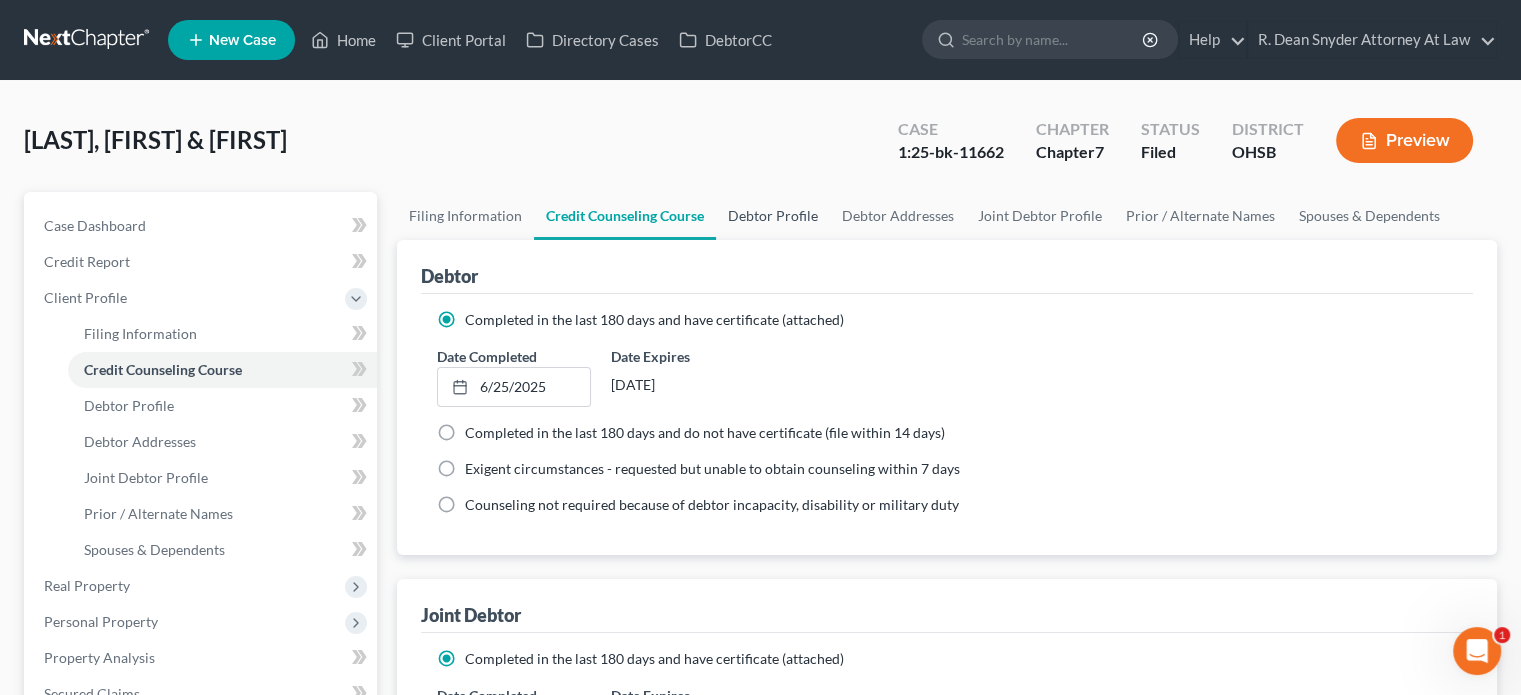 click on "Debtor Profile" at bounding box center [773, 216] 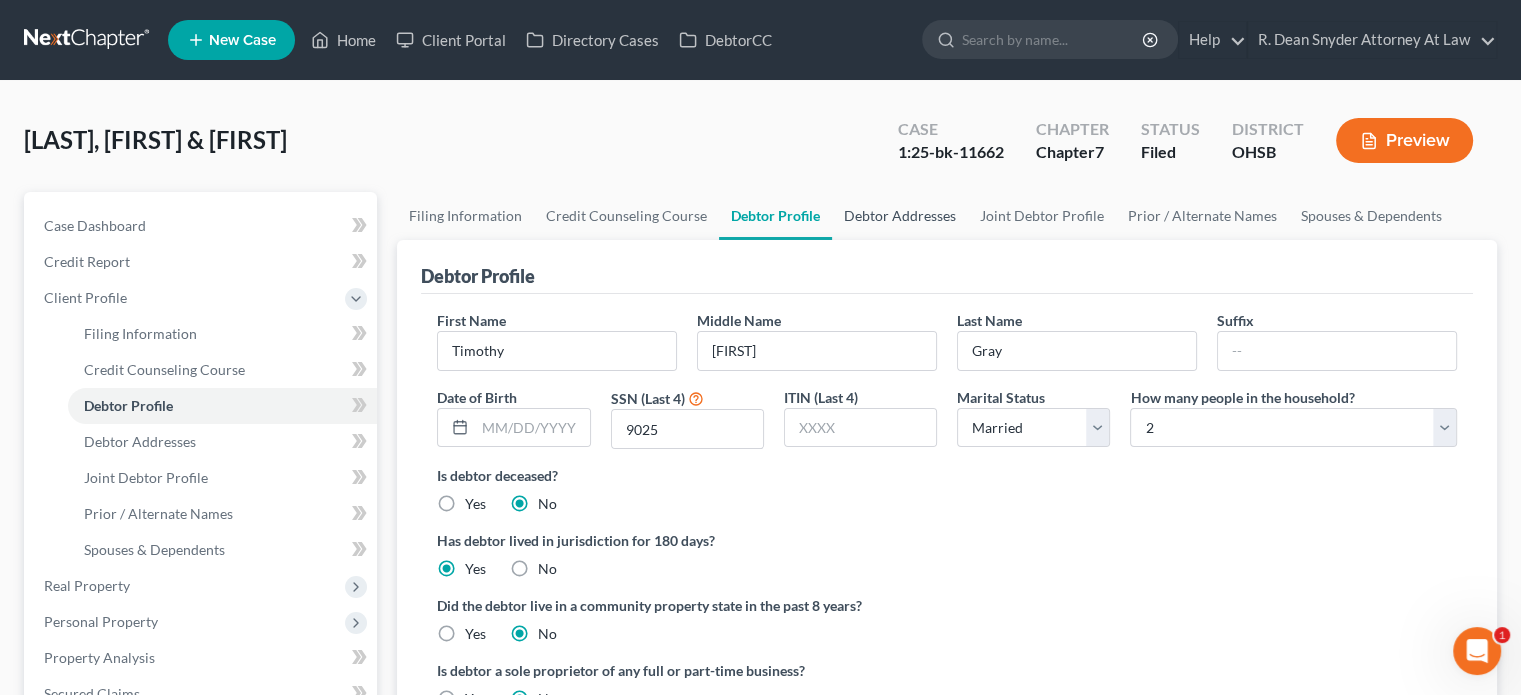 click on "Debtor Addresses" at bounding box center (900, 216) 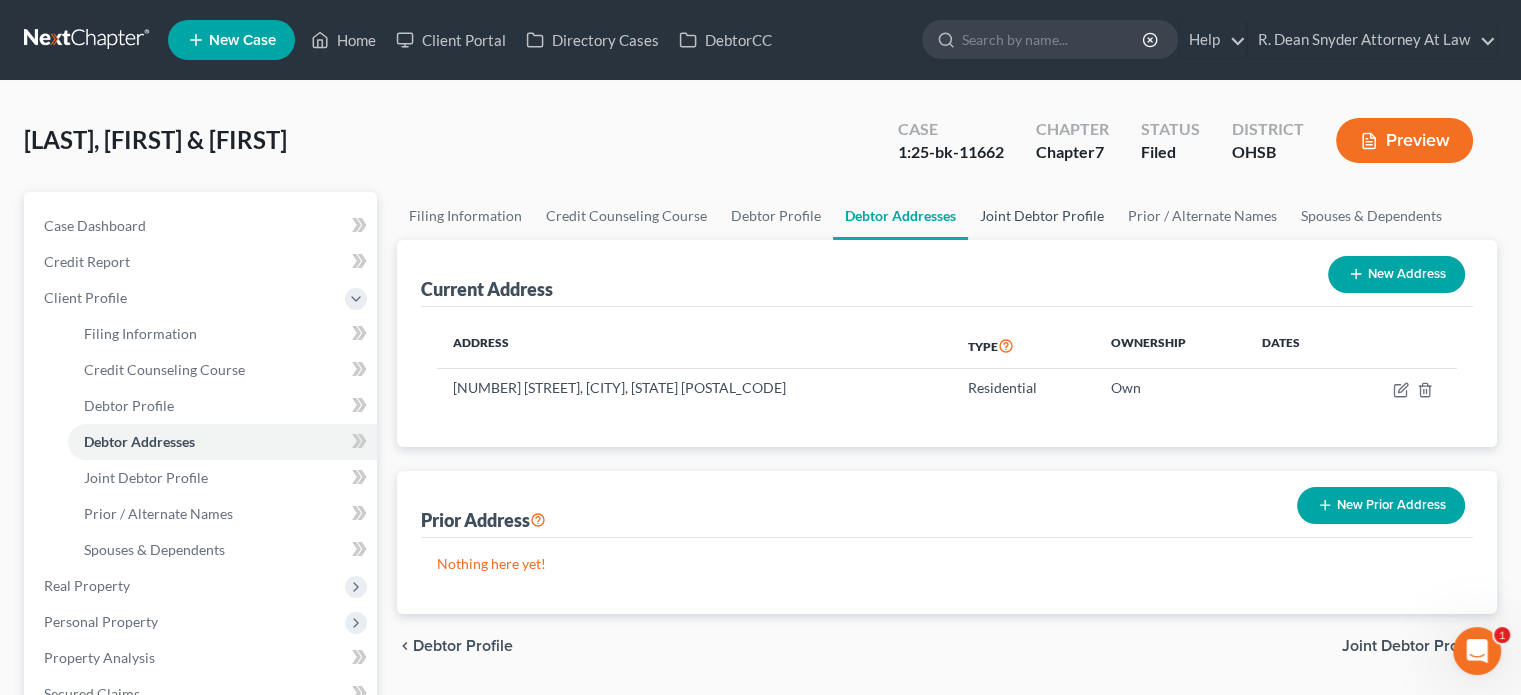 click on "Joint Debtor Profile" at bounding box center [1042, 216] 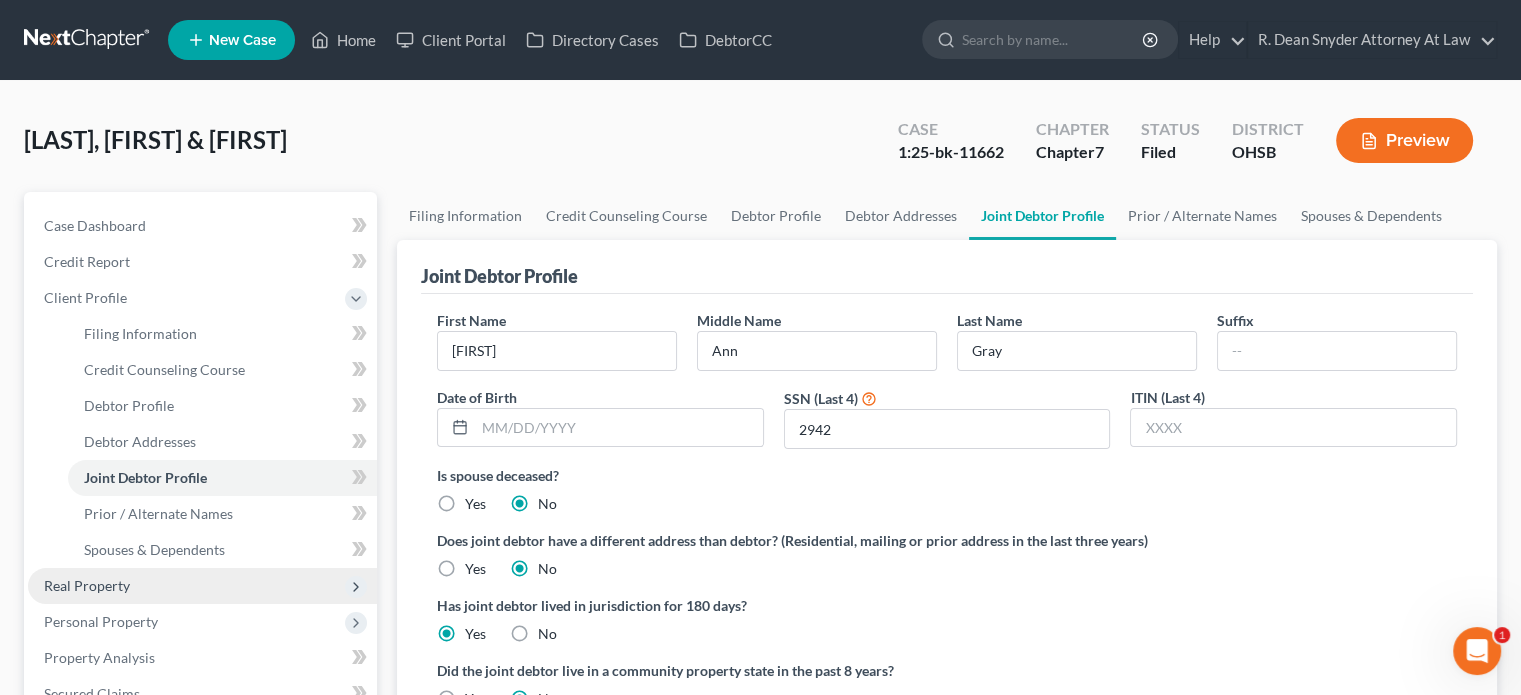 click on "Real Property" at bounding box center (87, 585) 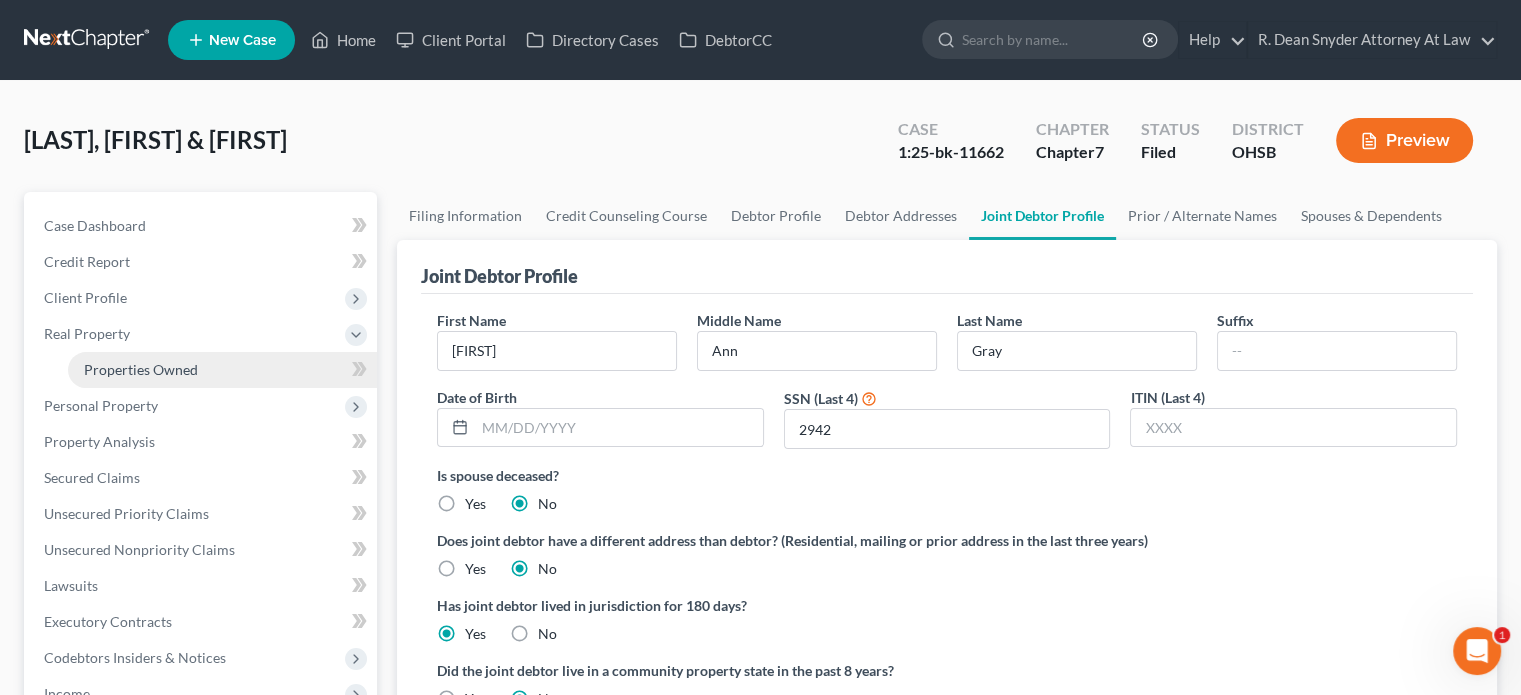 click on "Properties Owned" at bounding box center (141, 369) 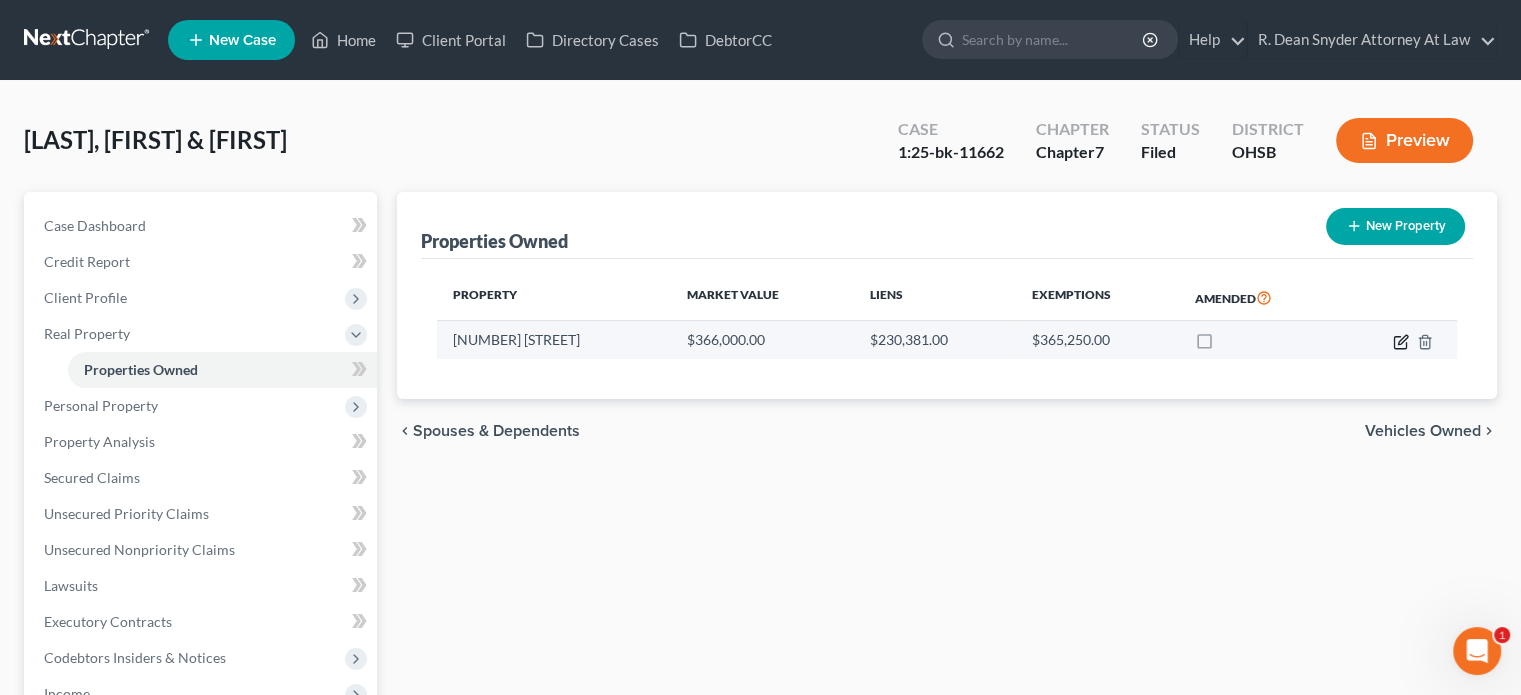 click 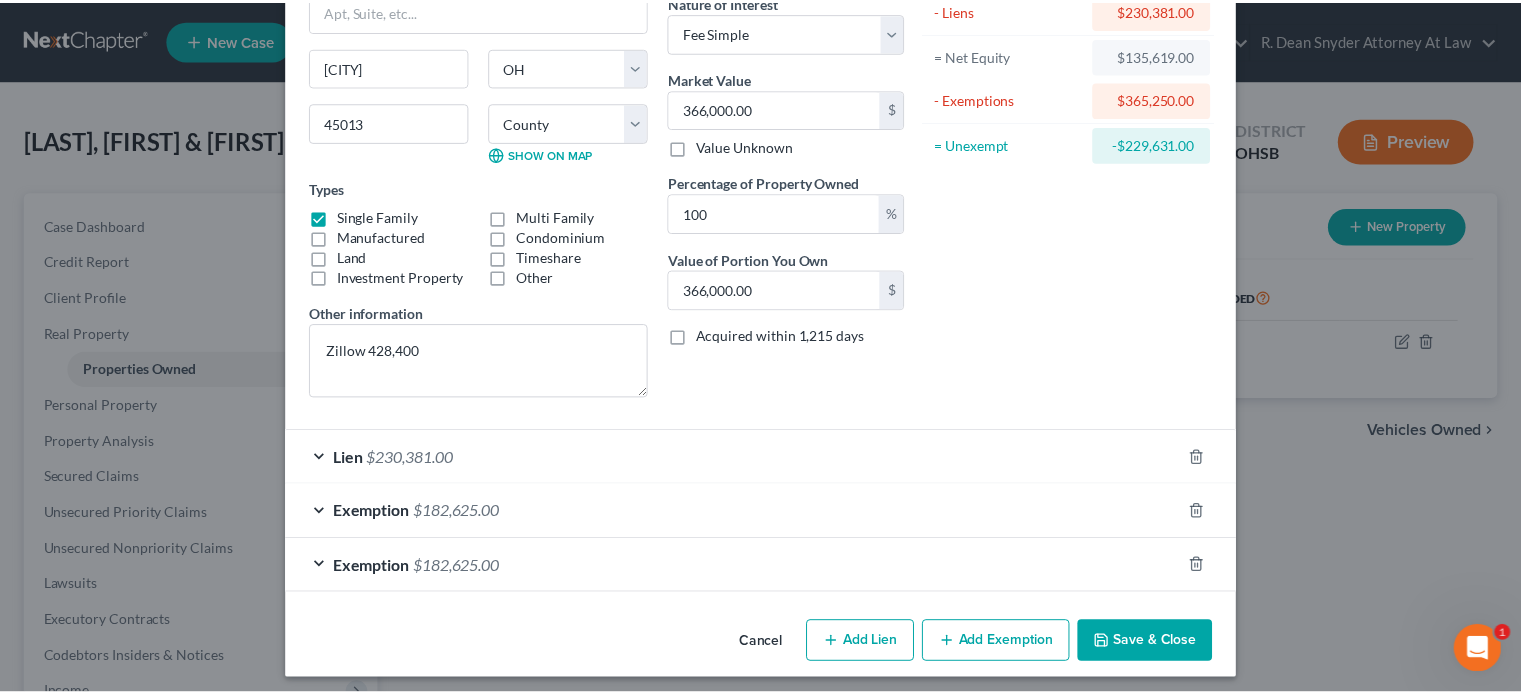 scroll, scrollTop: 184, scrollLeft: 0, axis: vertical 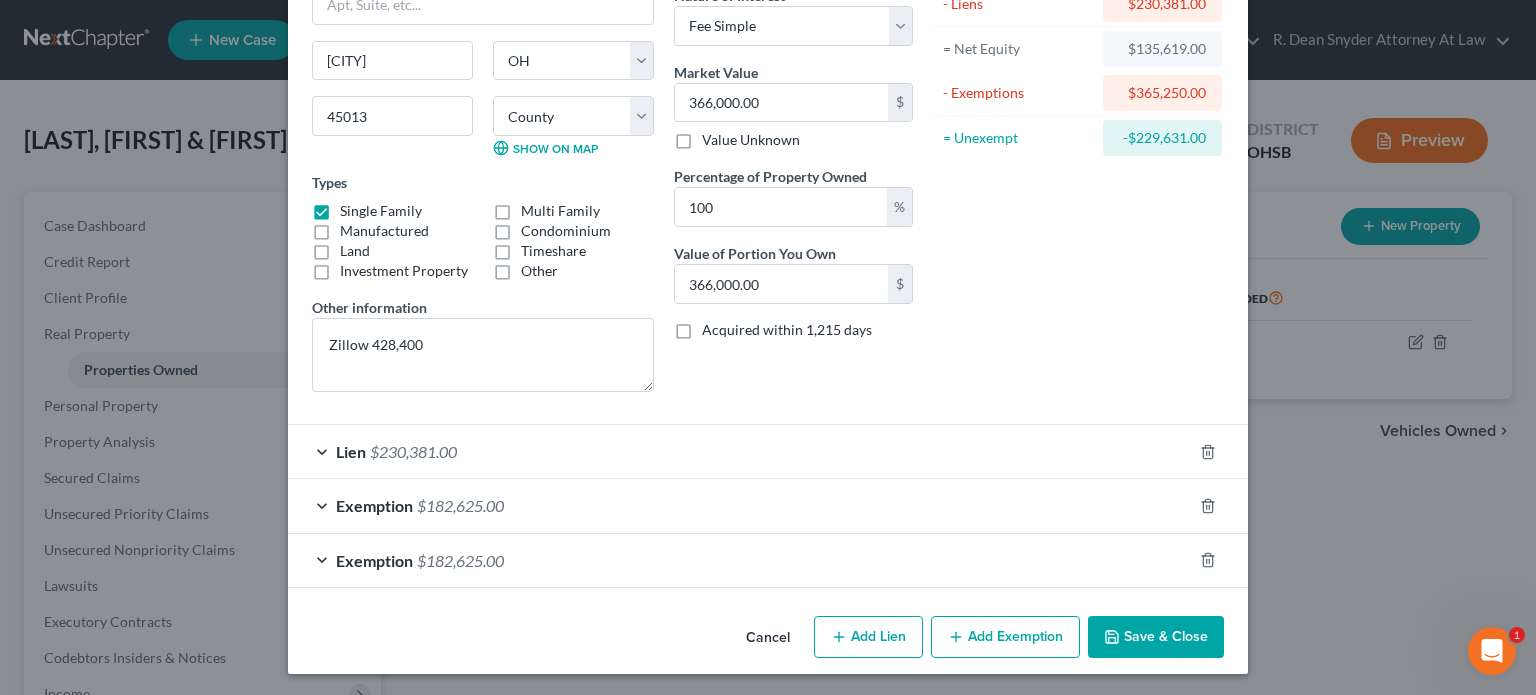 click on "Save & Close" at bounding box center [1156, 637] 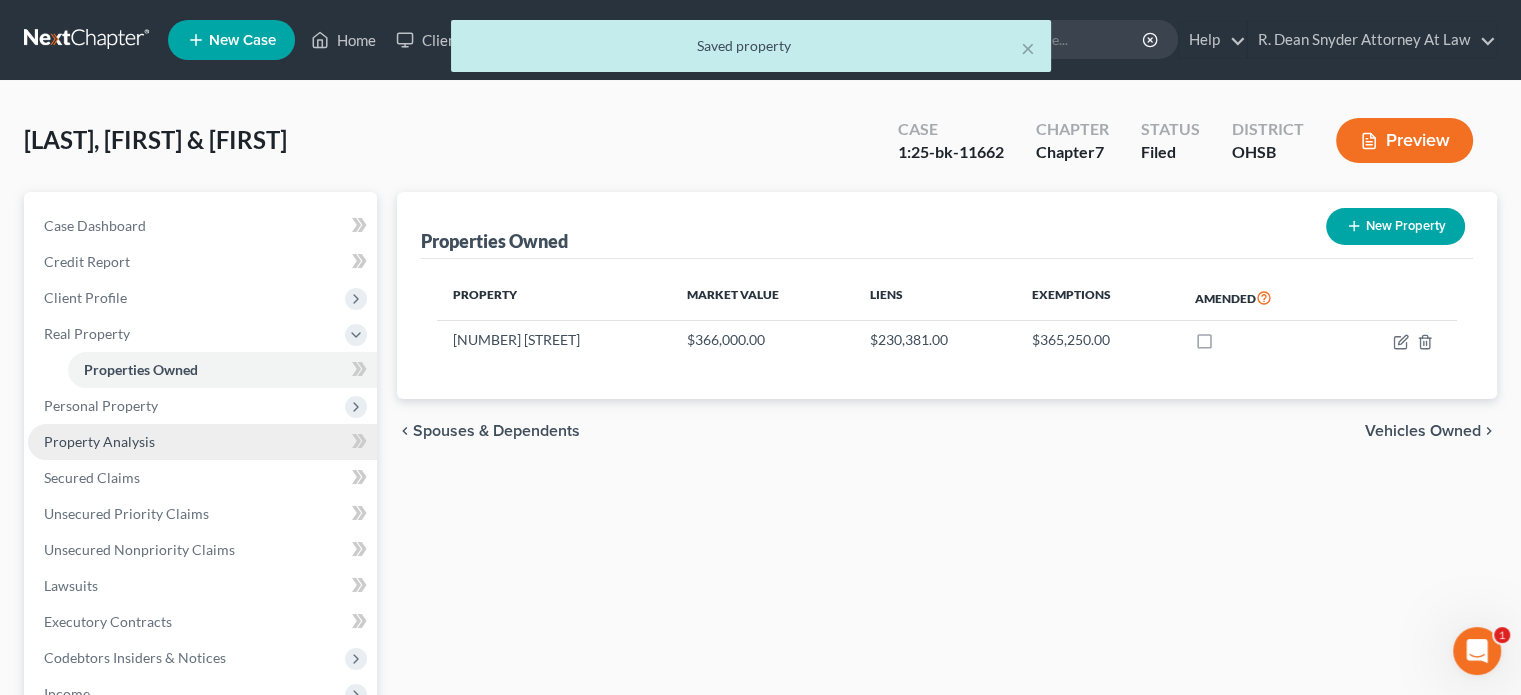 click on "Property Analysis" at bounding box center (202, 442) 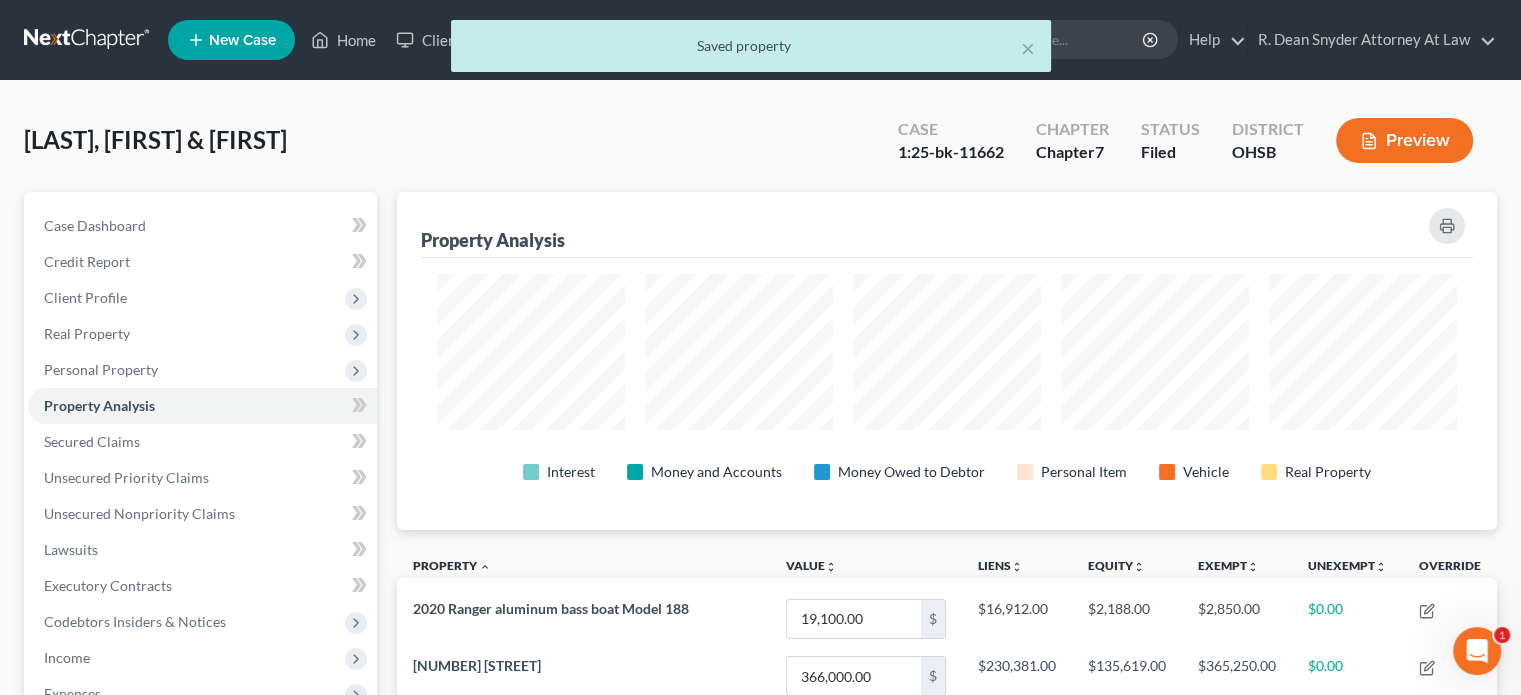 scroll, scrollTop: 999662, scrollLeft: 998900, axis: both 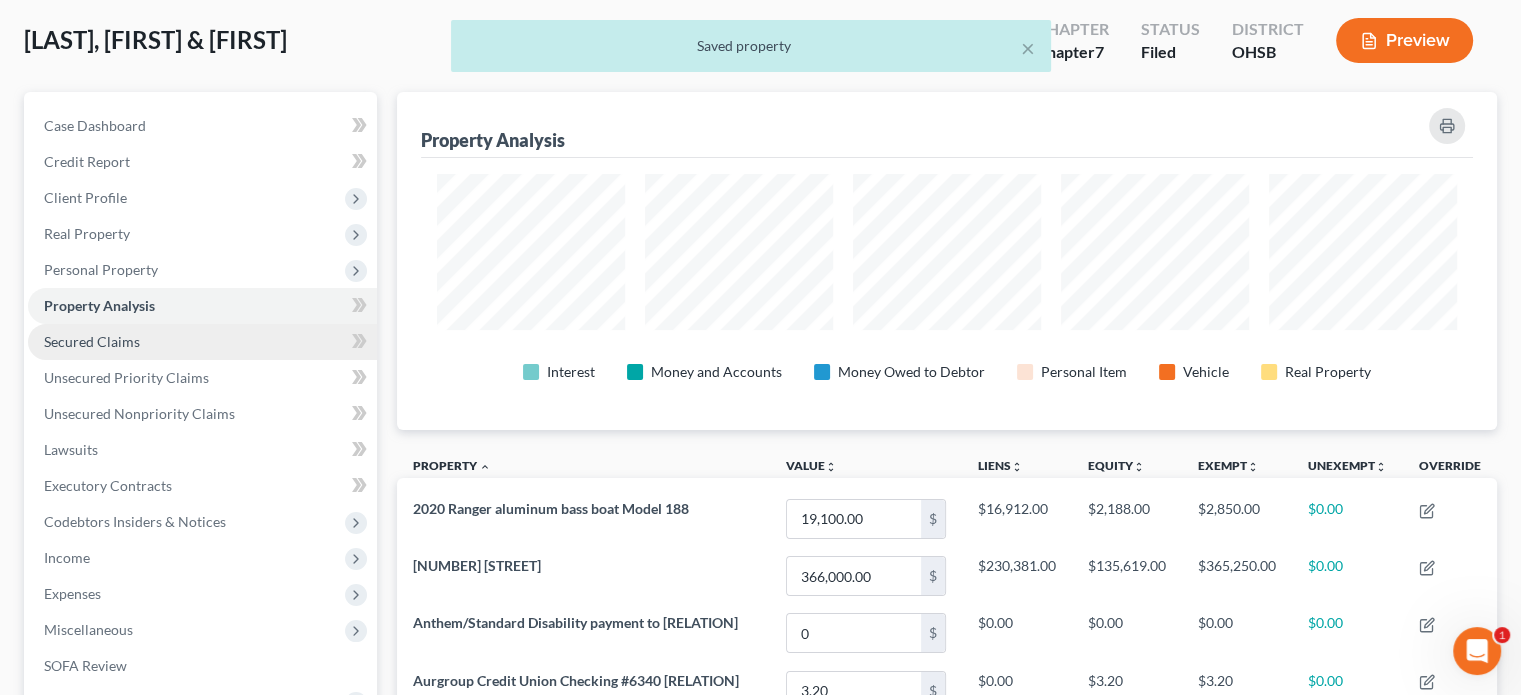 click on "Secured Claims" at bounding box center [92, 341] 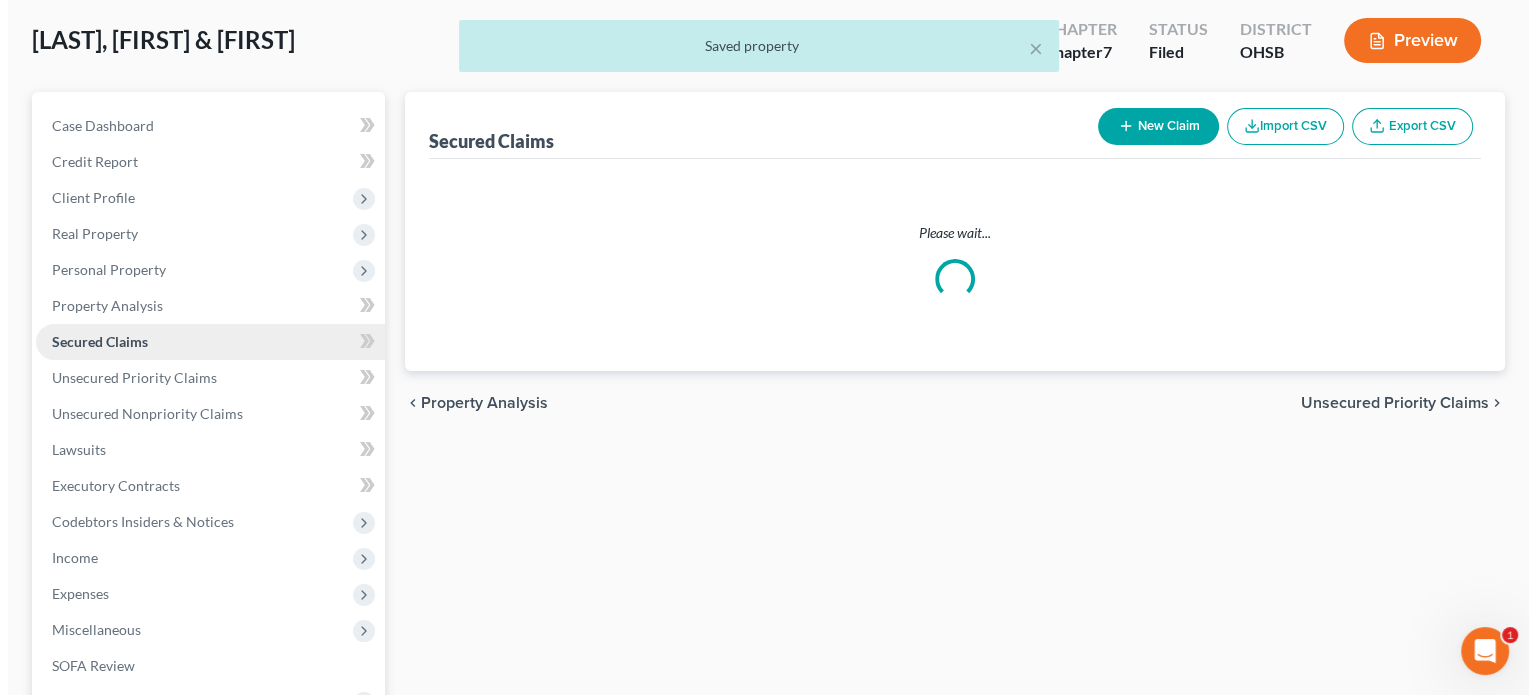 scroll, scrollTop: 0, scrollLeft: 0, axis: both 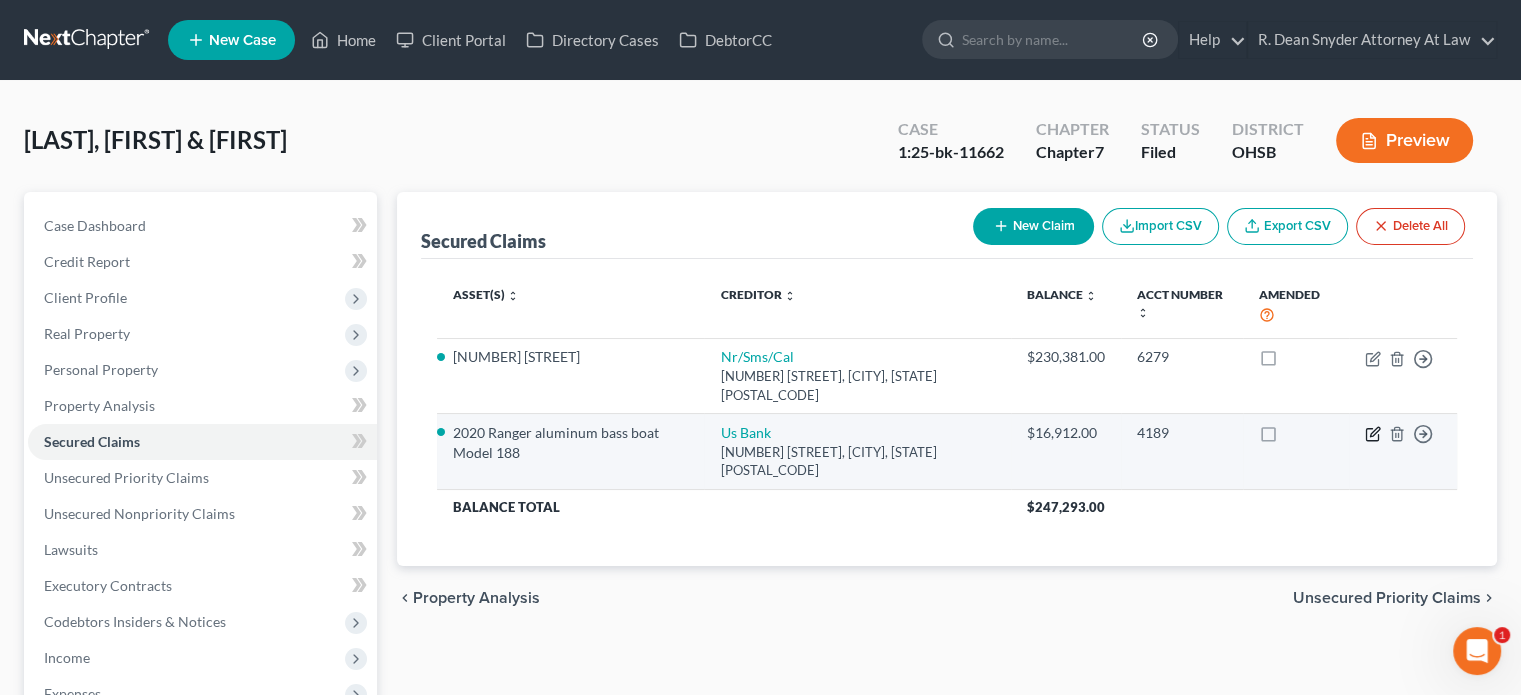 click 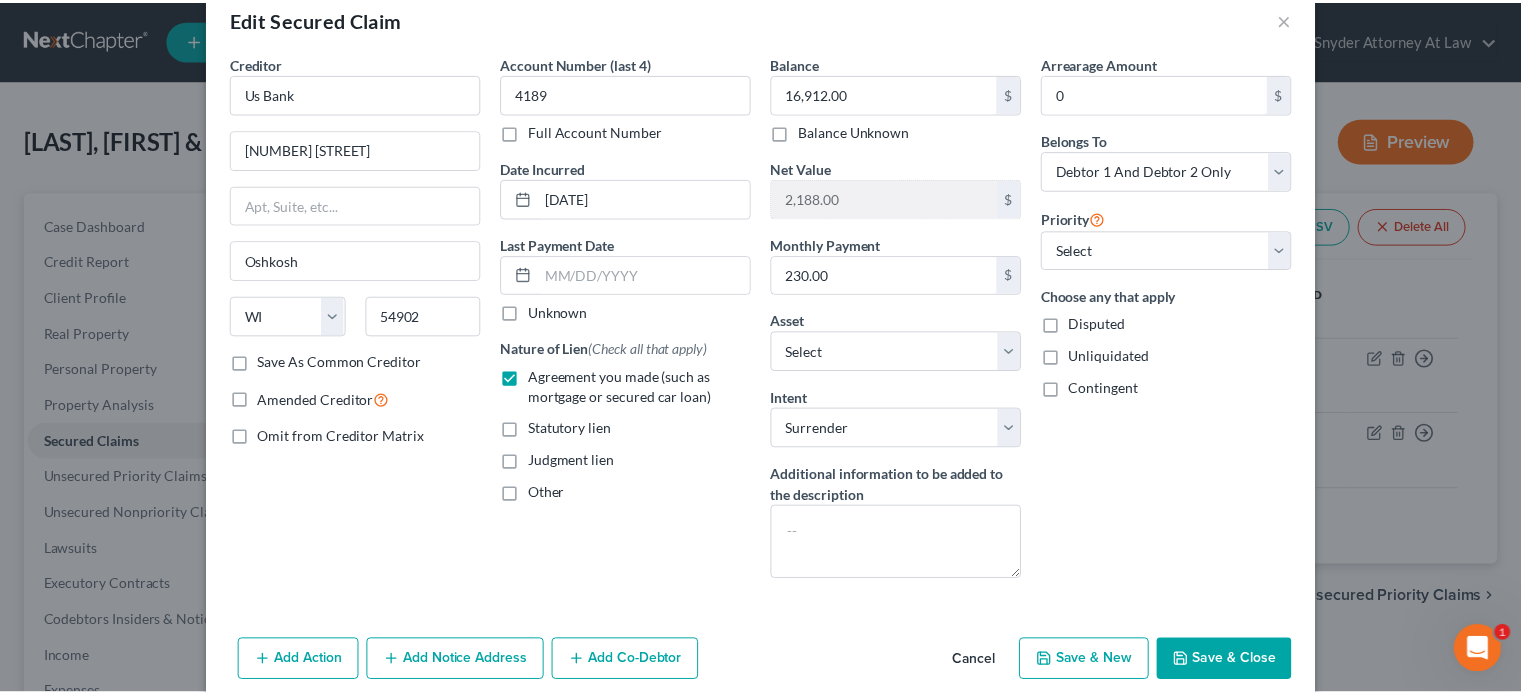 scroll, scrollTop: 121, scrollLeft: 0, axis: vertical 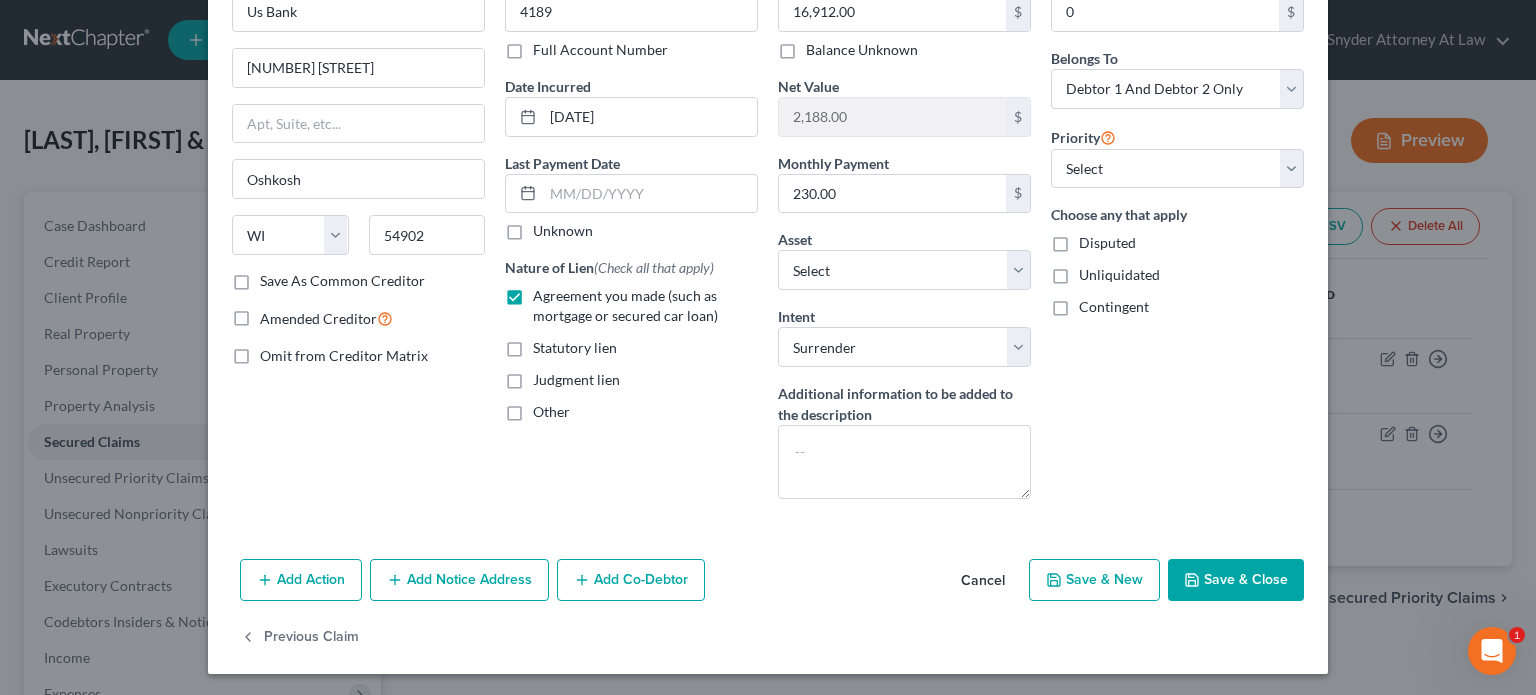 click on "Cancel" at bounding box center (983, 581) 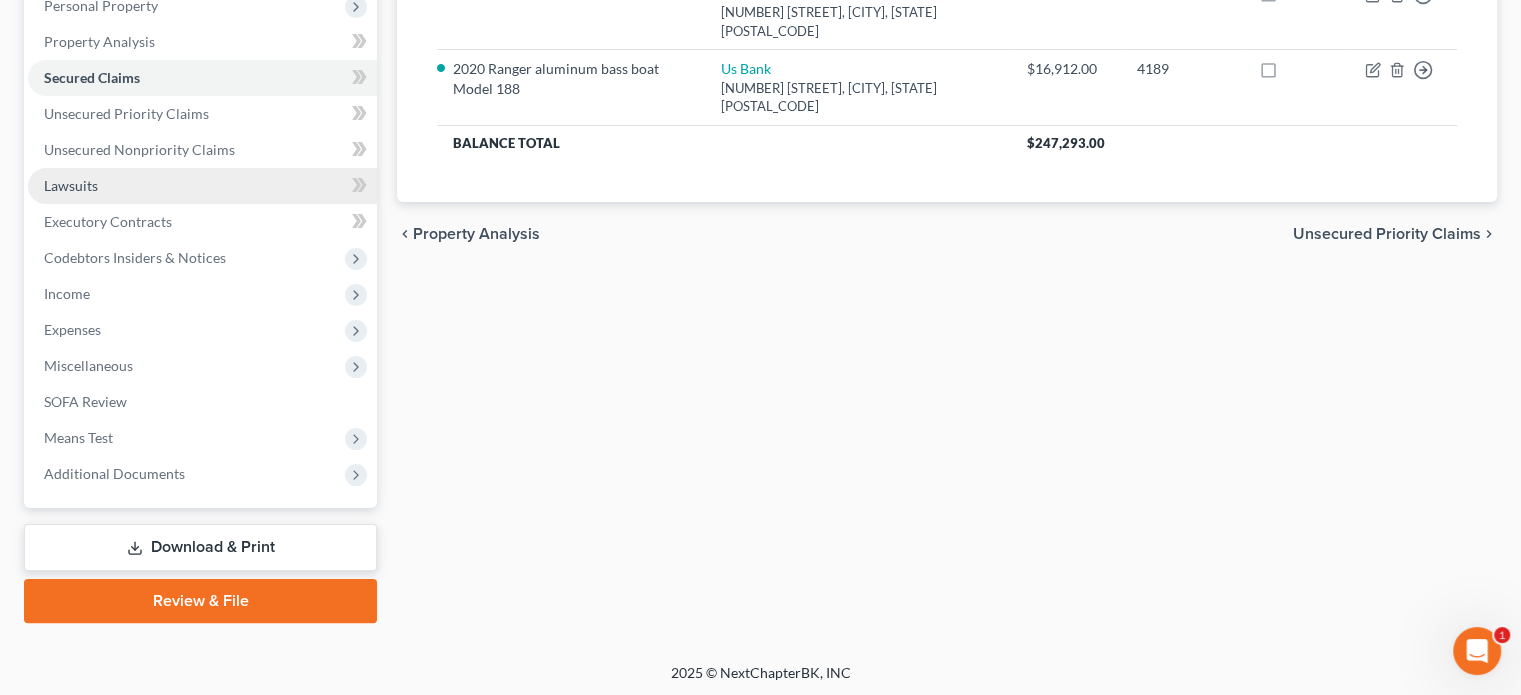 scroll, scrollTop: 366, scrollLeft: 0, axis: vertical 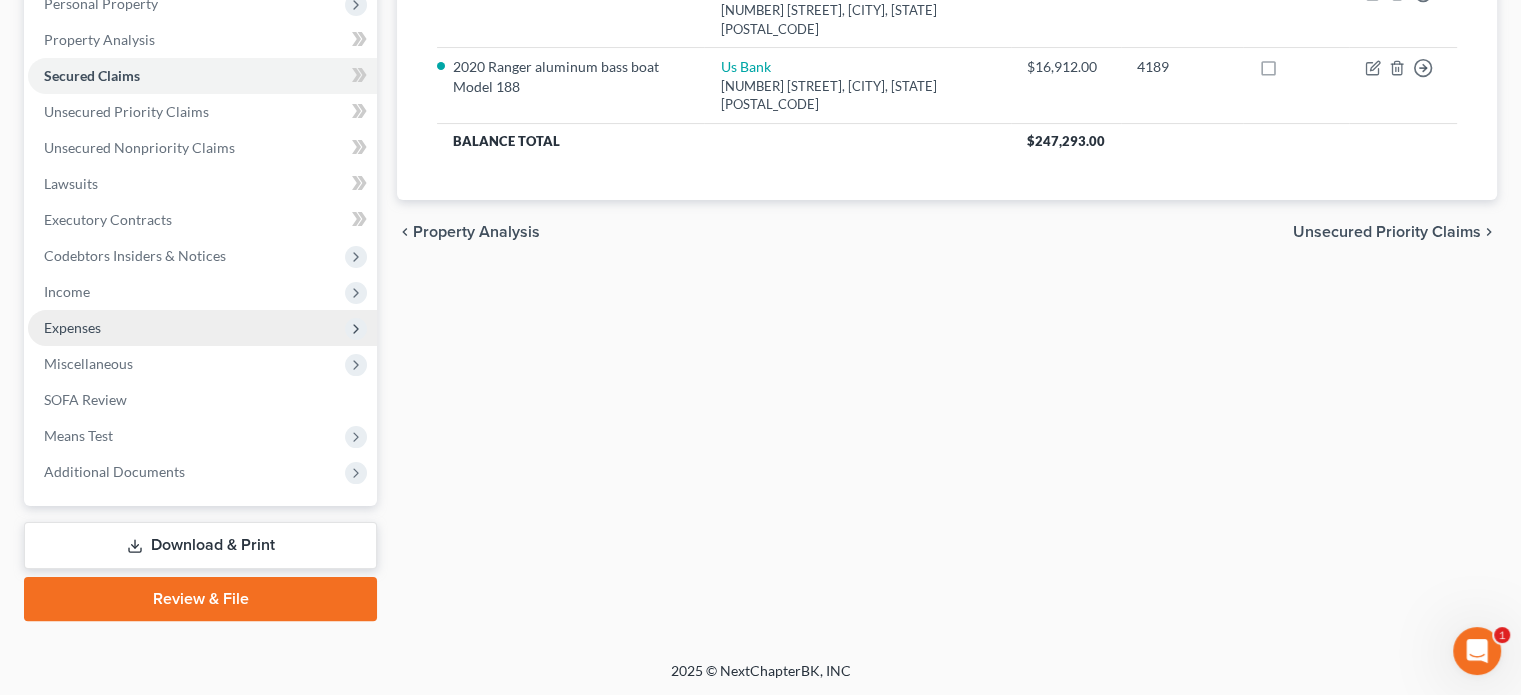 click on "Expenses" at bounding box center (202, 328) 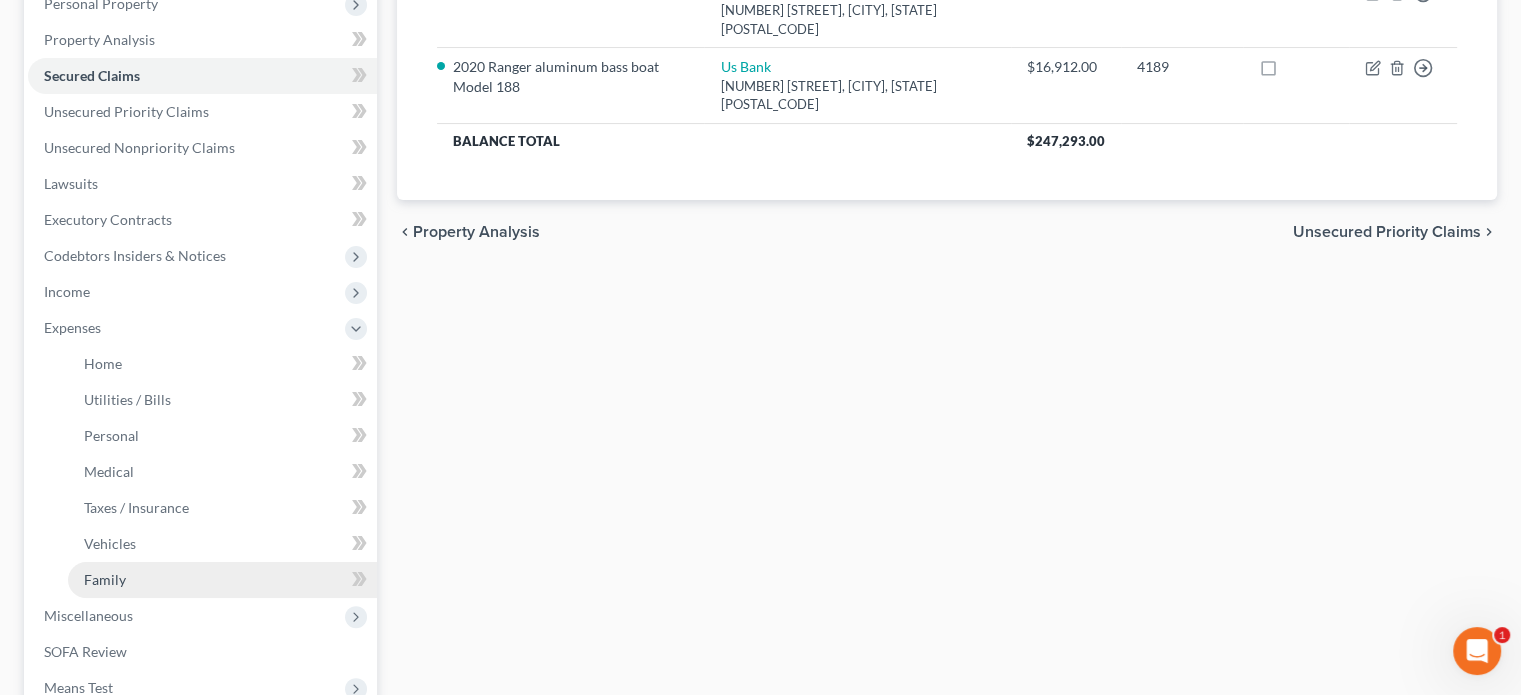 click on "Family" at bounding box center [105, 579] 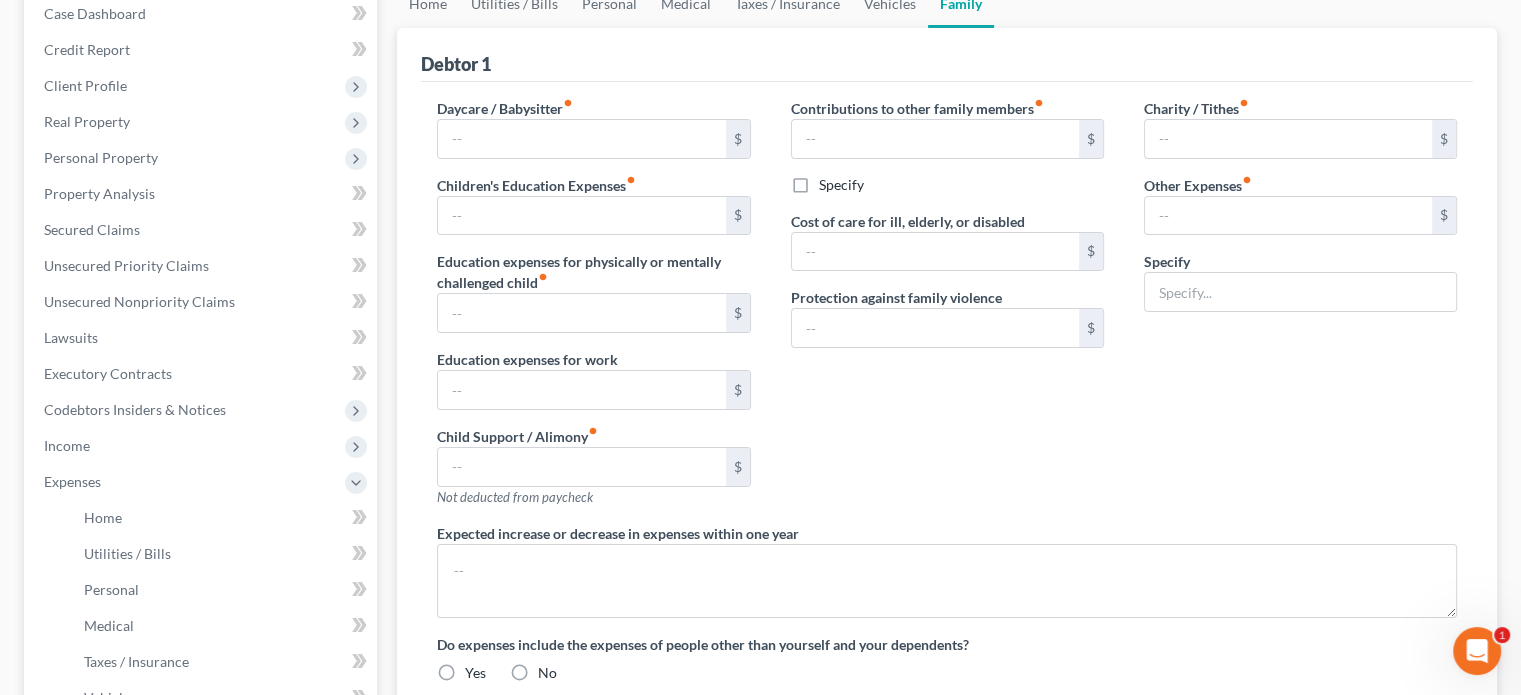 scroll, scrollTop: 14, scrollLeft: 0, axis: vertical 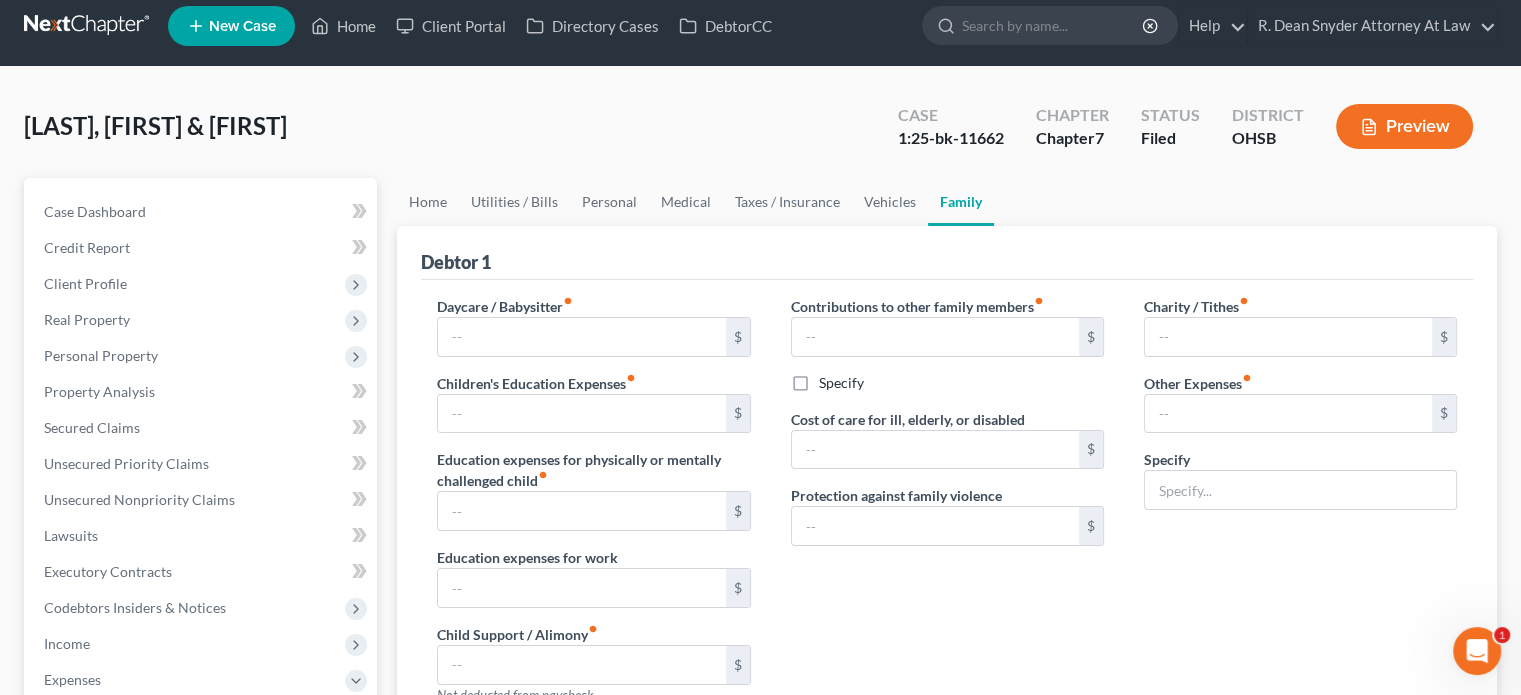 type on "0.00" 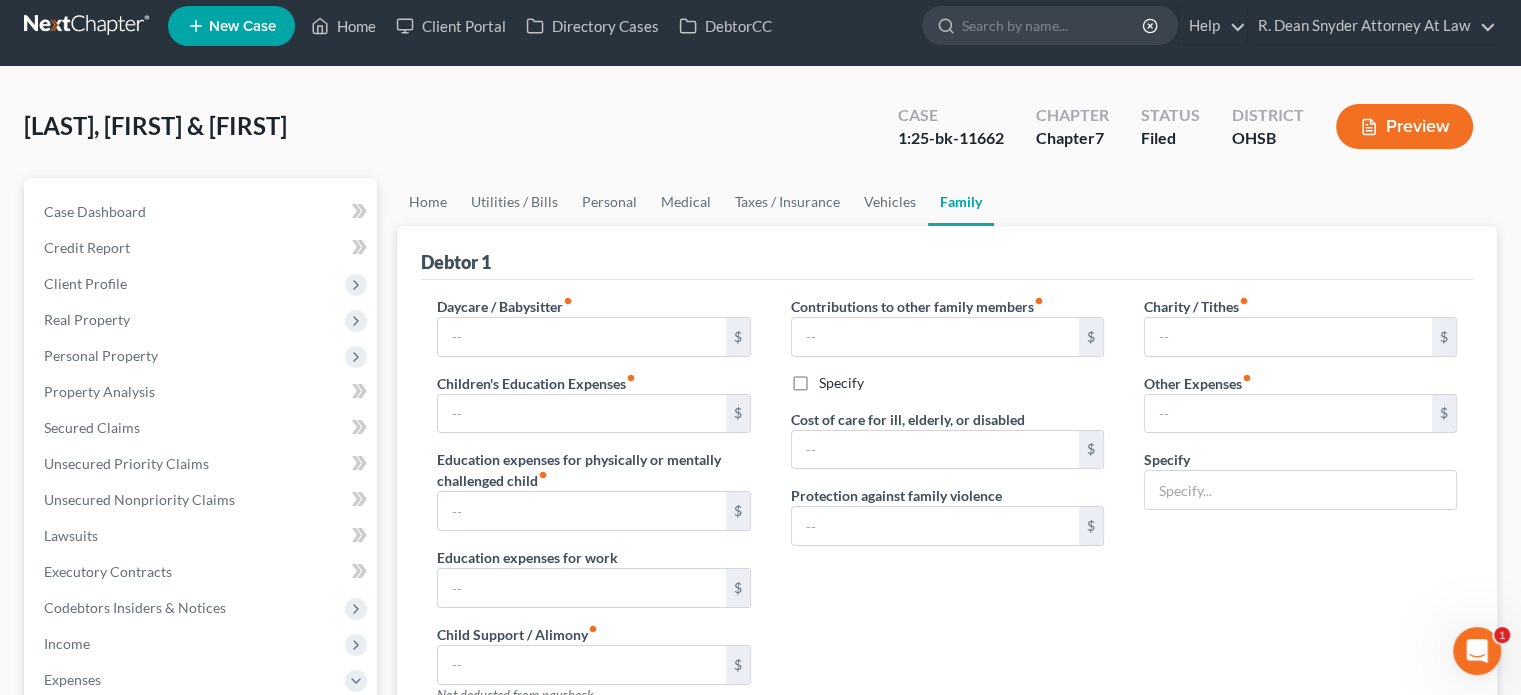 type on "0.00" 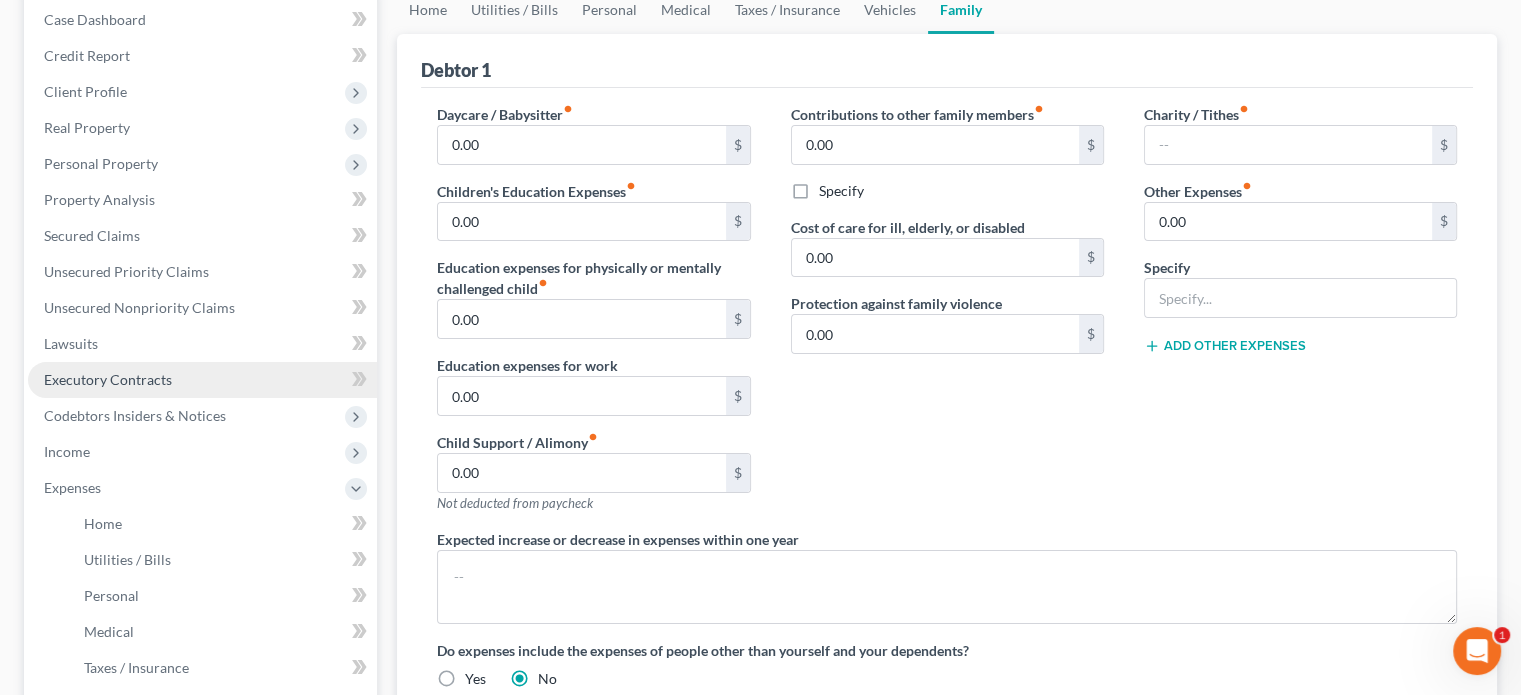 scroll, scrollTop: 200, scrollLeft: 0, axis: vertical 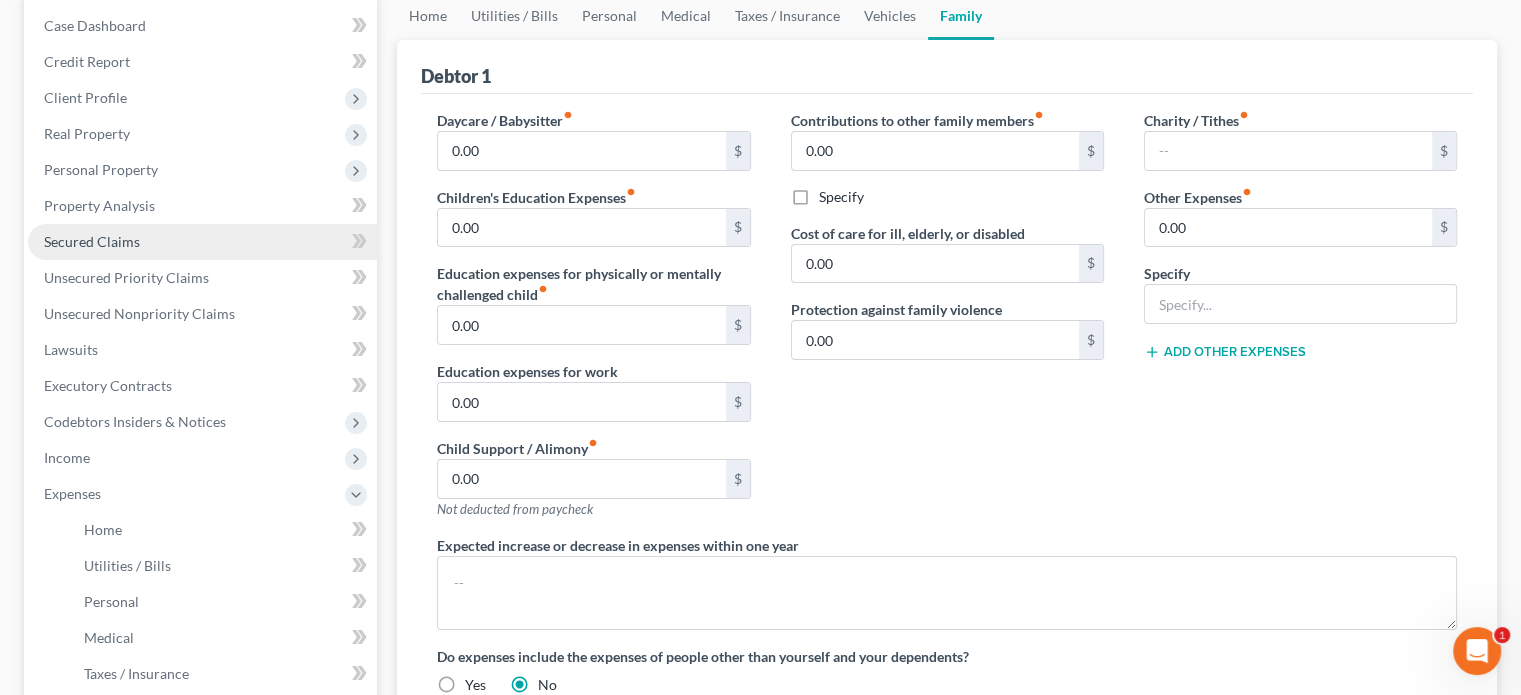 click on "Secured Claims" at bounding box center (92, 241) 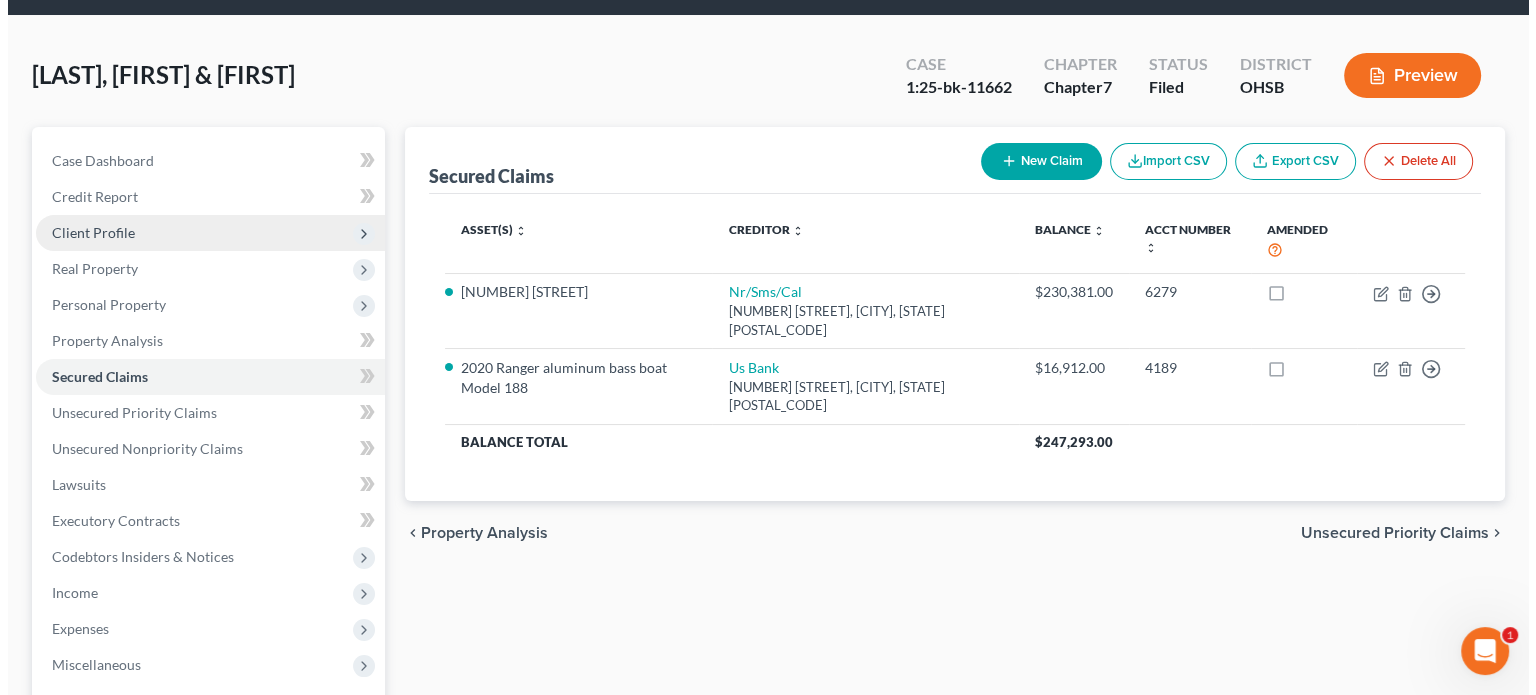 scroll, scrollTop: 0, scrollLeft: 0, axis: both 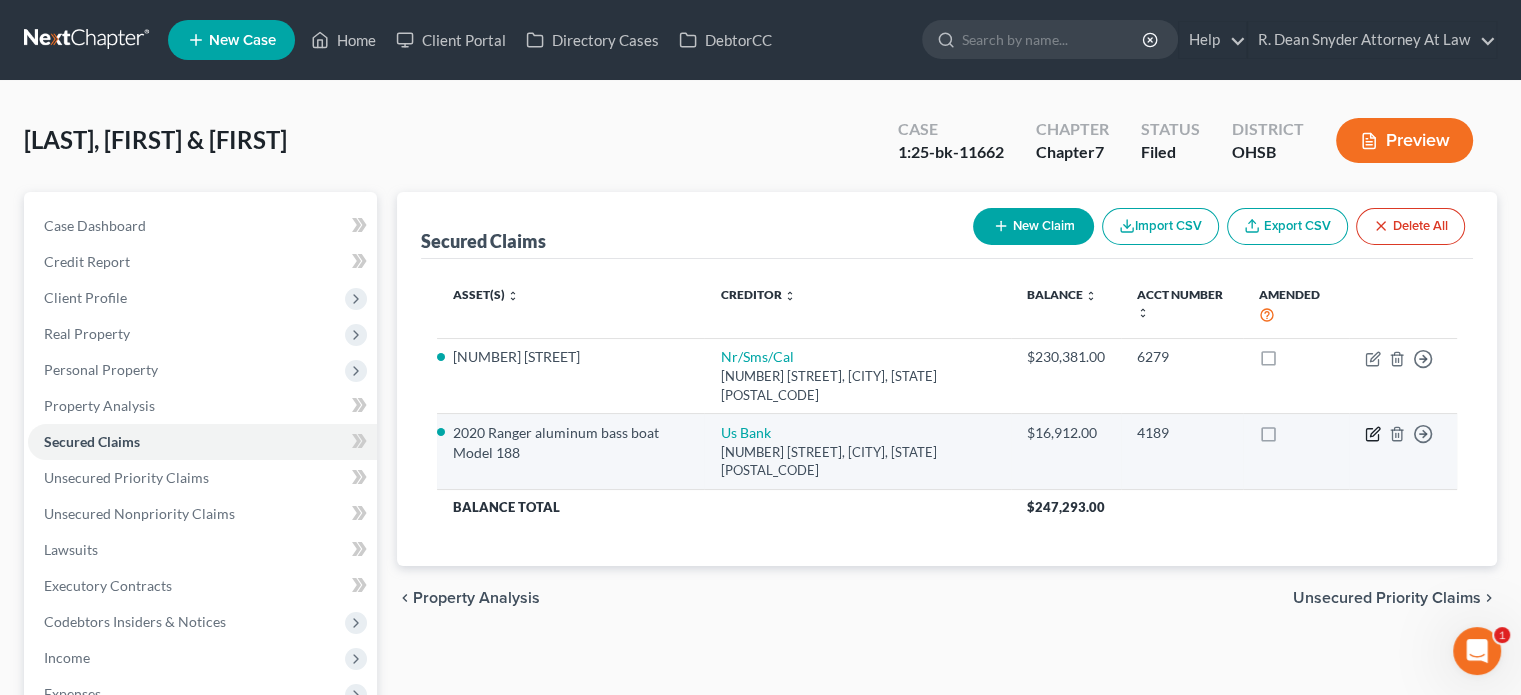 click 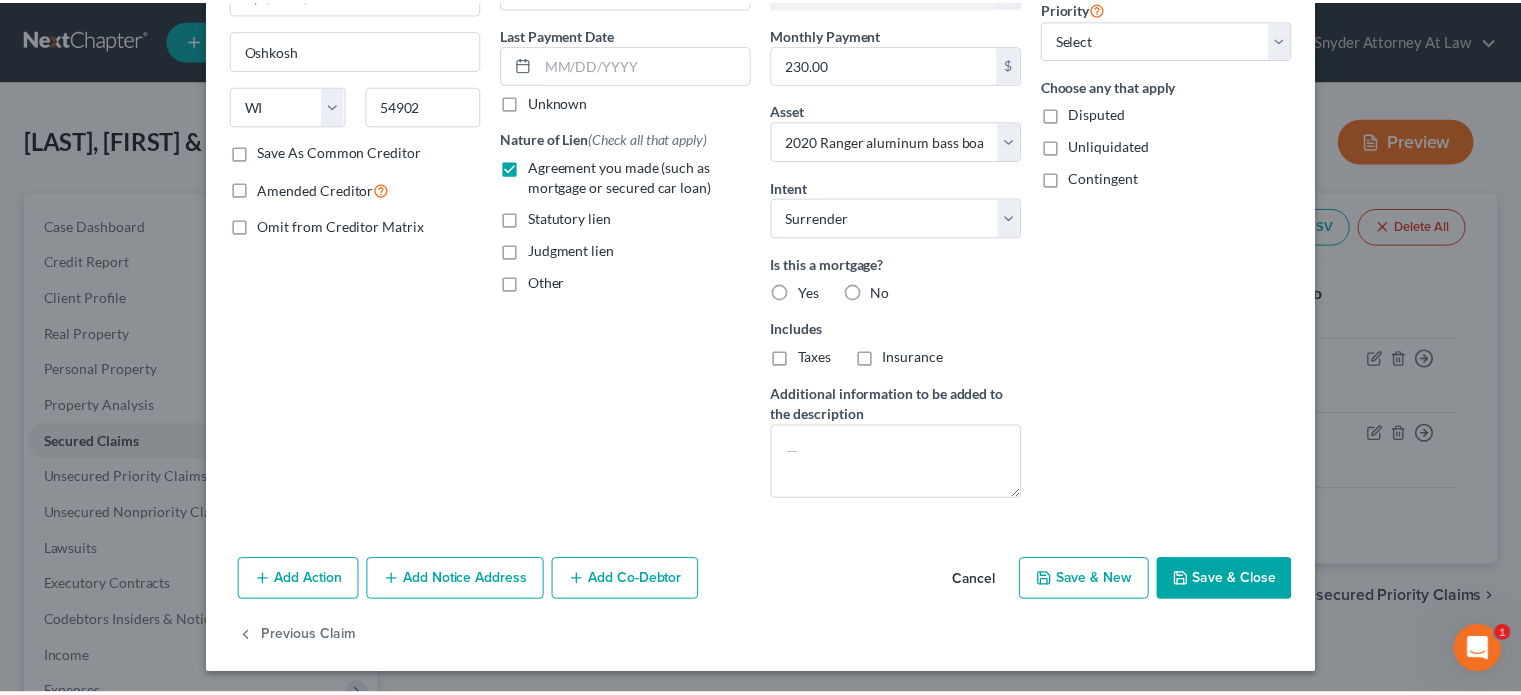 scroll, scrollTop: 252, scrollLeft: 0, axis: vertical 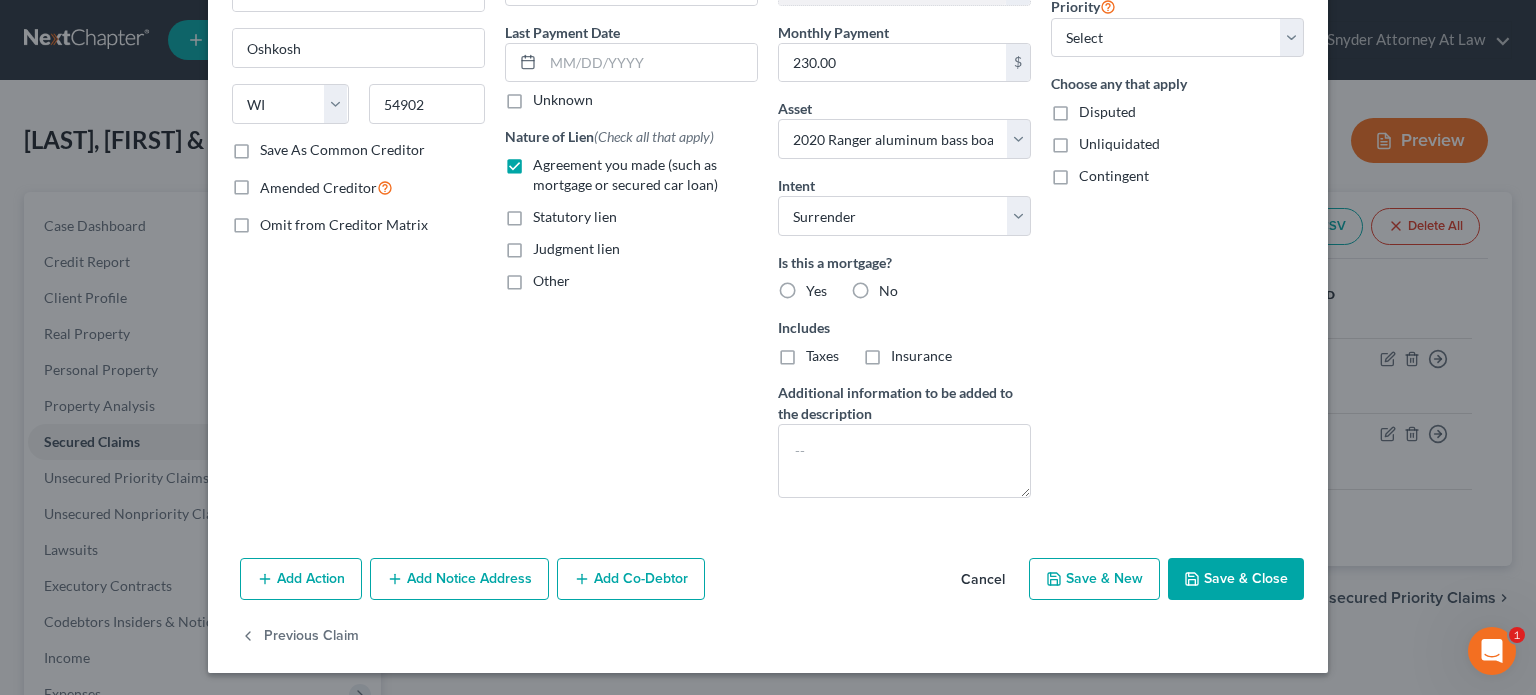 click on "Save & Close" at bounding box center [1236, 579] 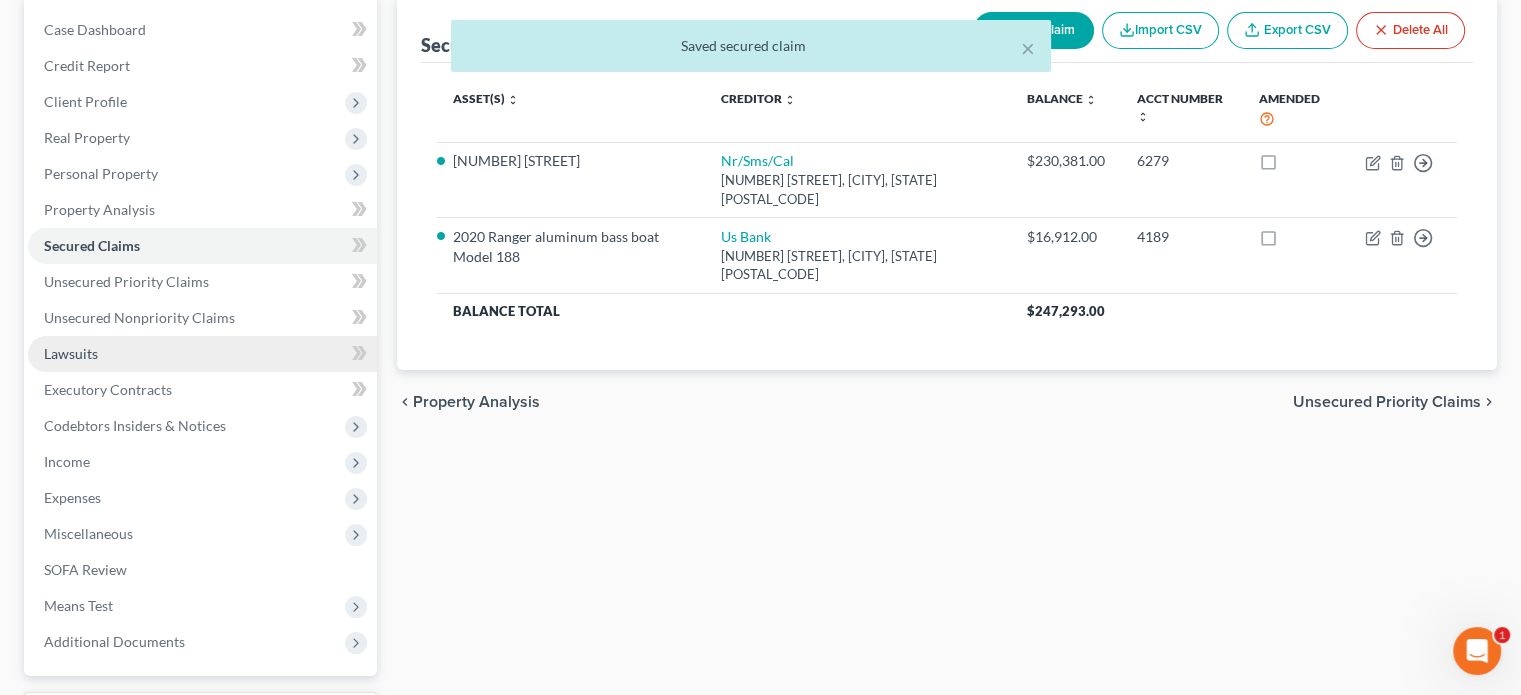 scroll, scrollTop: 300, scrollLeft: 0, axis: vertical 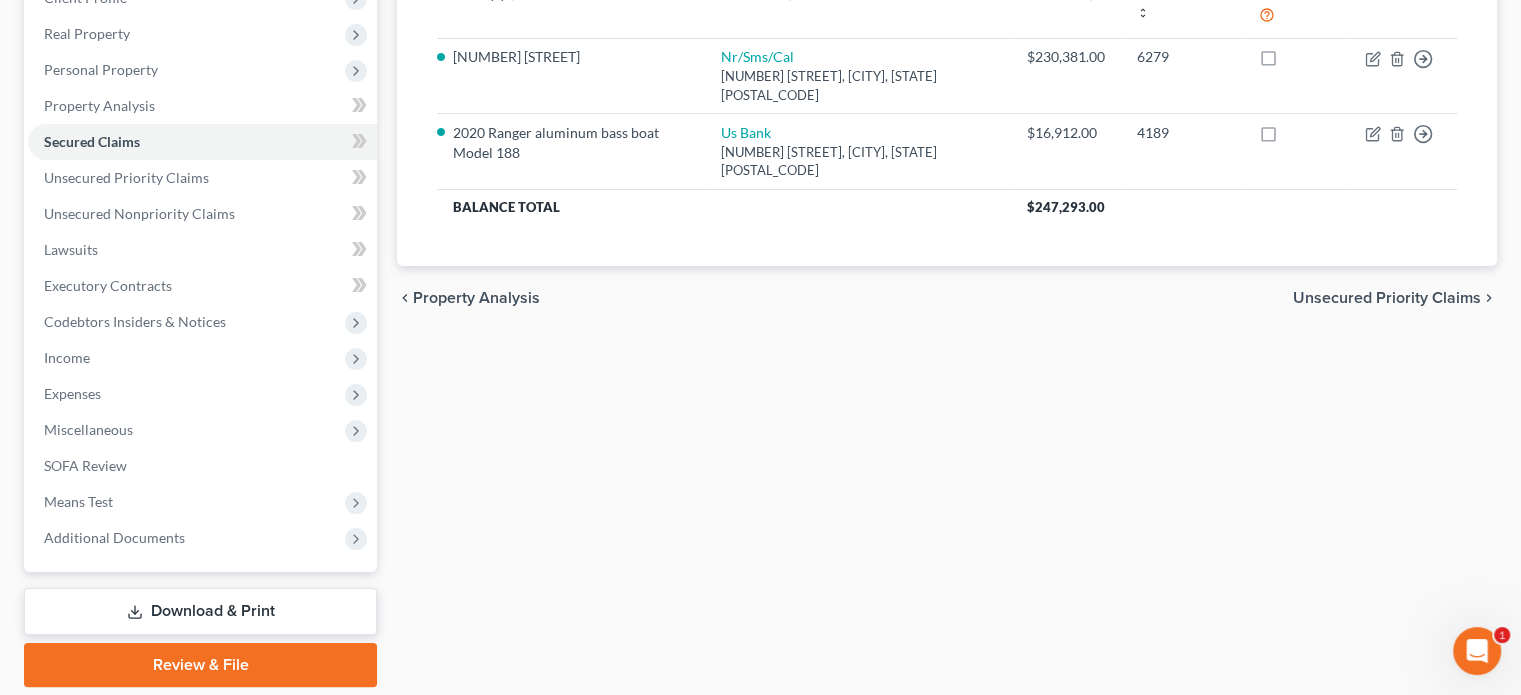 click on "Personal Property" at bounding box center [101, 69] 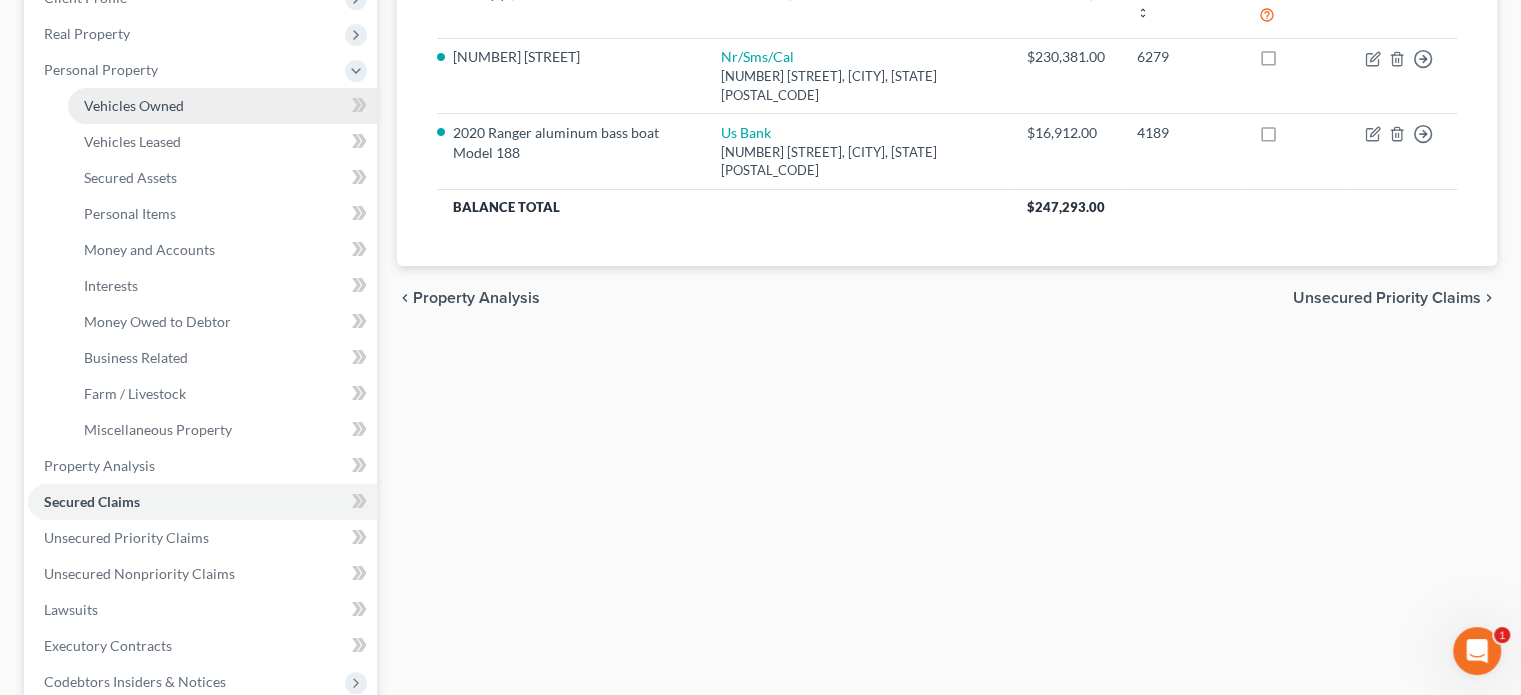 click on "Vehicles Owned" at bounding box center [134, 105] 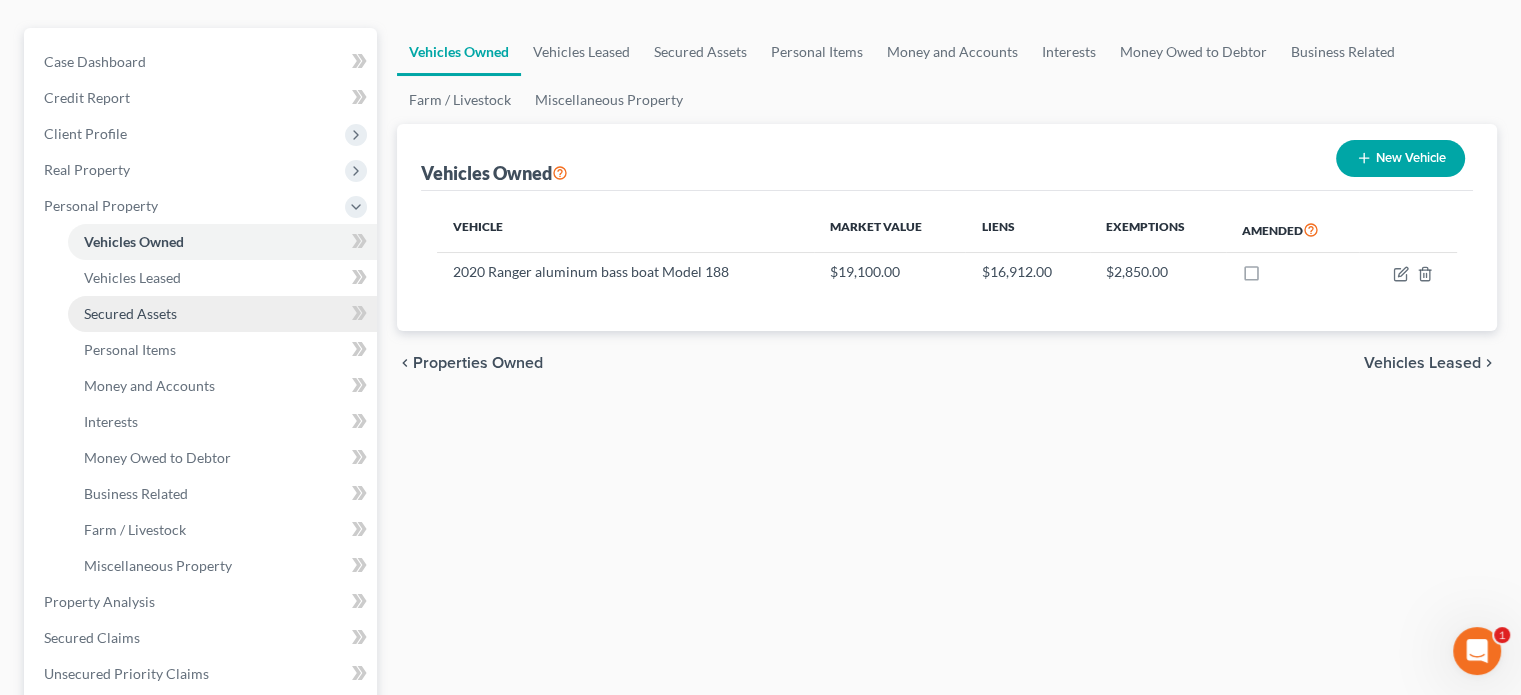 scroll, scrollTop: 200, scrollLeft: 0, axis: vertical 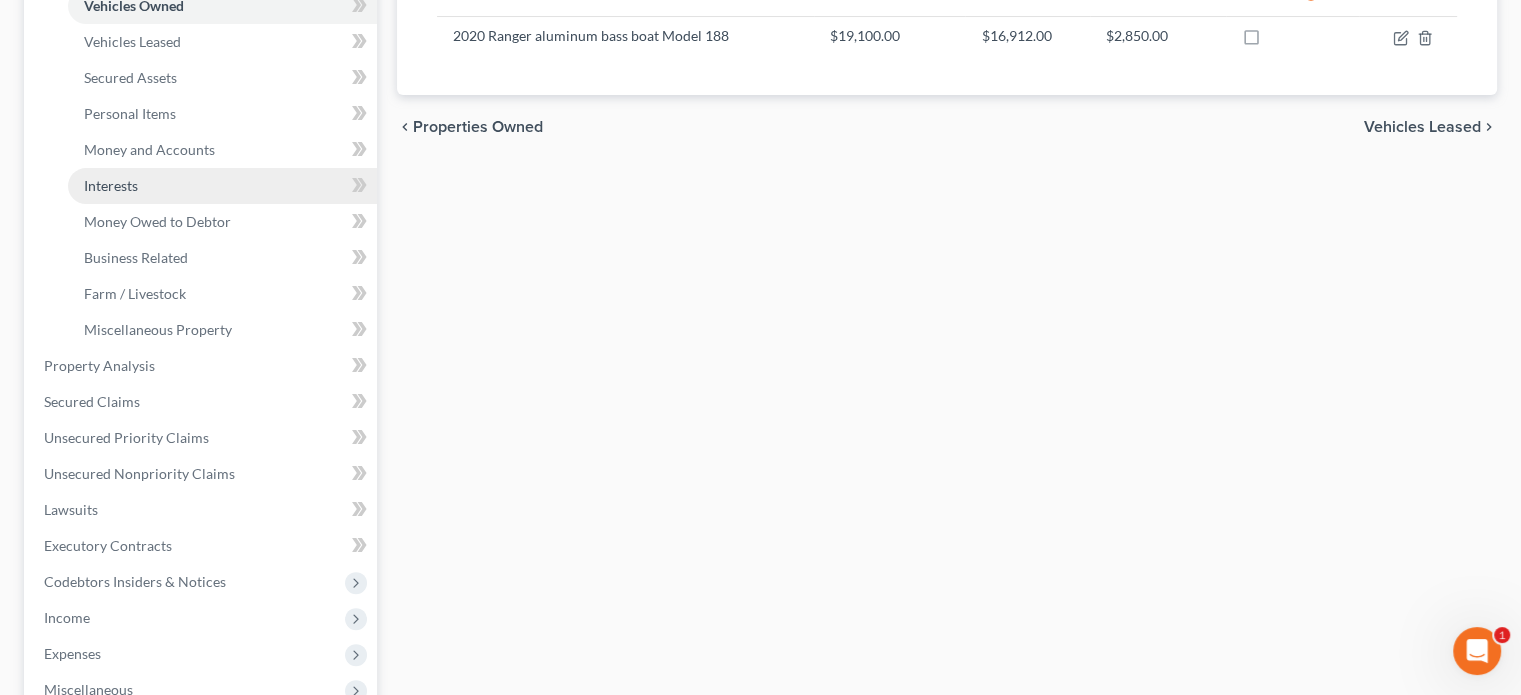 click on "Interests" at bounding box center [111, 185] 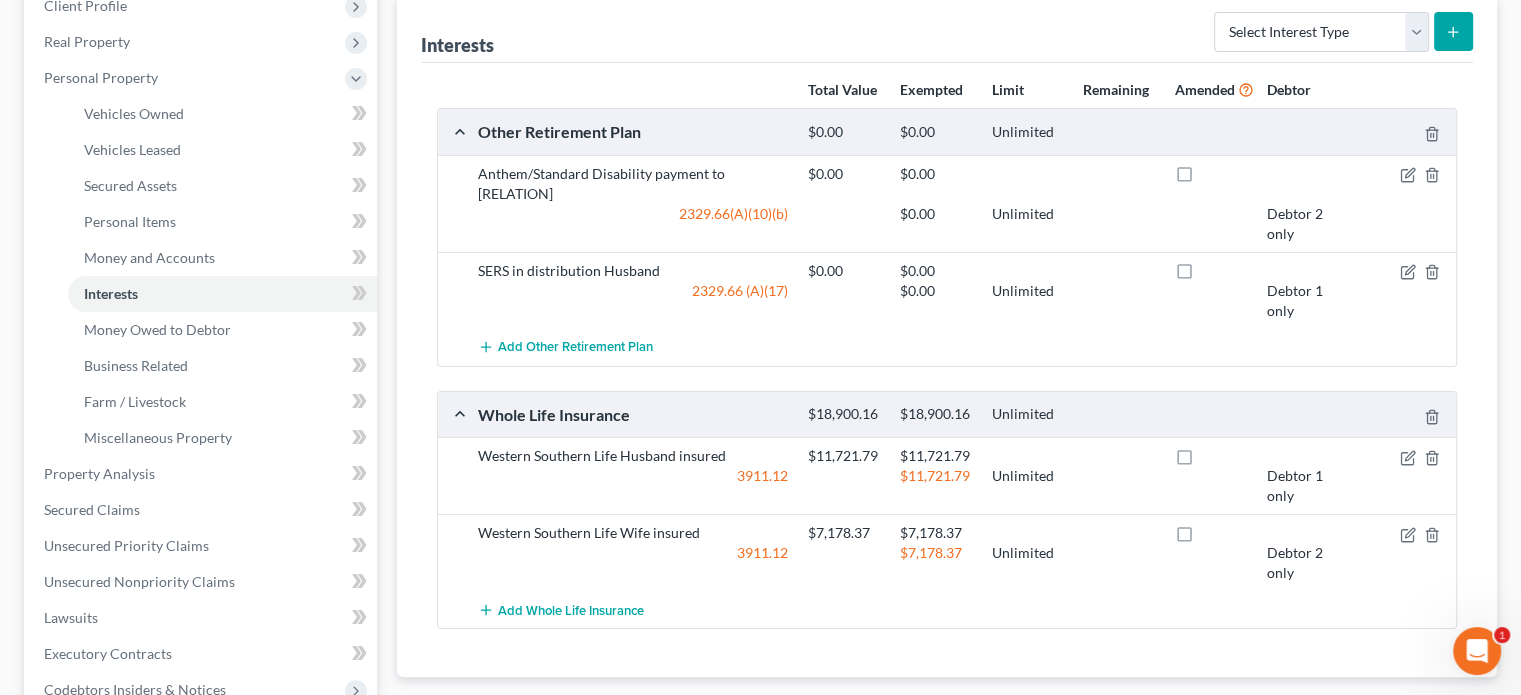 scroll, scrollTop: 300, scrollLeft: 0, axis: vertical 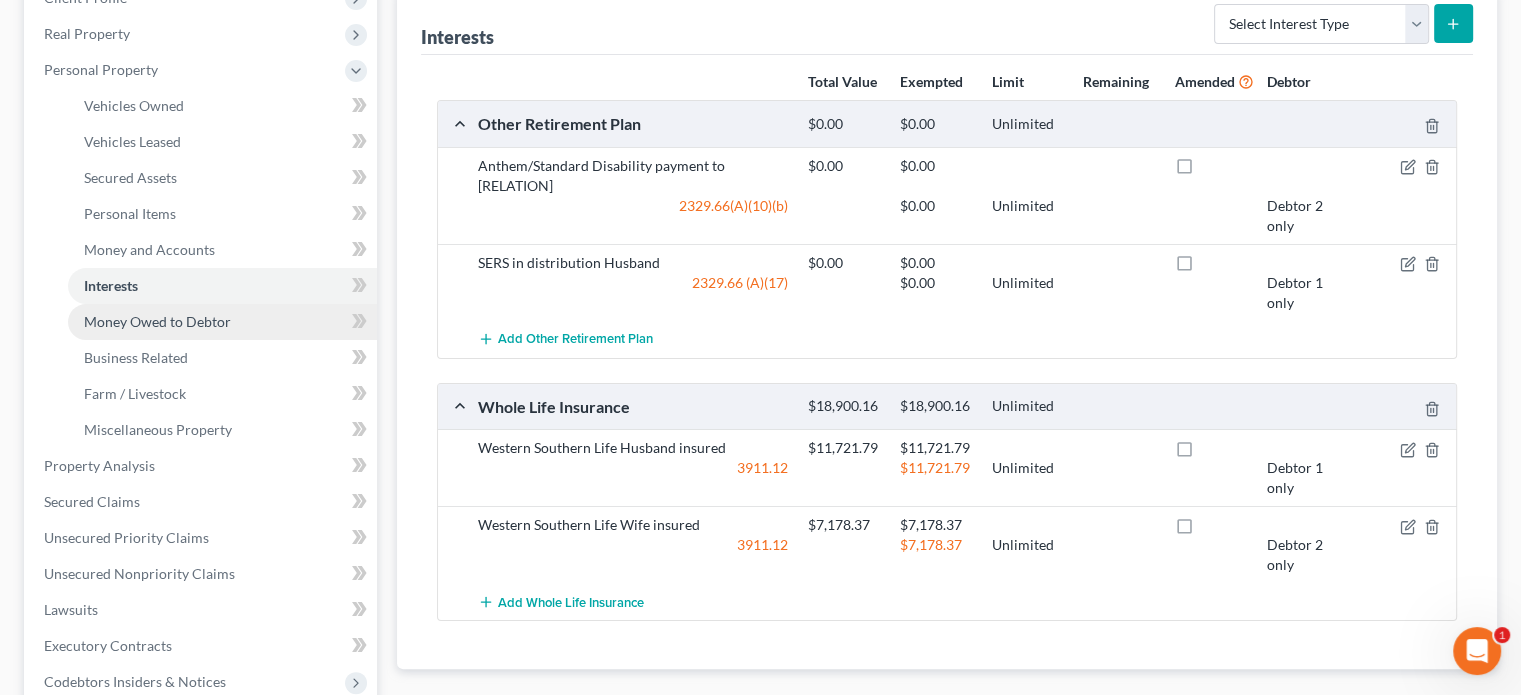 click on "Money Owed to Debtor" at bounding box center (157, 321) 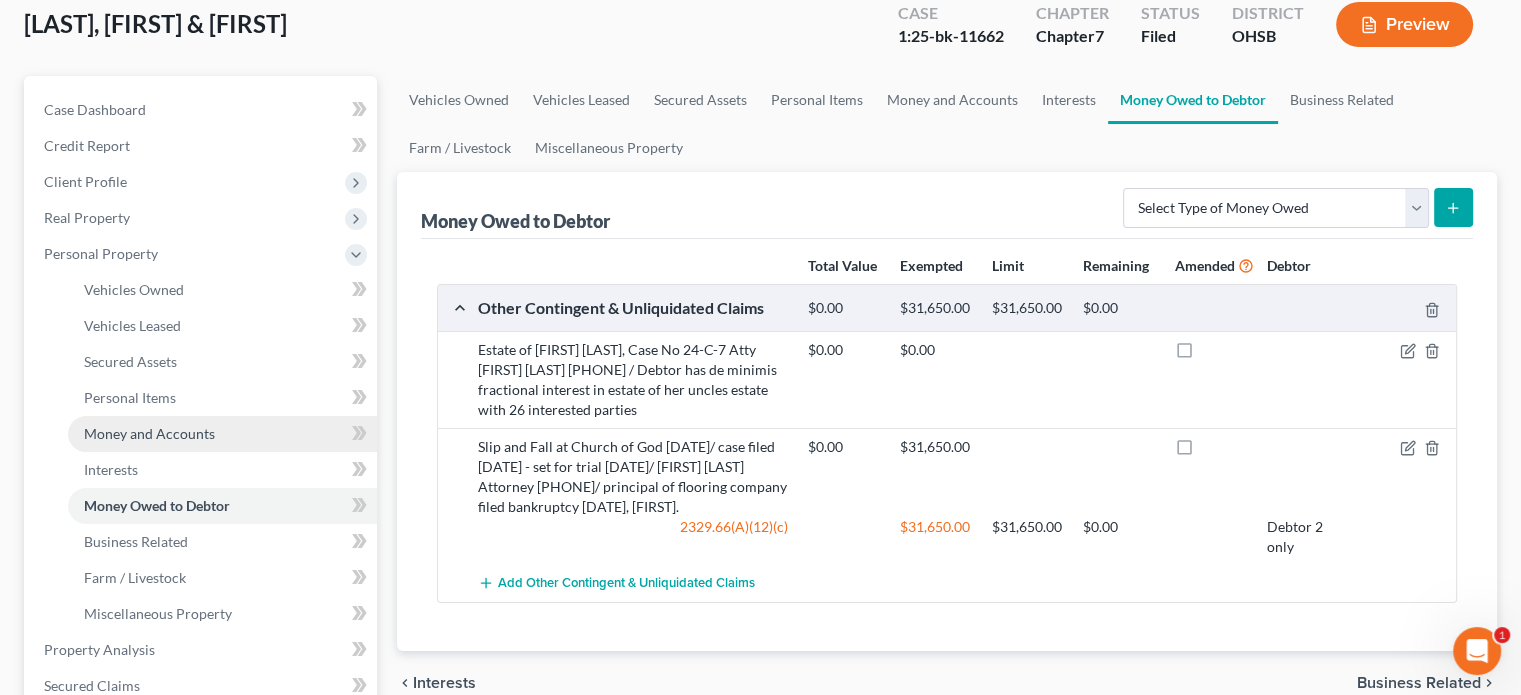 scroll, scrollTop: 200, scrollLeft: 0, axis: vertical 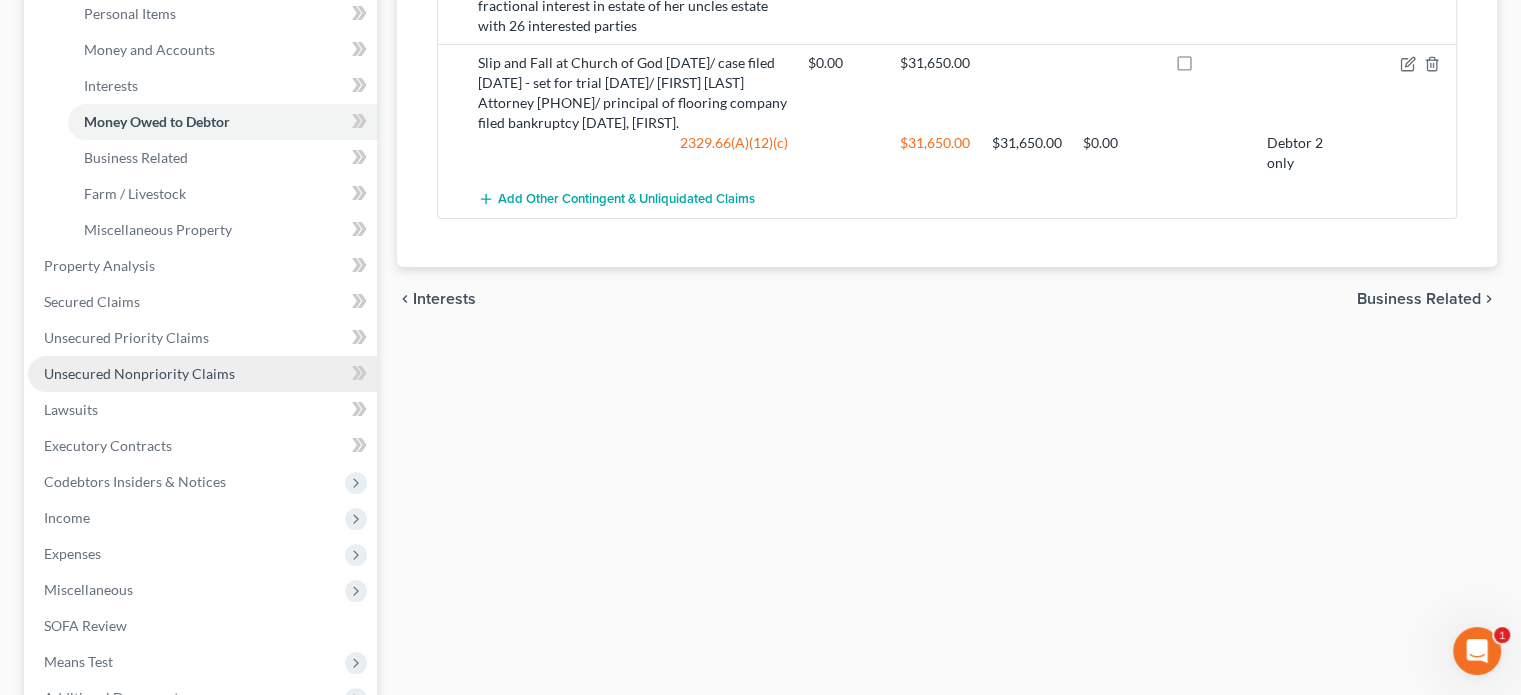 click on "Unsecured Nonpriority Claims" at bounding box center [139, 373] 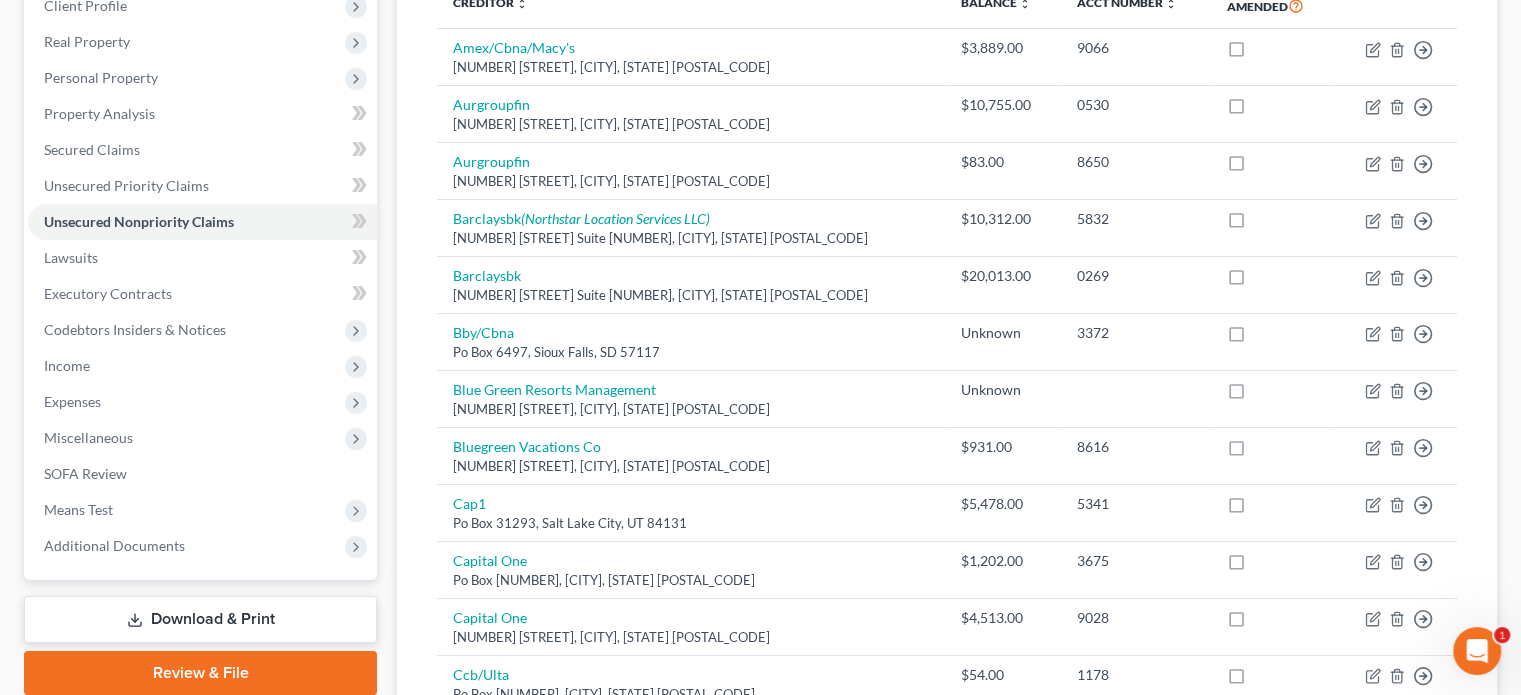 scroll, scrollTop: 300, scrollLeft: 0, axis: vertical 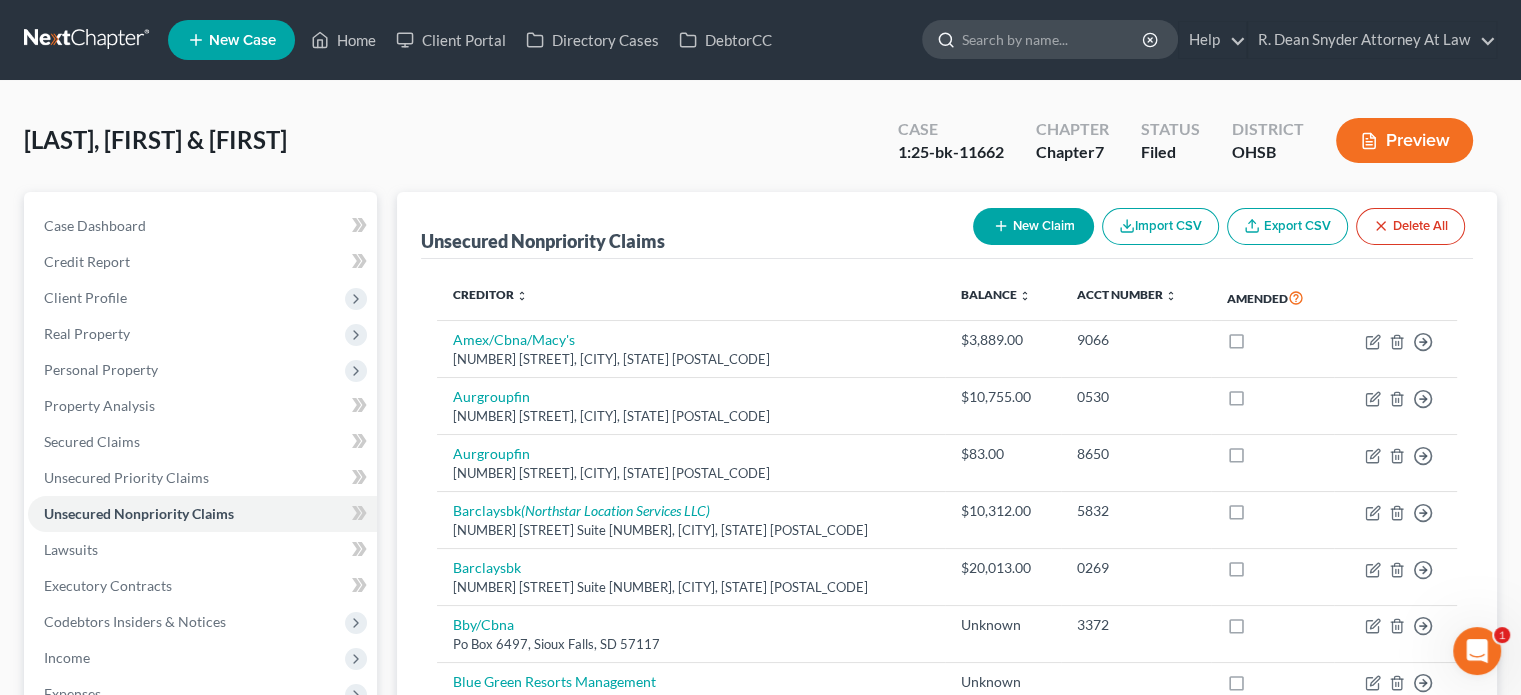 click at bounding box center [1053, 39] 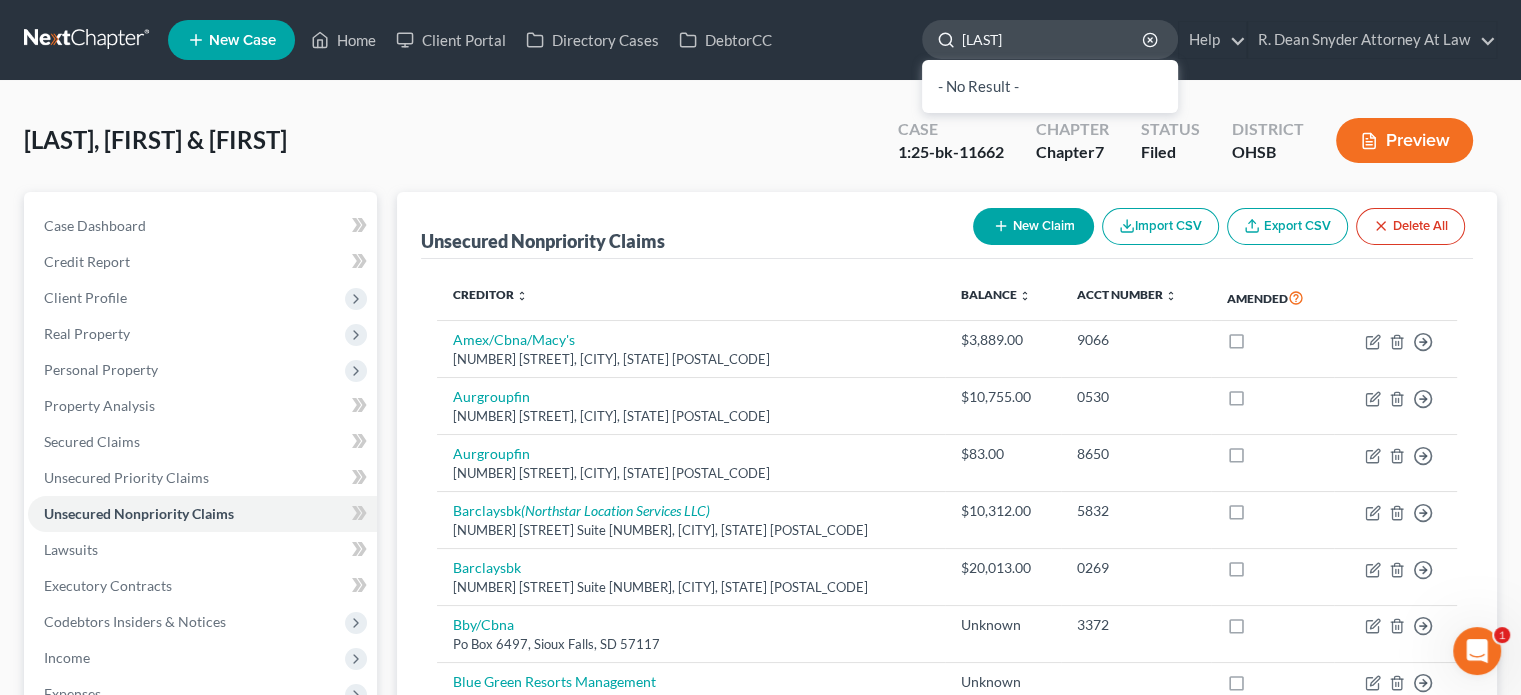 type on "[LAST]" 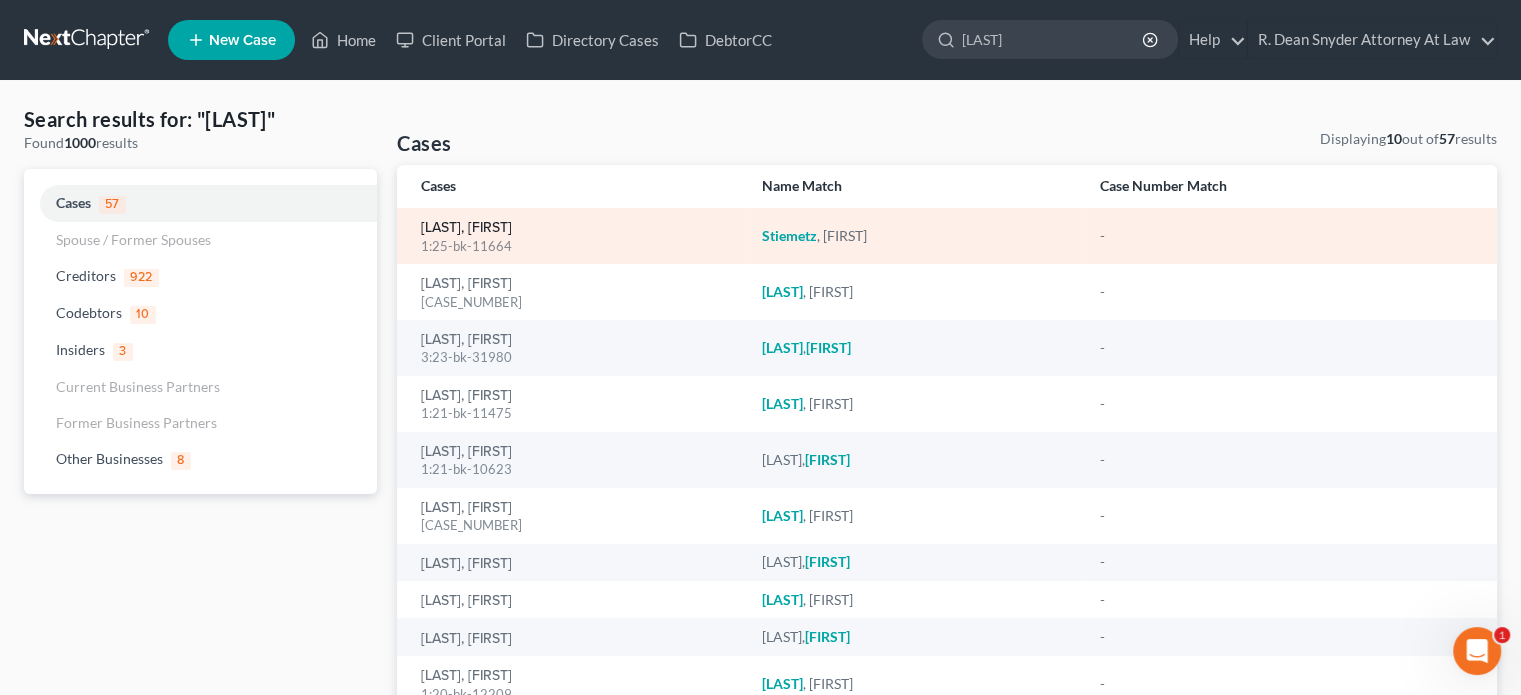 click on "[LAST], [FIRST]" at bounding box center (466, 228) 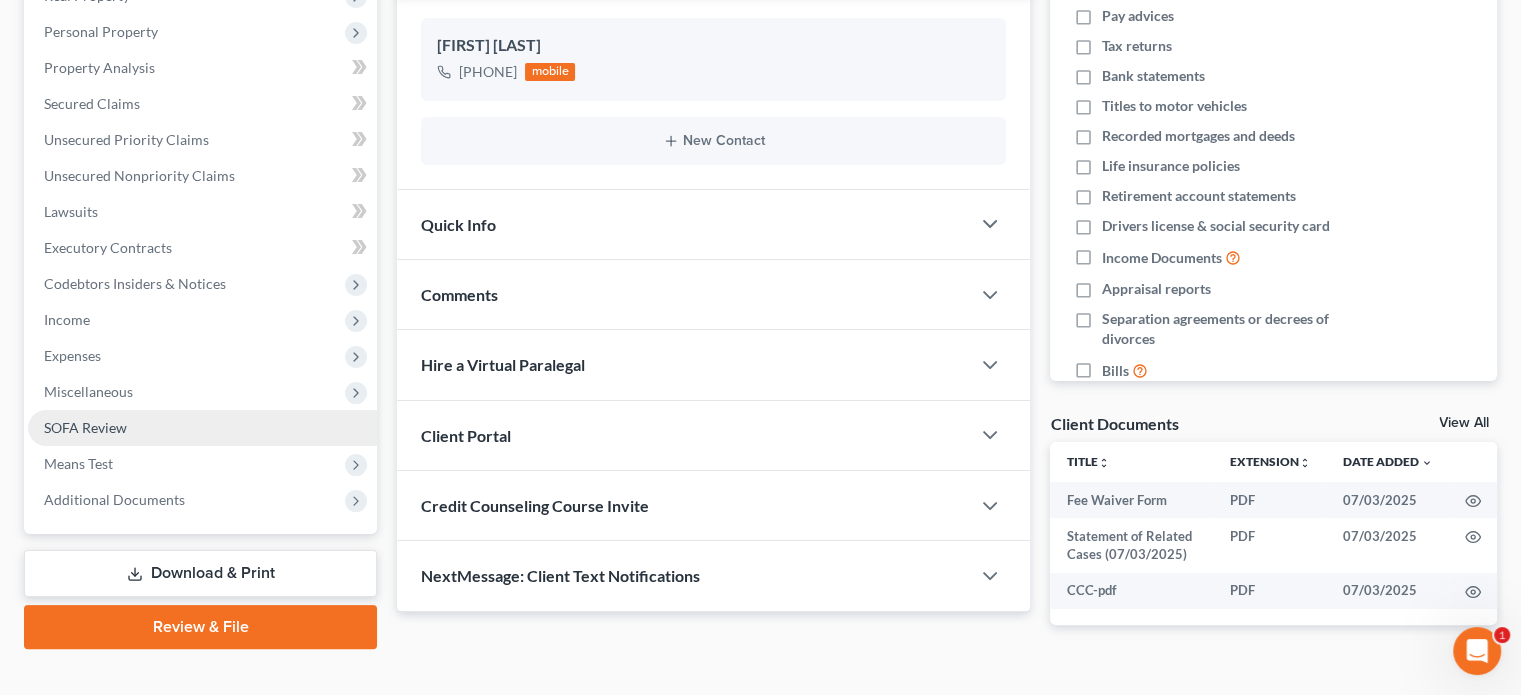scroll, scrollTop: 375, scrollLeft: 0, axis: vertical 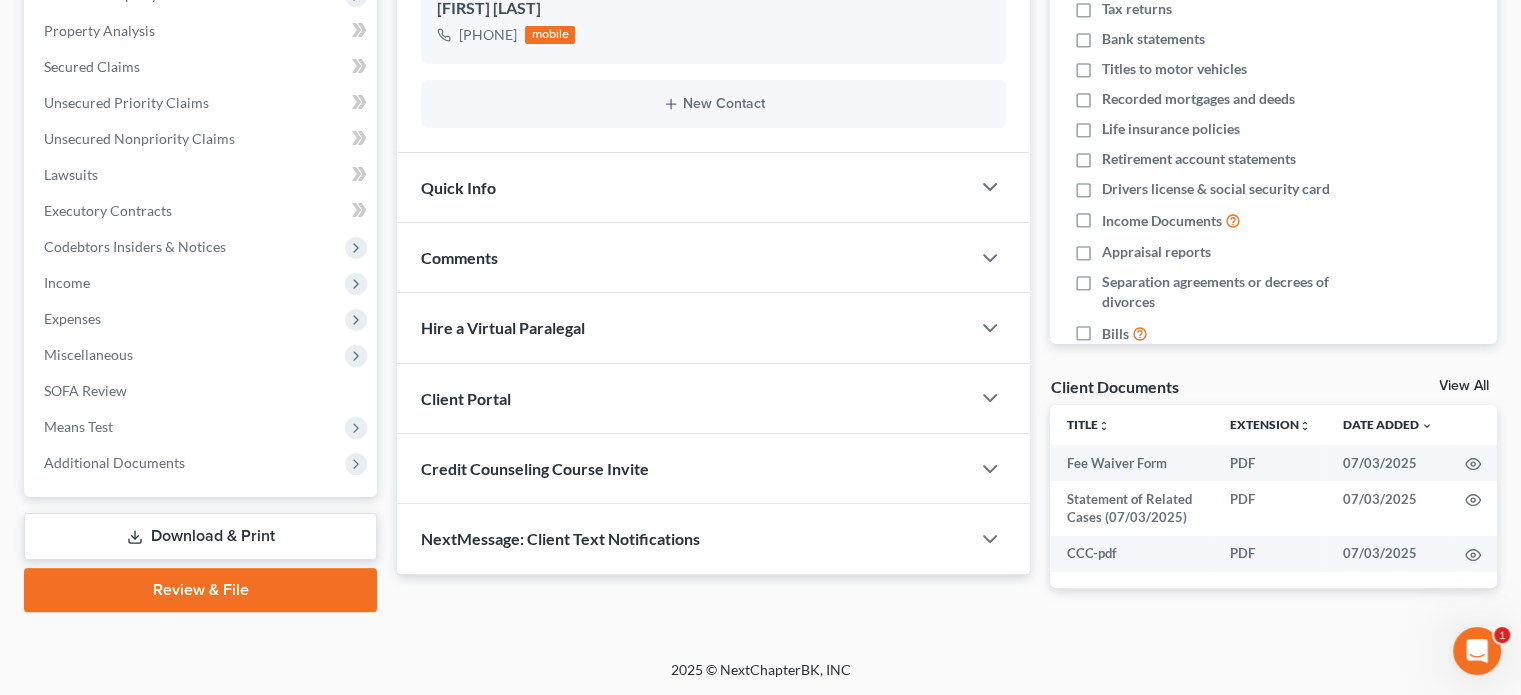 click on "Download & Print" at bounding box center [200, 536] 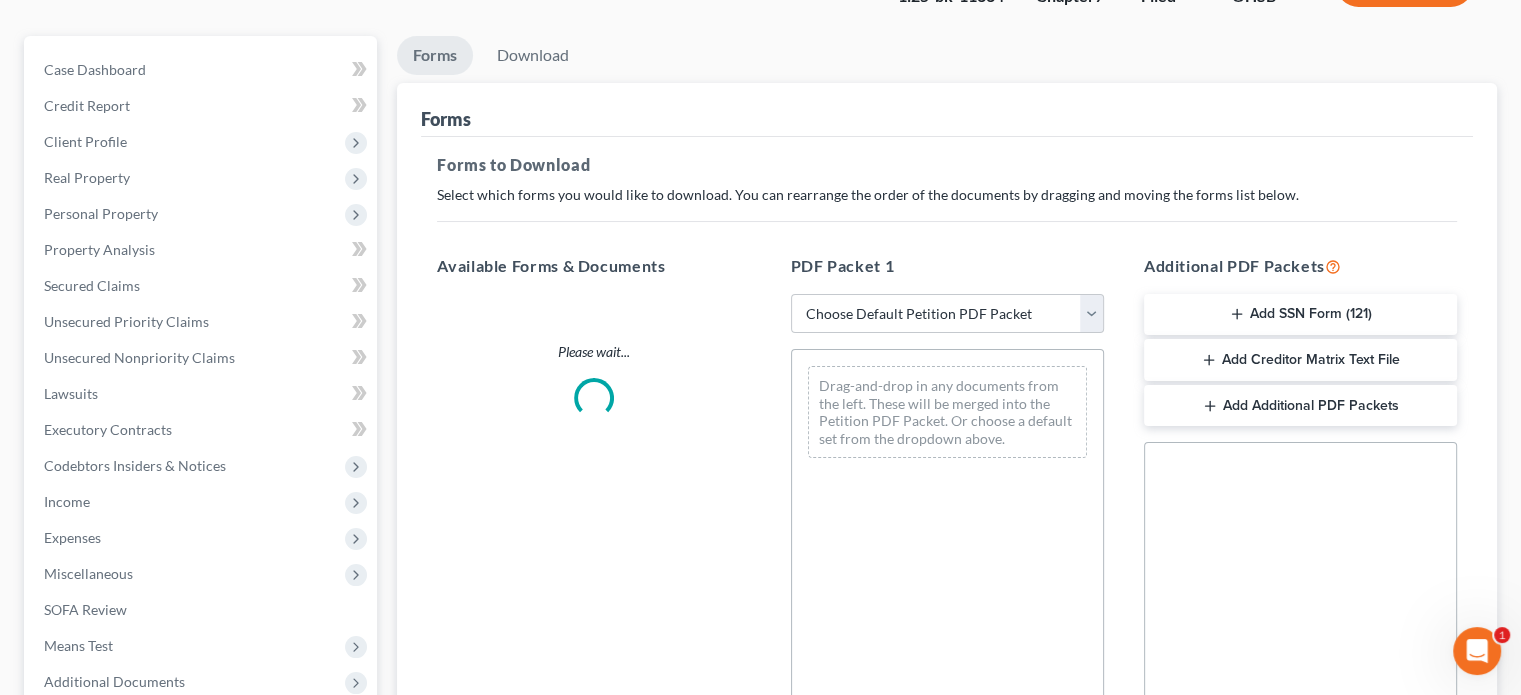 scroll, scrollTop: 200, scrollLeft: 0, axis: vertical 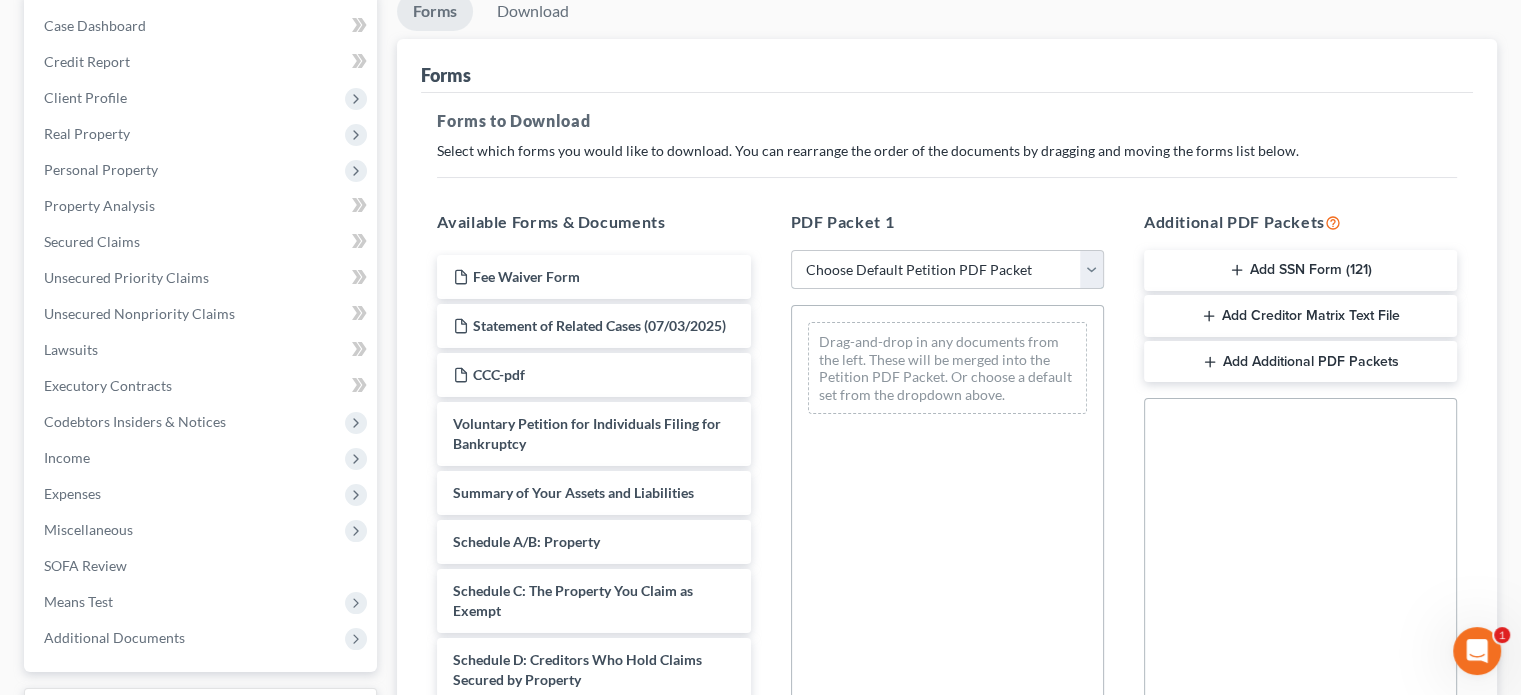 click on "Choose Default Petition PDF Packet Complete Bankruptcy Petition (all forms and schedules) Emergency Filing Forms (Petition and Creditor List Only) Amended Forms Signature Pages Only CostaMarkDraft Fairfield Farifield fairfield1 fairfield2 Fairfield Petition5182020 Petition52020 Petitionmailed to client 52120 Fairfield3 Fairfield3 Amended Schedule F" at bounding box center [947, 270] 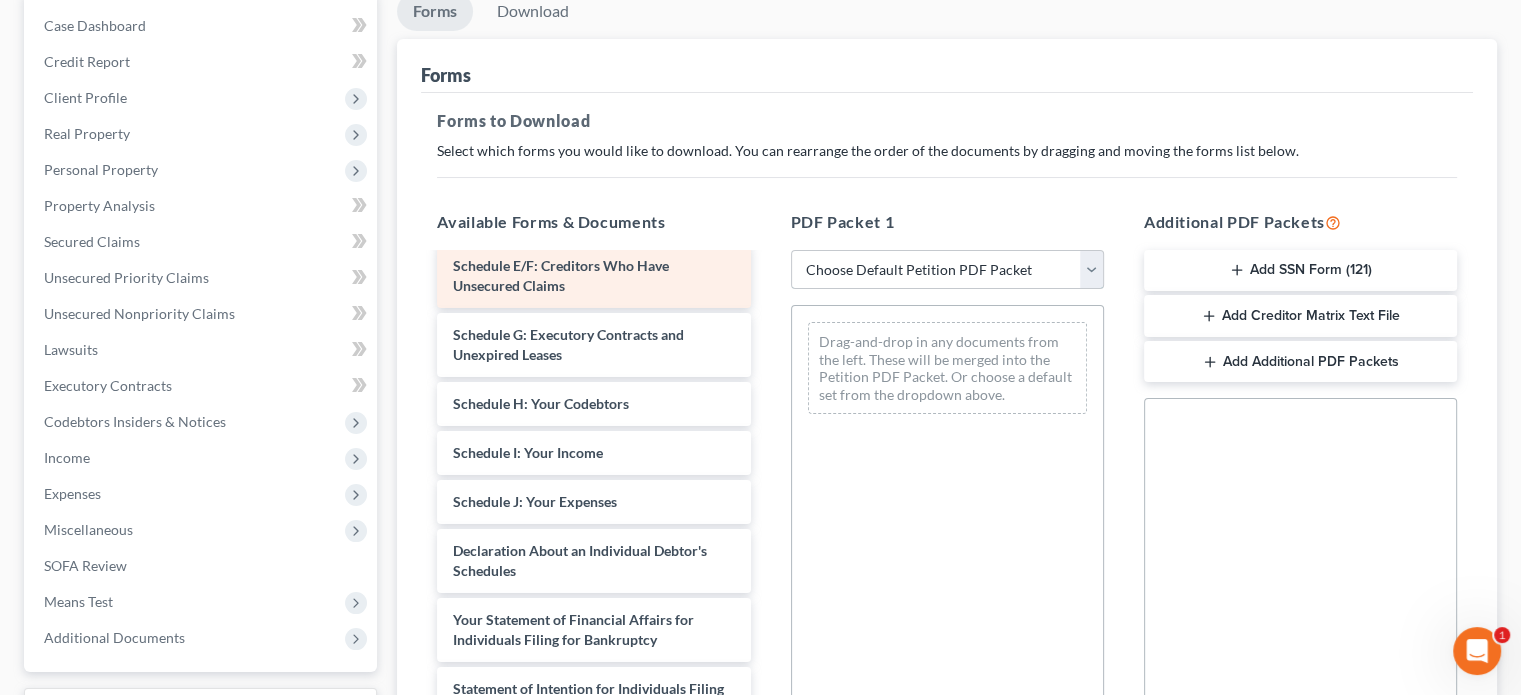 scroll, scrollTop: 600, scrollLeft: 0, axis: vertical 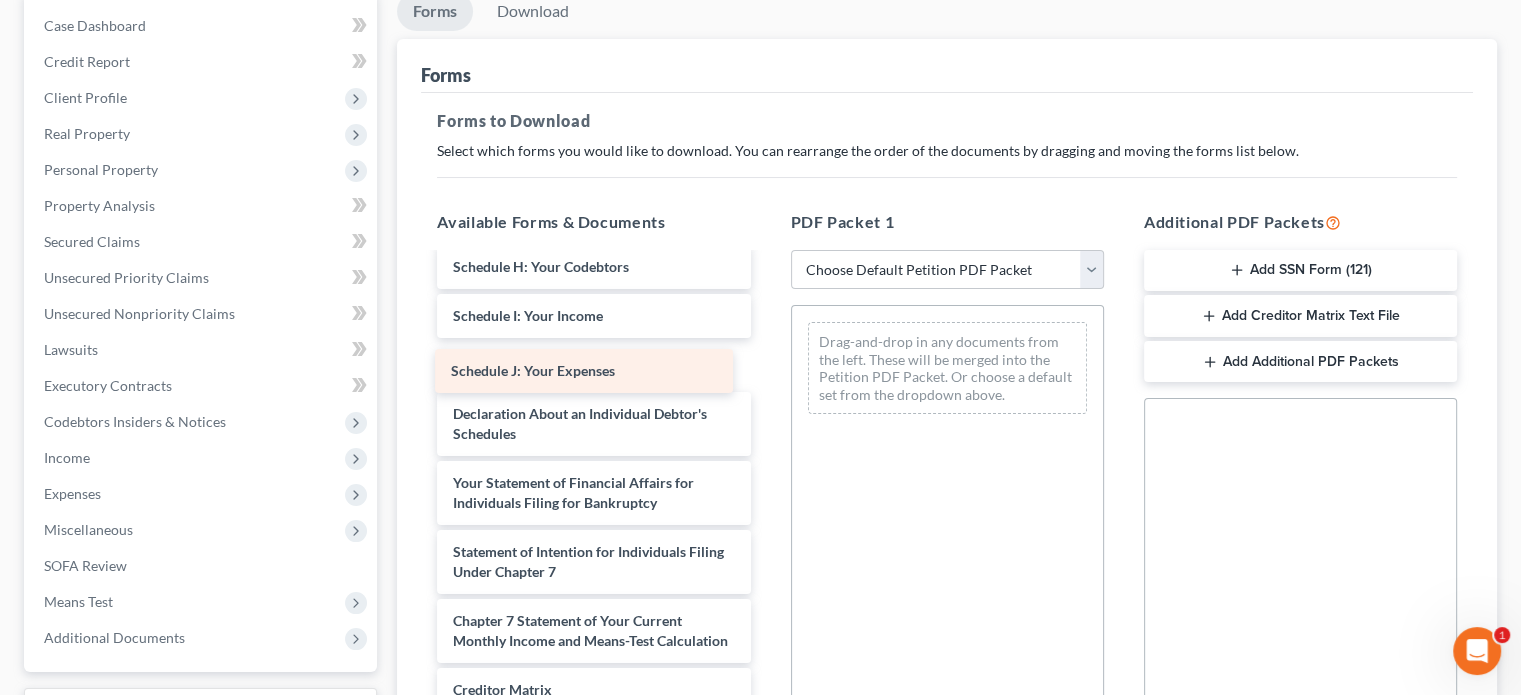 drag, startPoint x: 557, startPoint y: 383, endPoint x: 553, endPoint y: 371, distance: 12.649111 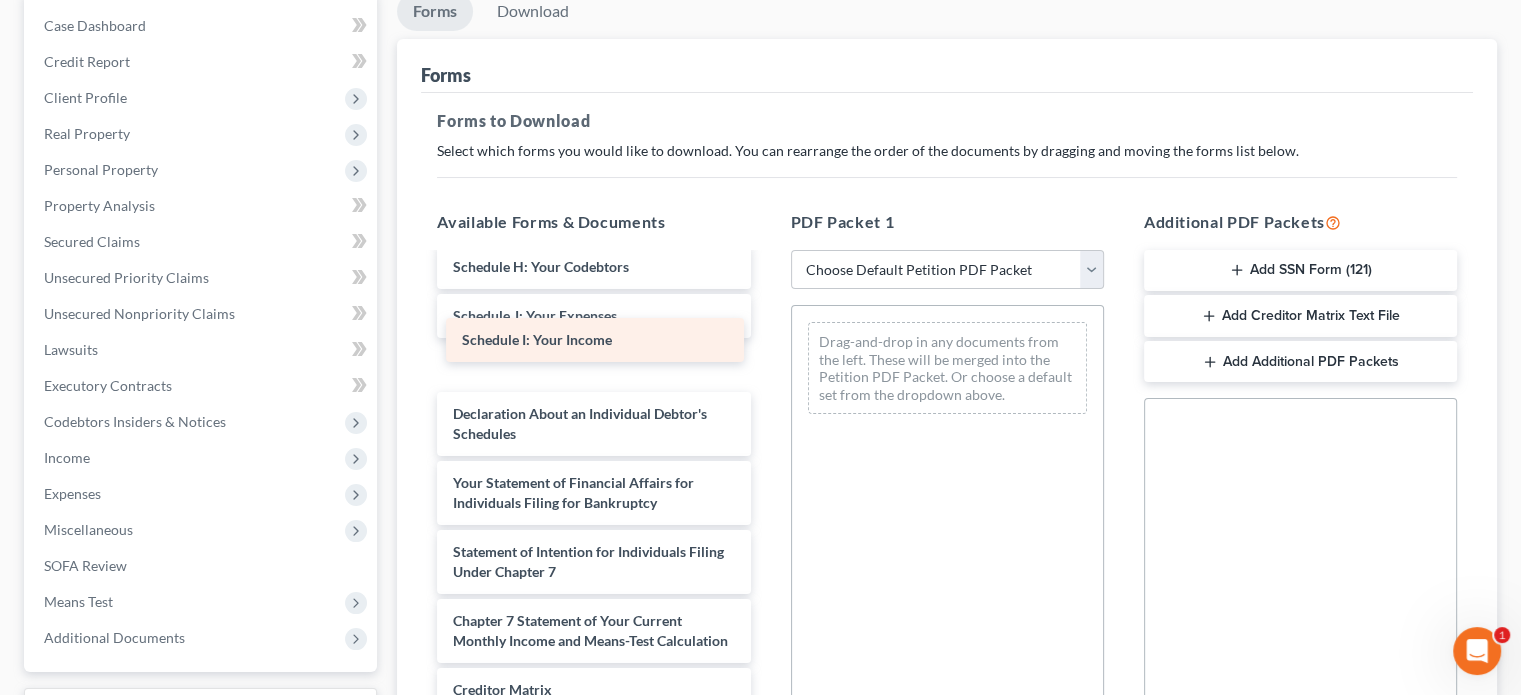 click on "Schedule I: Your Income Fee Waiver Form Statement of Related Cases ([DATE]) CCC-pdf Voluntary Petition for Individuals Filing for Bankruptcy Summary of Your Assets and Liabilities Schedule A/B: Property Schedule C: The Property You Claim as Exempt Schedule D: Creditors Who Hold Claims Secured by Property Schedule E/F: Creditors Who Have Unsecured Claims Schedule G: Executory Contracts and Unexpired Leases Schedule H: Your Codebtors Schedule I: Your Income Schedule J: Your Expenses Schedule I: Your Income Declaration About an Individual Debtor's Schedules Your Statement of Financial Affairs for Individuals Filing for Bankruptcy Statement of Intention for Individuals Filing Under Chapter 7 Chapter 7 Statement of Your Current Monthly Income and Means-Test Calculation Creditor Matrix Verification of Creditor Matrix Notice Required by 11 U.S.C. § 342(b) for Individuals Filing for Bankruptcy Attorney's Disclosure of Compensation" at bounding box center [593, 267] 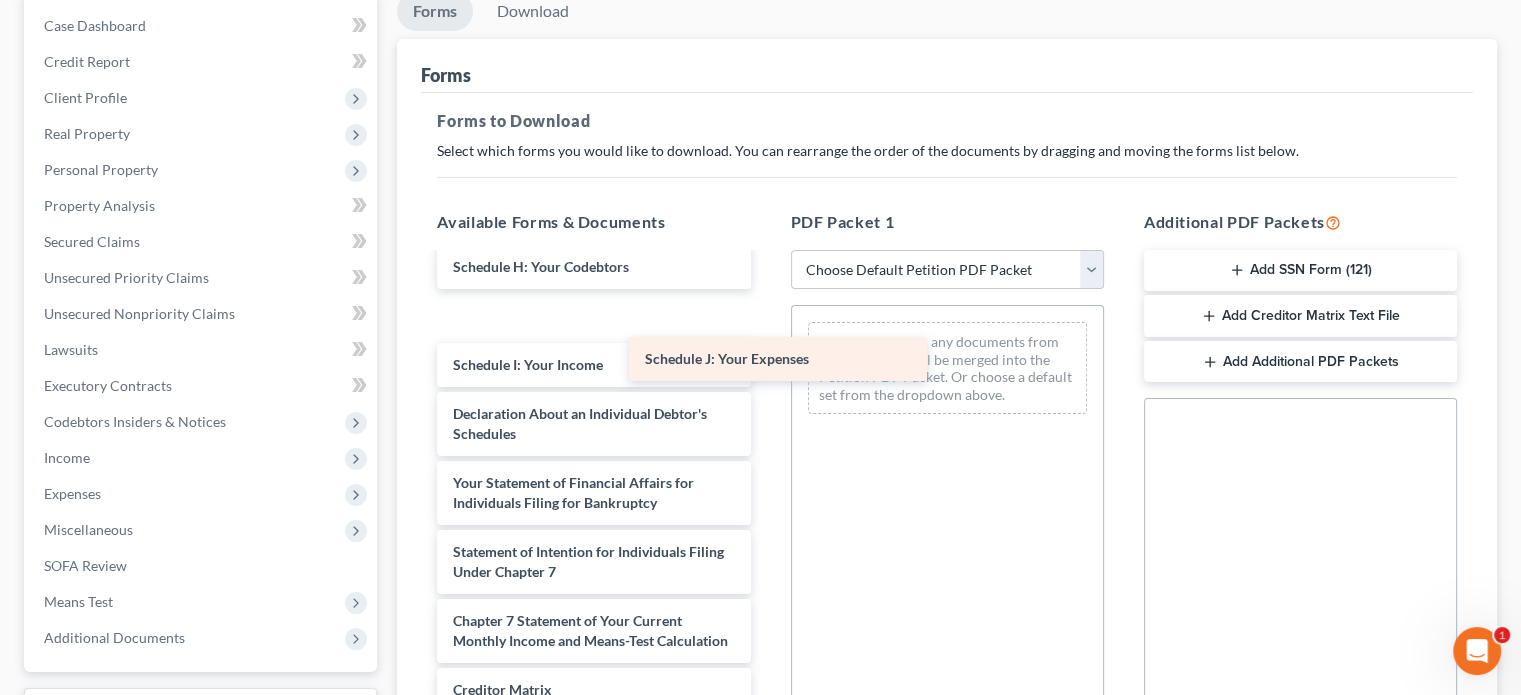 drag, startPoint x: 560, startPoint y: 333, endPoint x: 841, endPoint y: 370, distance: 283.42548 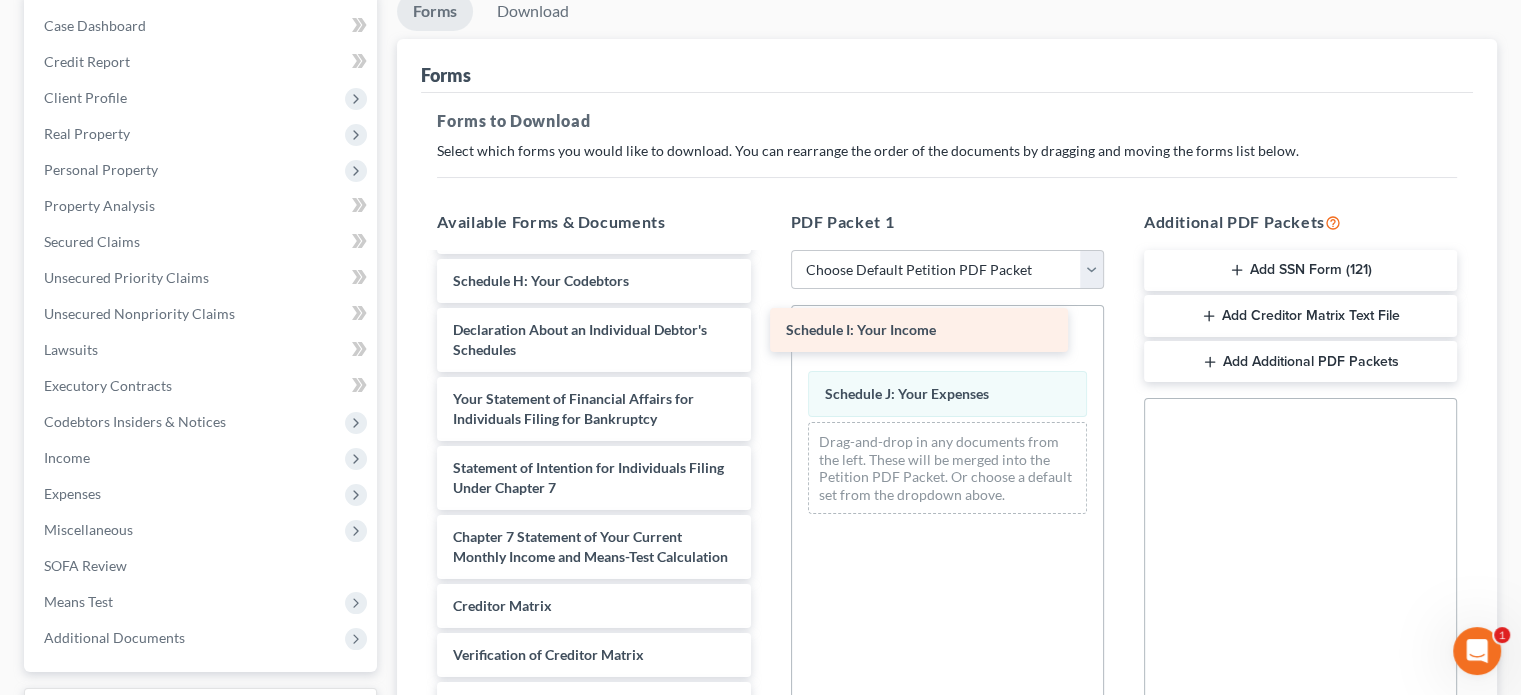 drag, startPoint x: 585, startPoint y: 327, endPoint x: 931, endPoint y: 331, distance: 346.02313 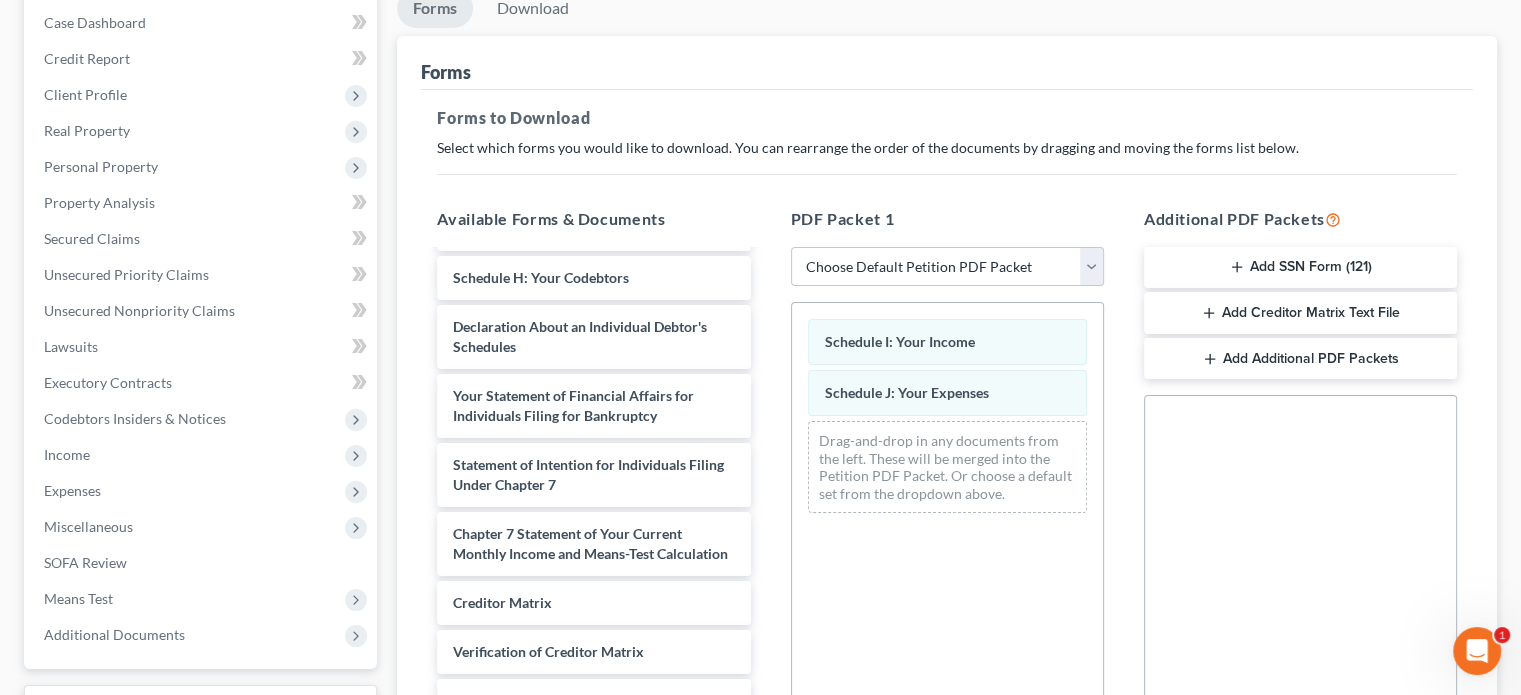 scroll, scrollTop: 538, scrollLeft: 0, axis: vertical 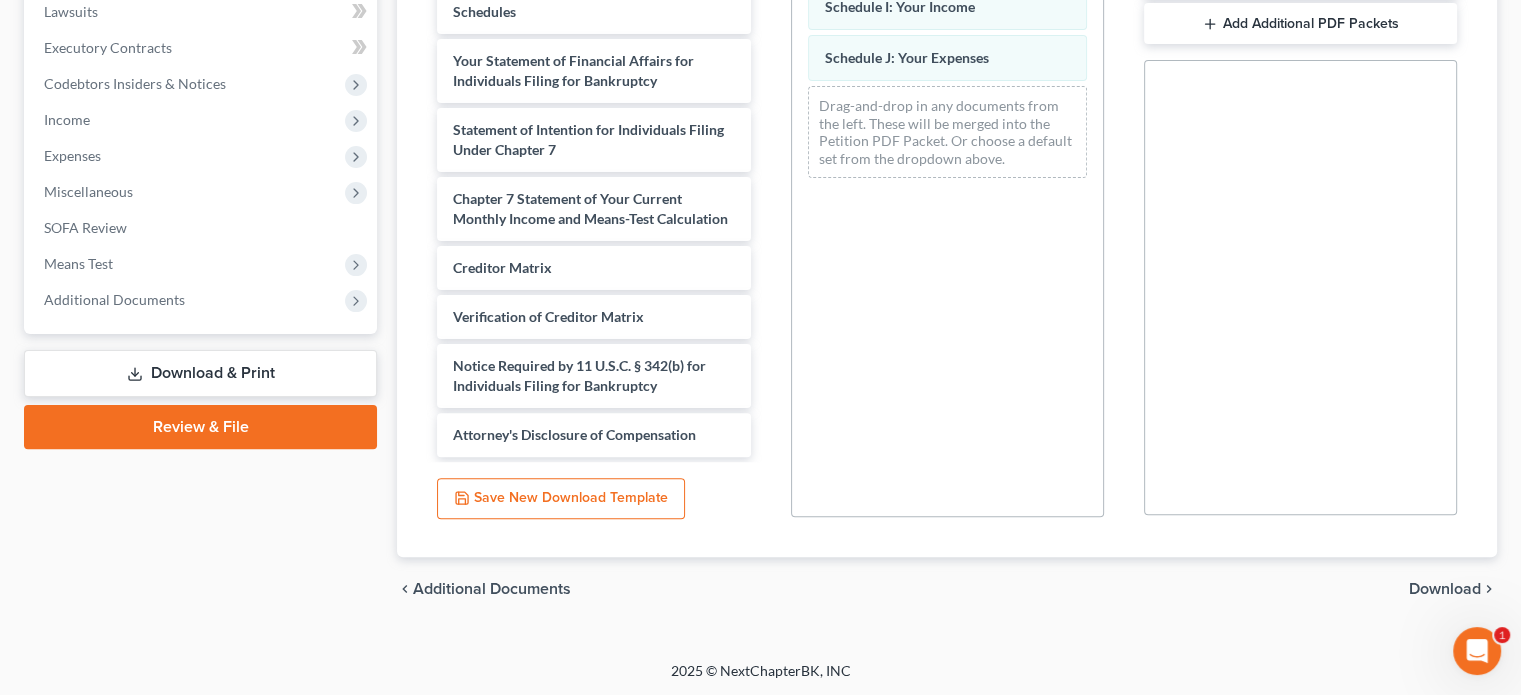click on "Download" at bounding box center (1445, 589) 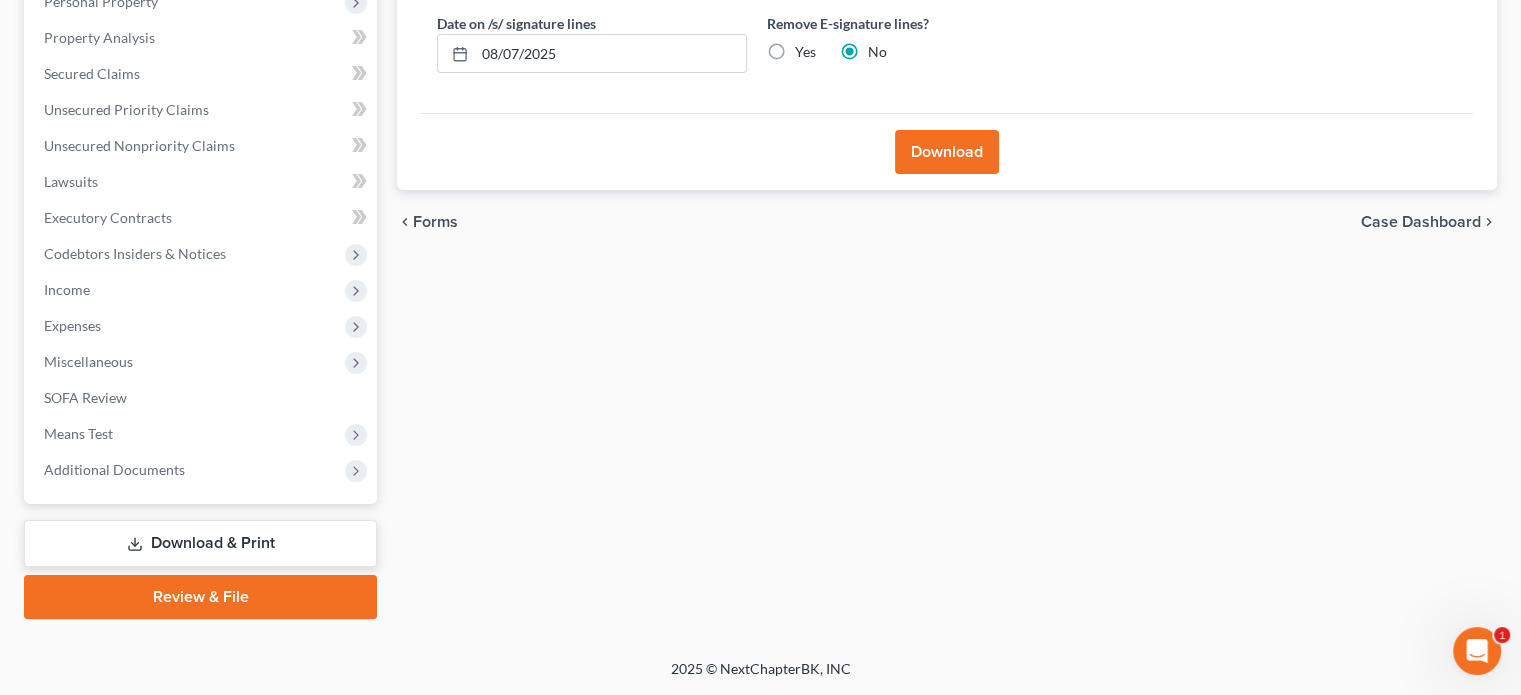 scroll, scrollTop: 366, scrollLeft: 0, axis: vertical 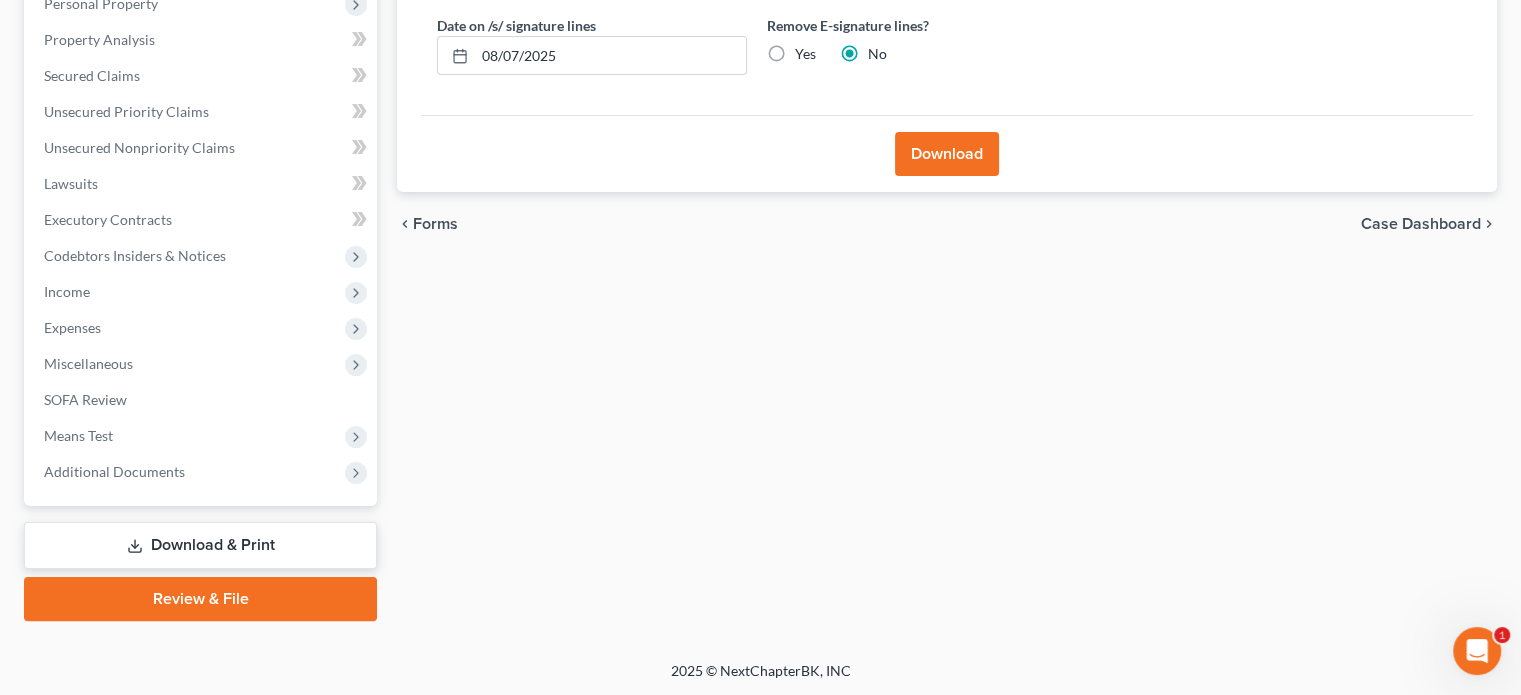drag, startPoint x: 922, startPoint y: 149, endPoint x: 915, endPoint y: 139, distance: 12.206555 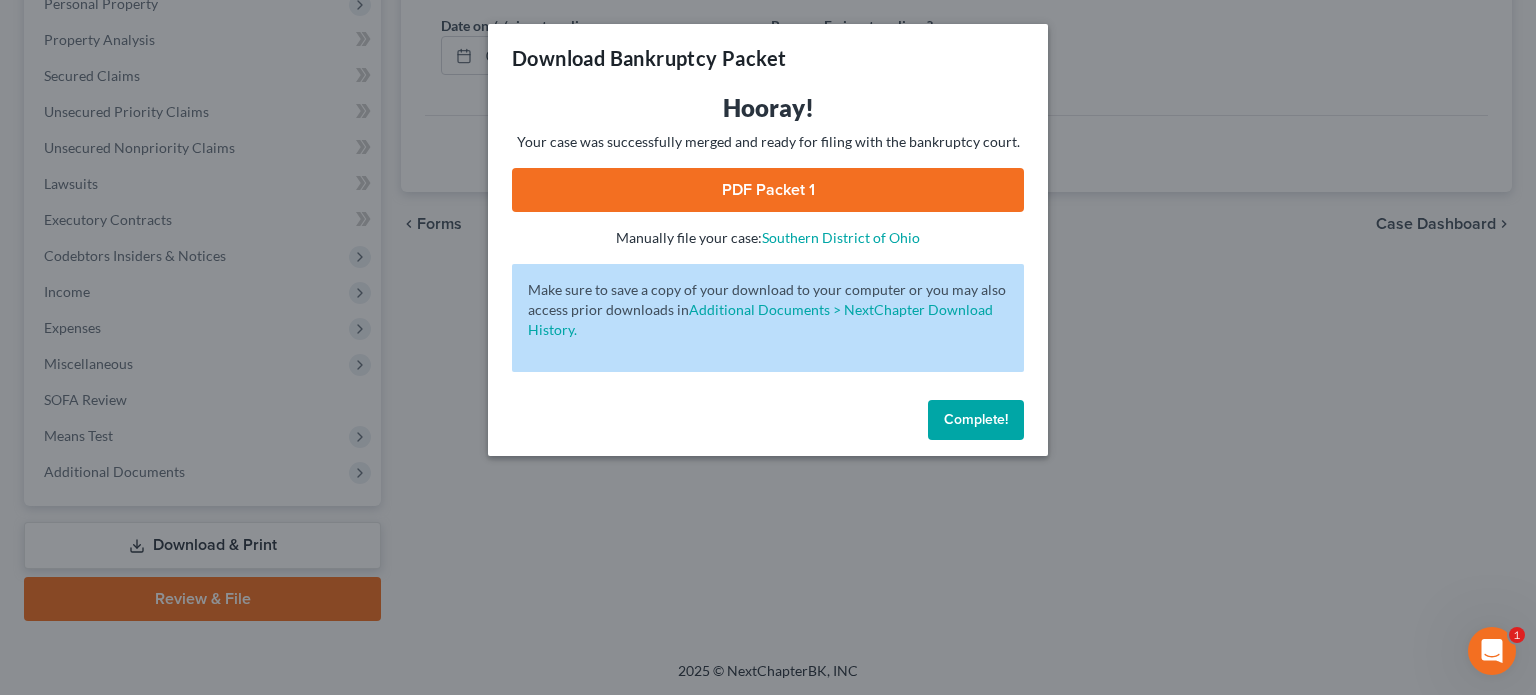 click on "PDF Packet 1" at bounding box center (768, 190) 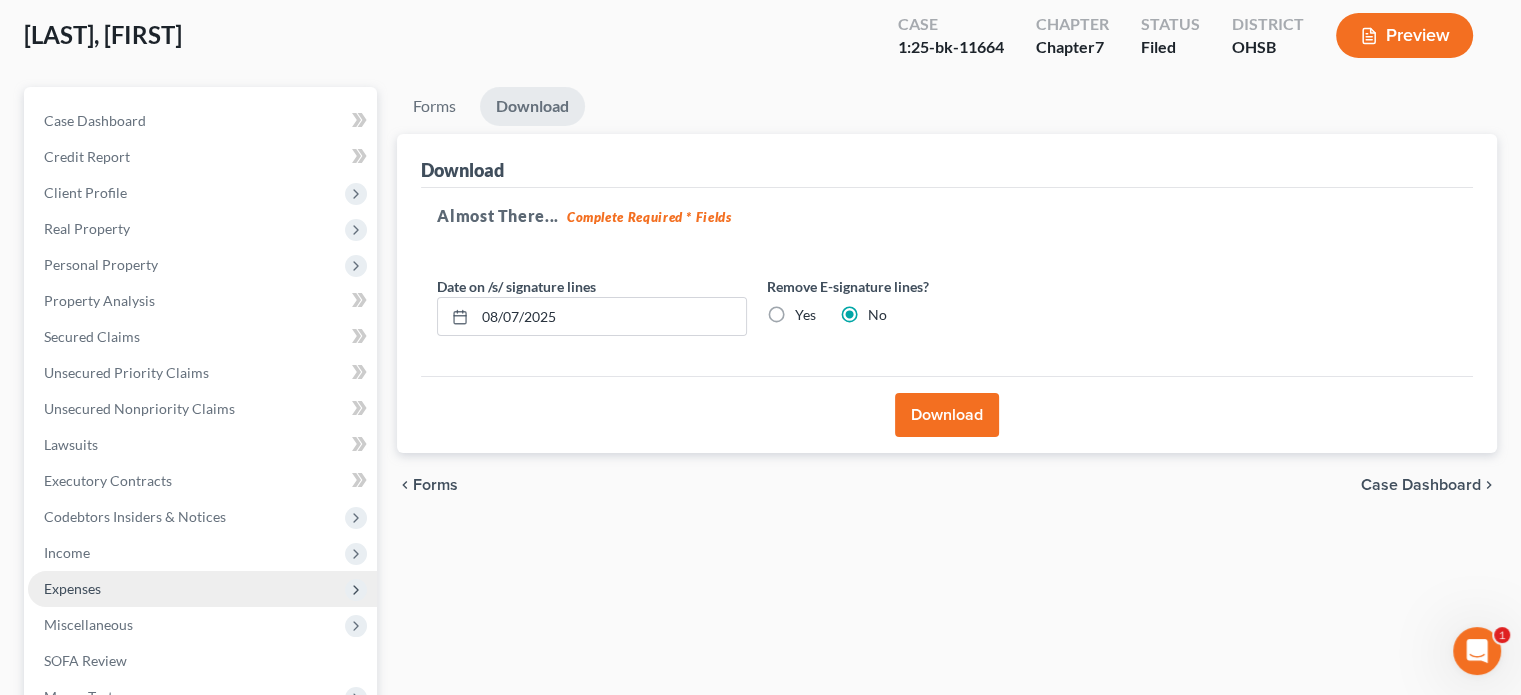 scroll, scrollTop: 0, scrollLeft: 0, axis: both 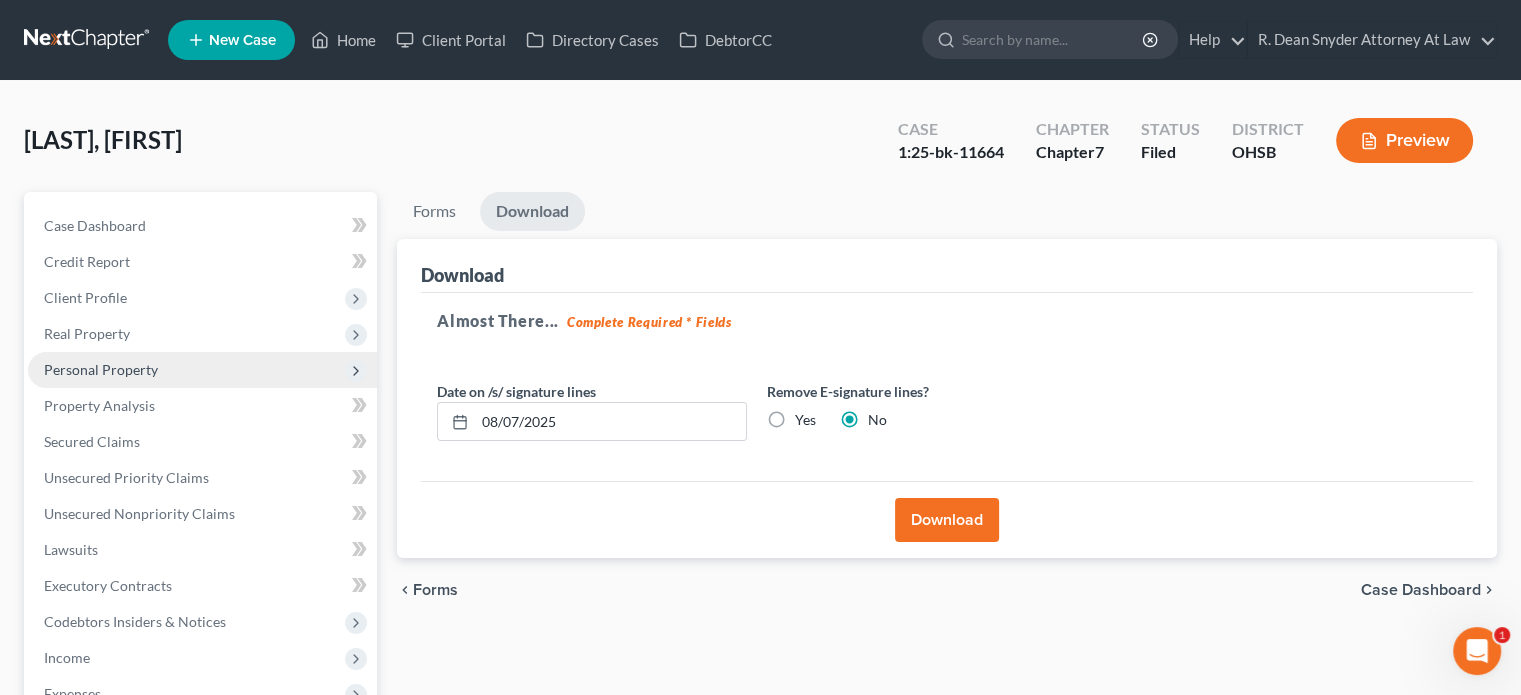 click on "Personal Property" at bounding box center (101, 369) 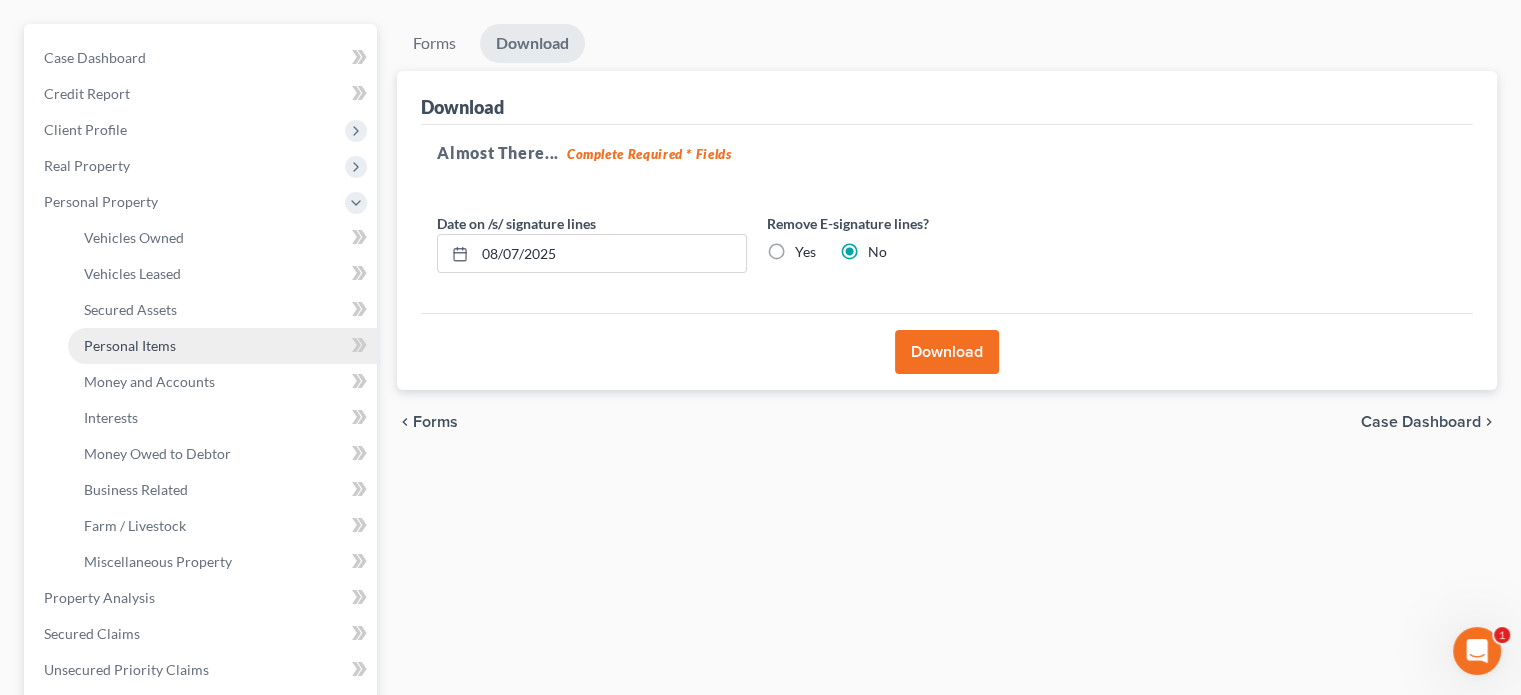 scroll, scrollTop: 200, scrollLeft: 0, axis: vertical 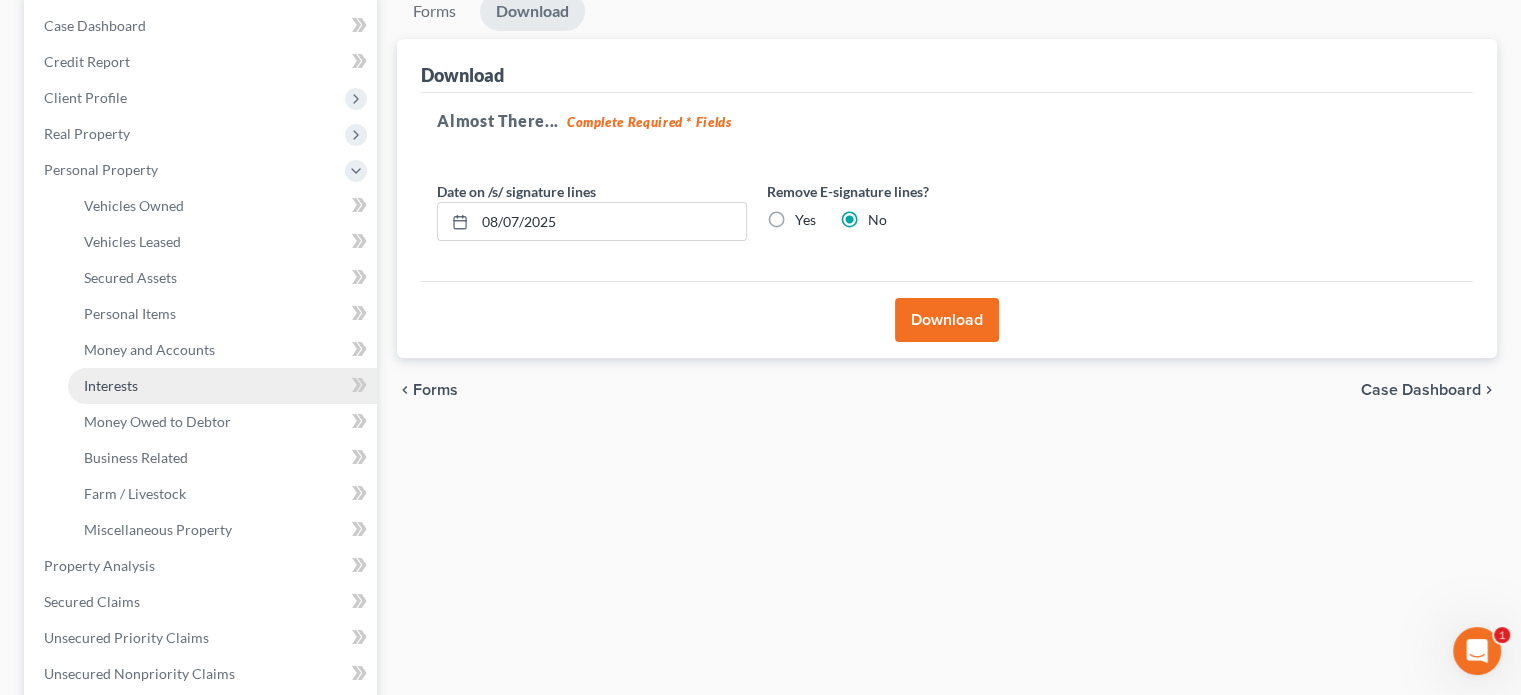 click on "Interests" at bounding box center [111, 385] 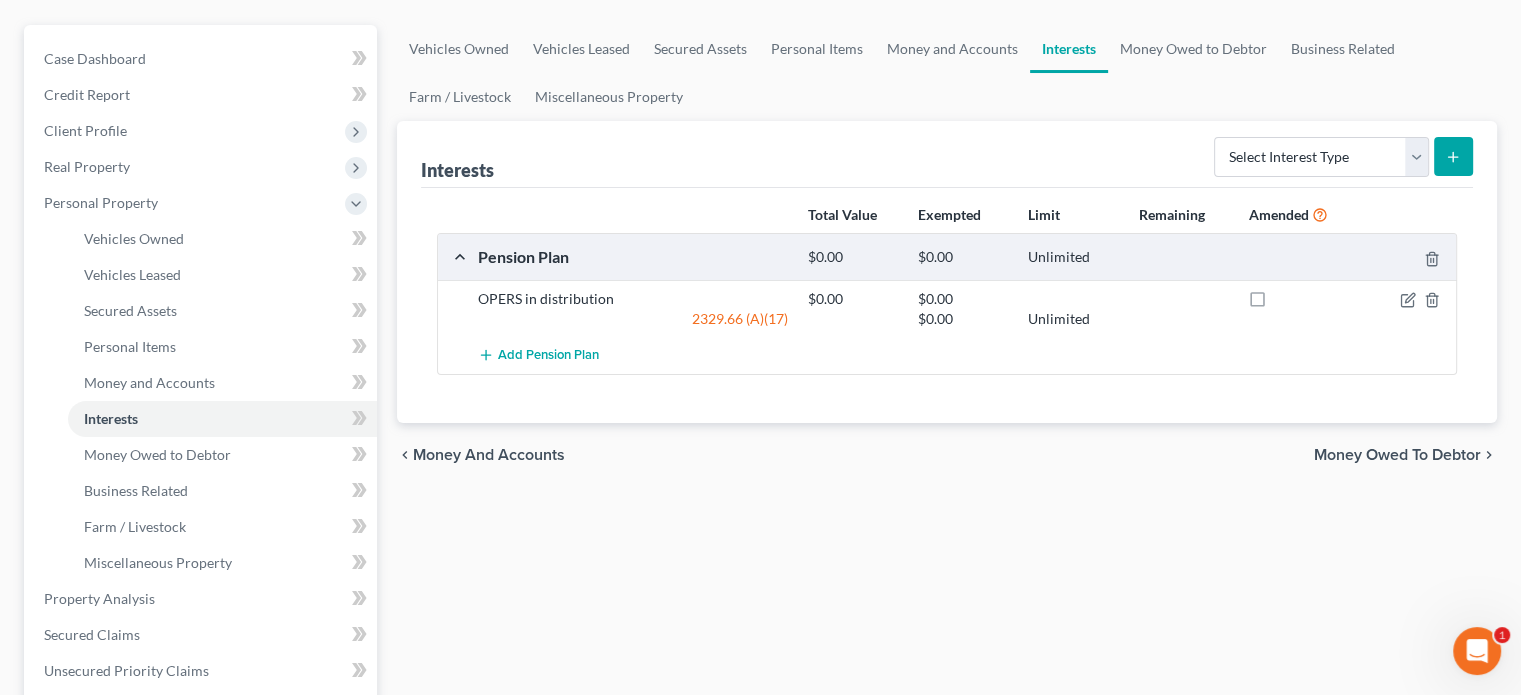 scroll, scrollTop: 200, scrollLeft: 0, axis: vertical 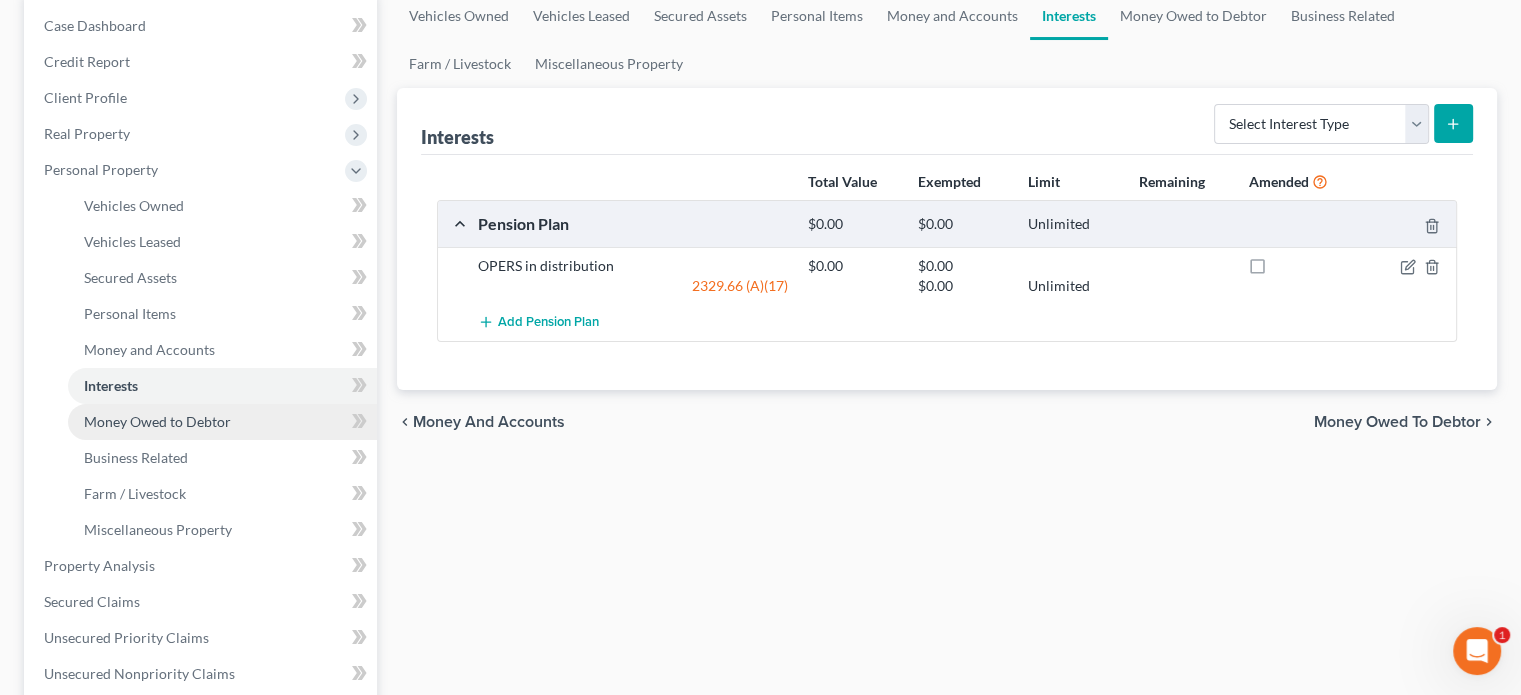 click on "Money Owed to Debtor" at bounding box center (157, 421) 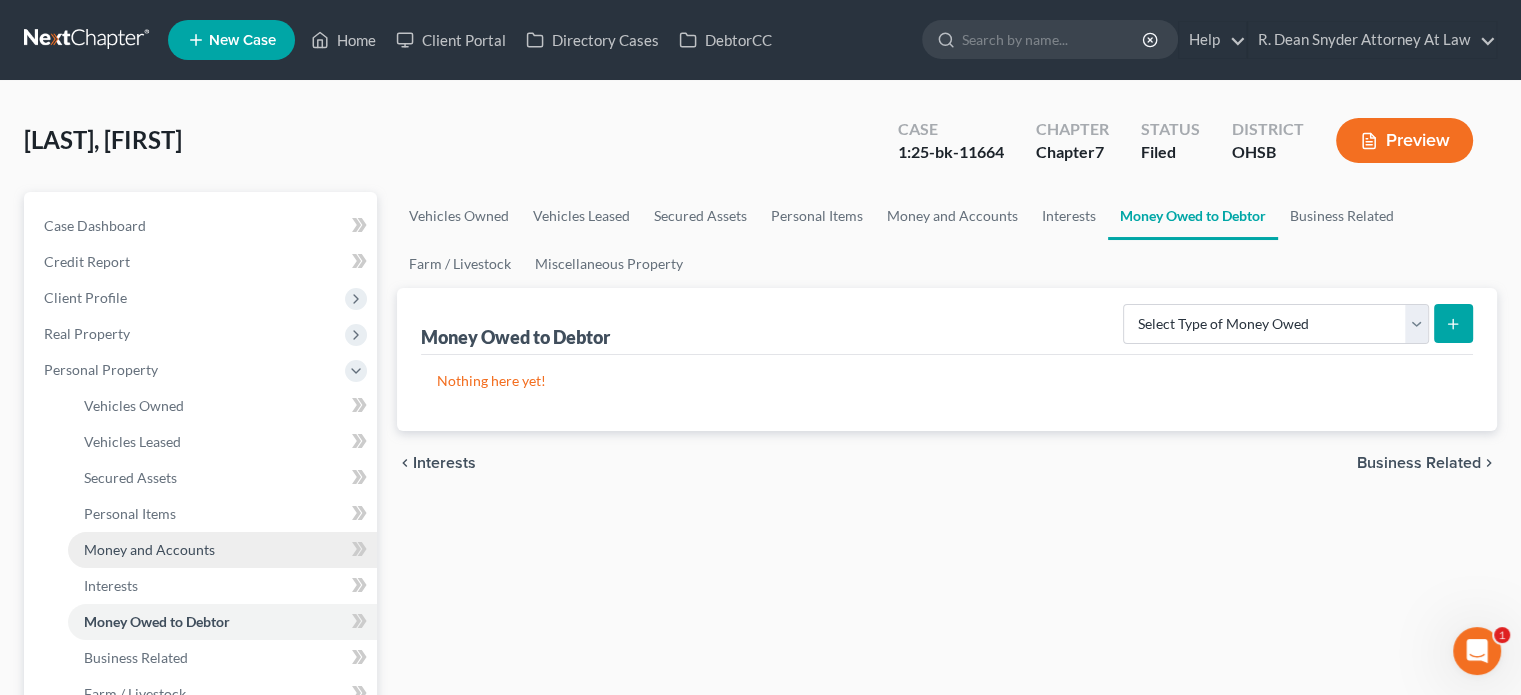 scroll, scrollTop: 200, scrollLeft: 0, axis: vertical 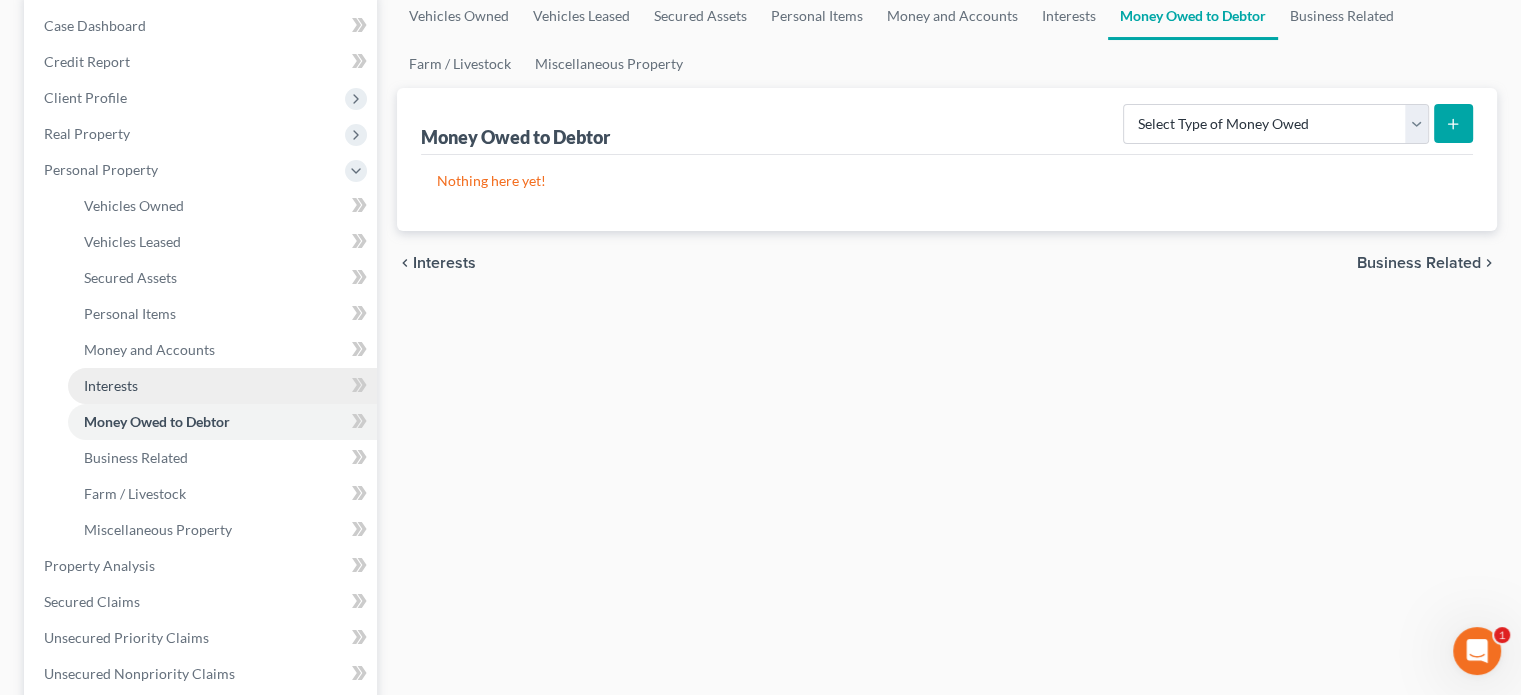 click on "Interests" at bounding box center (111, 385) 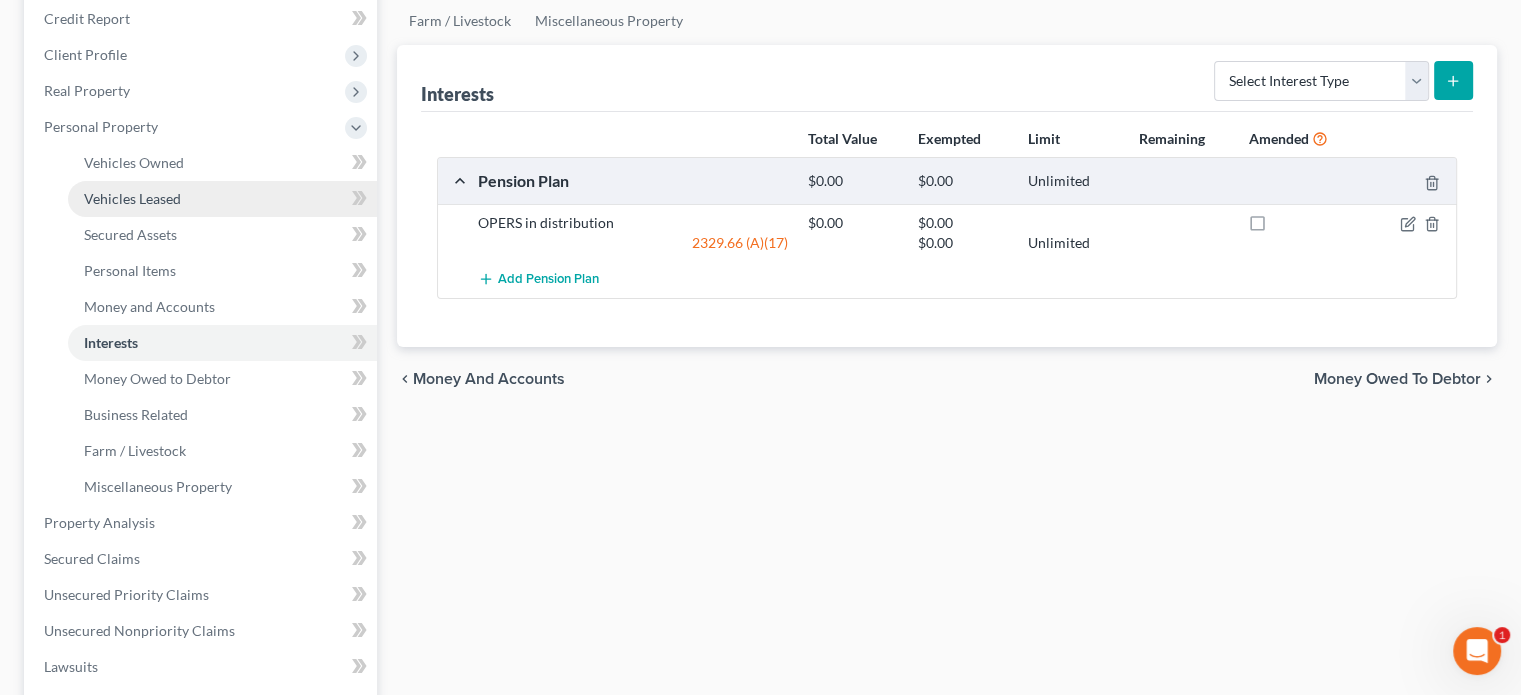 scroll, scrollTop: 326, scrollLeft: 0, axis: vertical 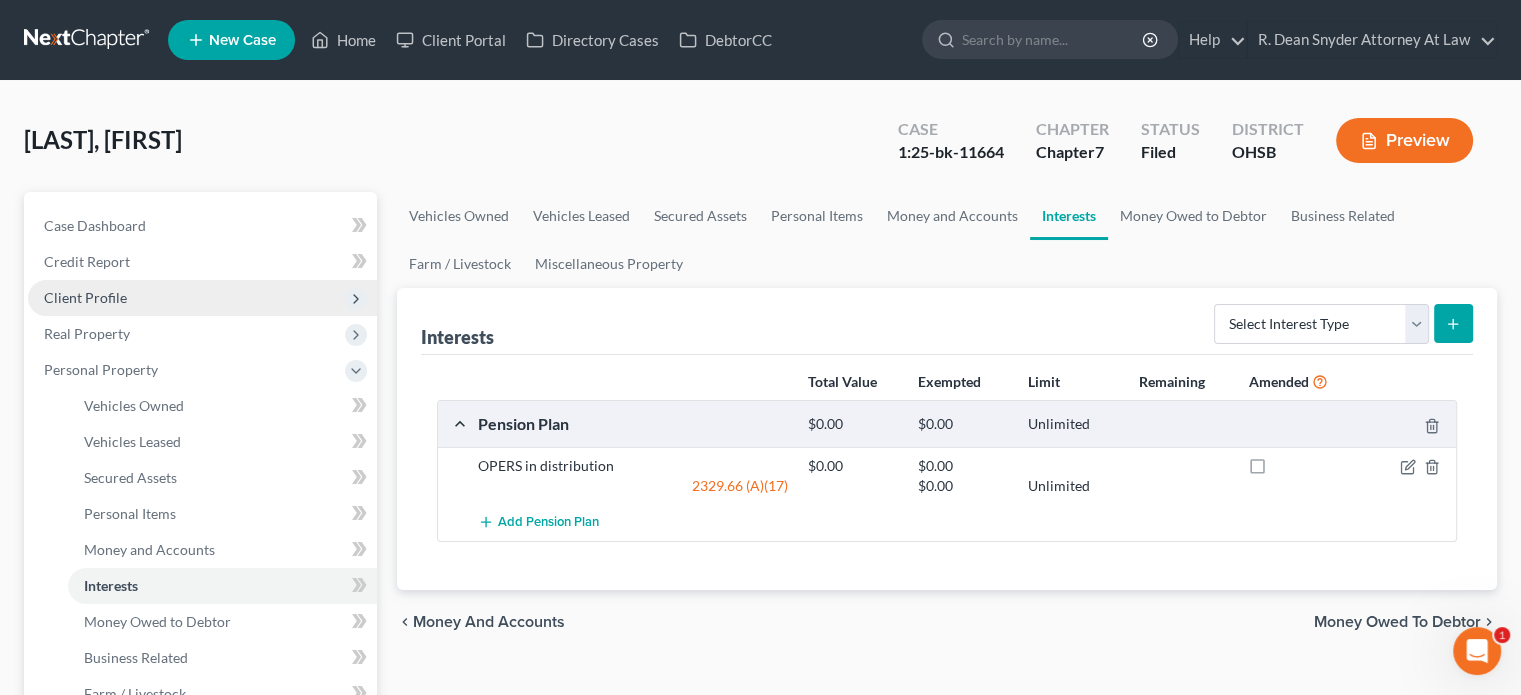 click on "Client Profile" at bounding box center [85, 297] 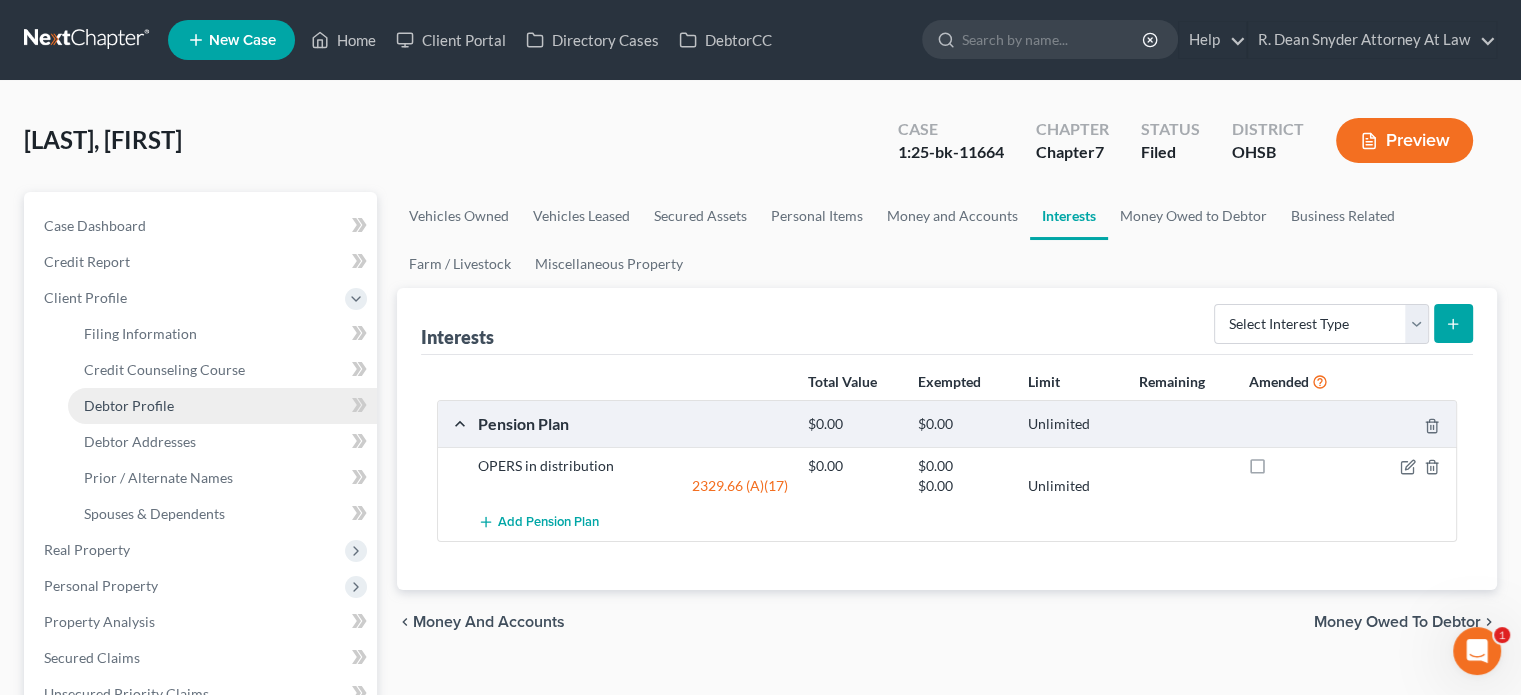 click on "Debtor Profile" at bounding box center (129, 405) 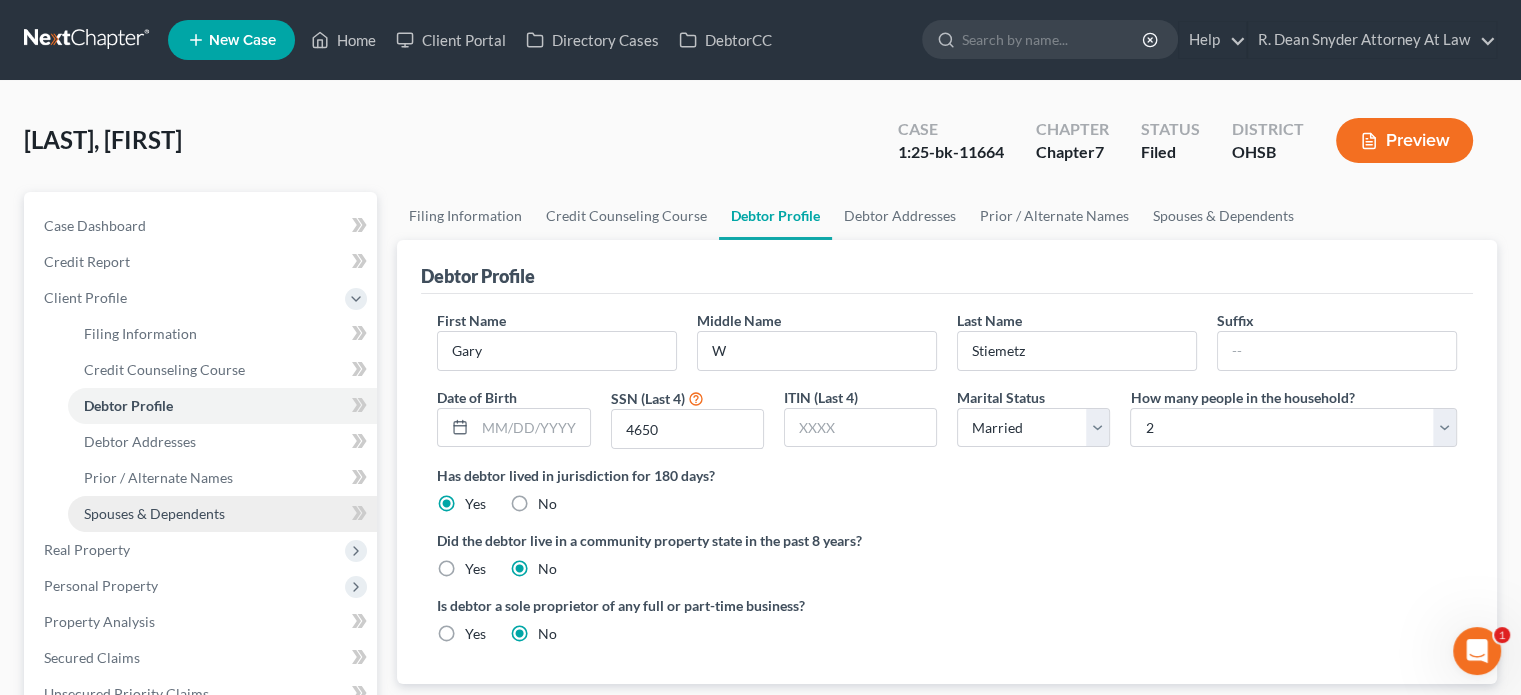 click on "Spouses & Dependents" at bounding box center [154, 513] 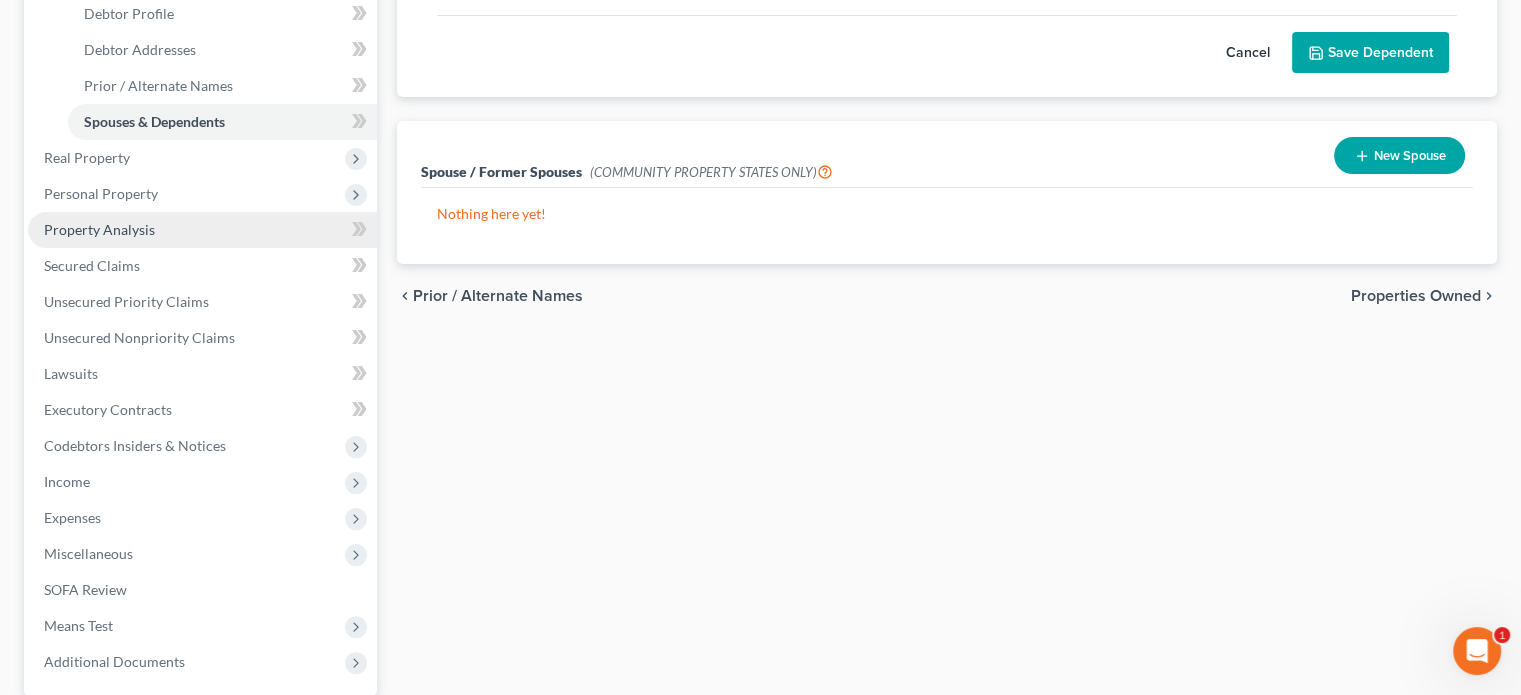 scroll, scrollTop: 500, scrollLeft: 0, axis: vertical 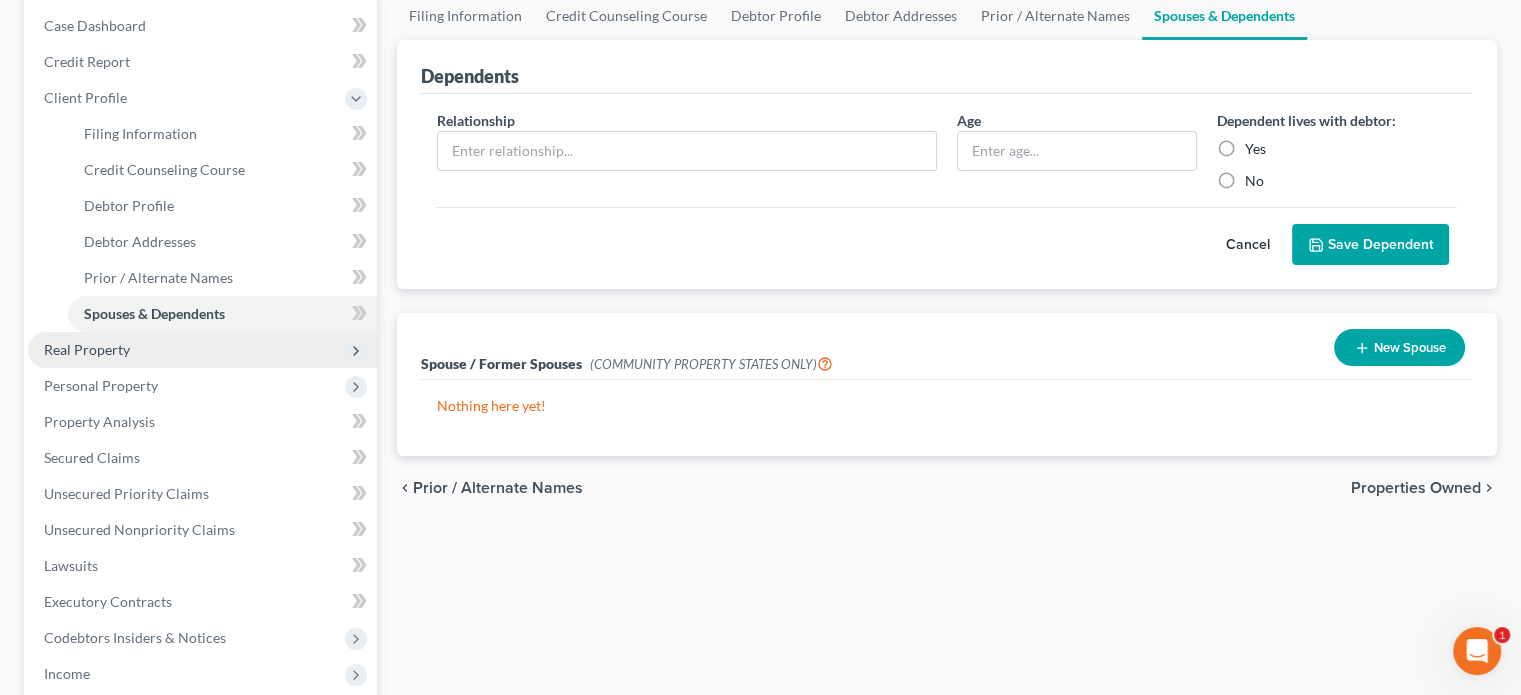 click on "Real Property" at bounding box center [87, 349] 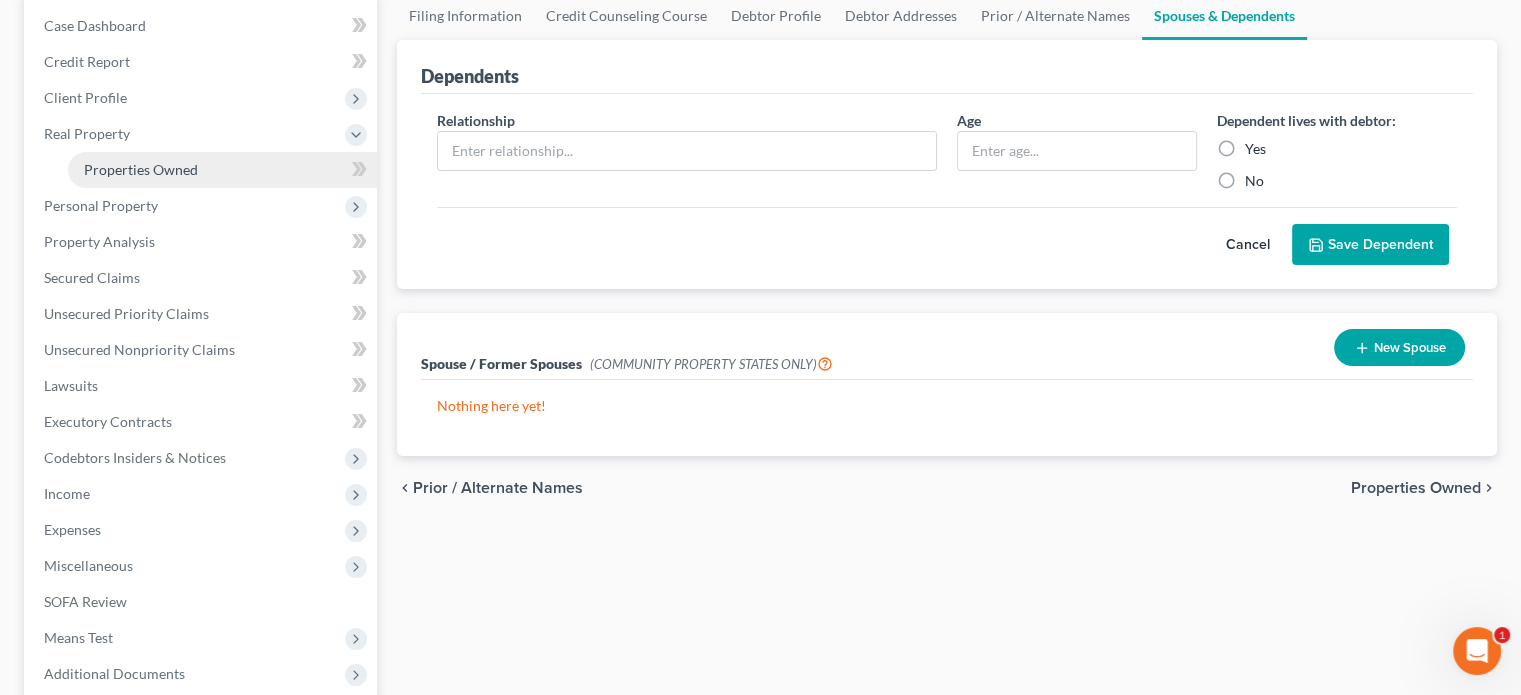 click on "Properties Owned" at bounding box center [141, 169] 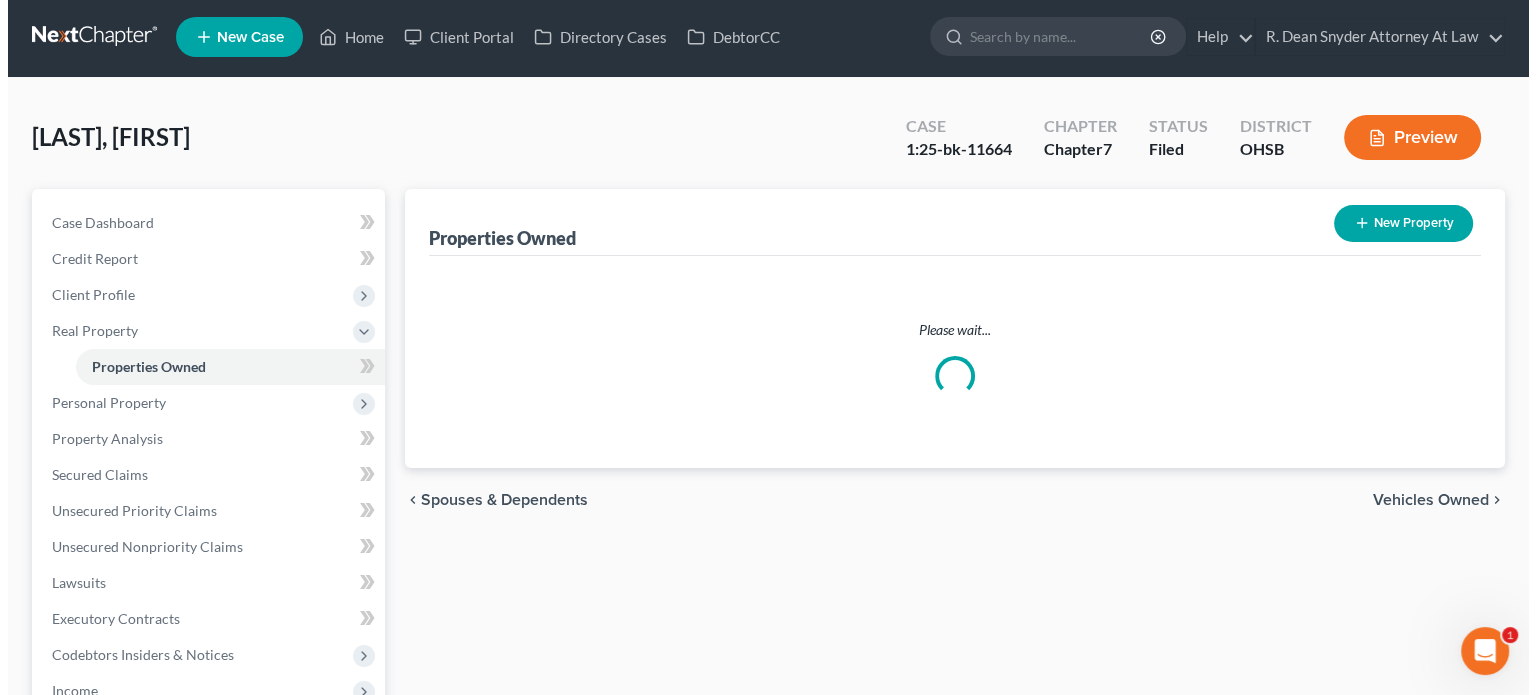 scroll, scrollTop: 0, scrollLeft: 0, axis: both 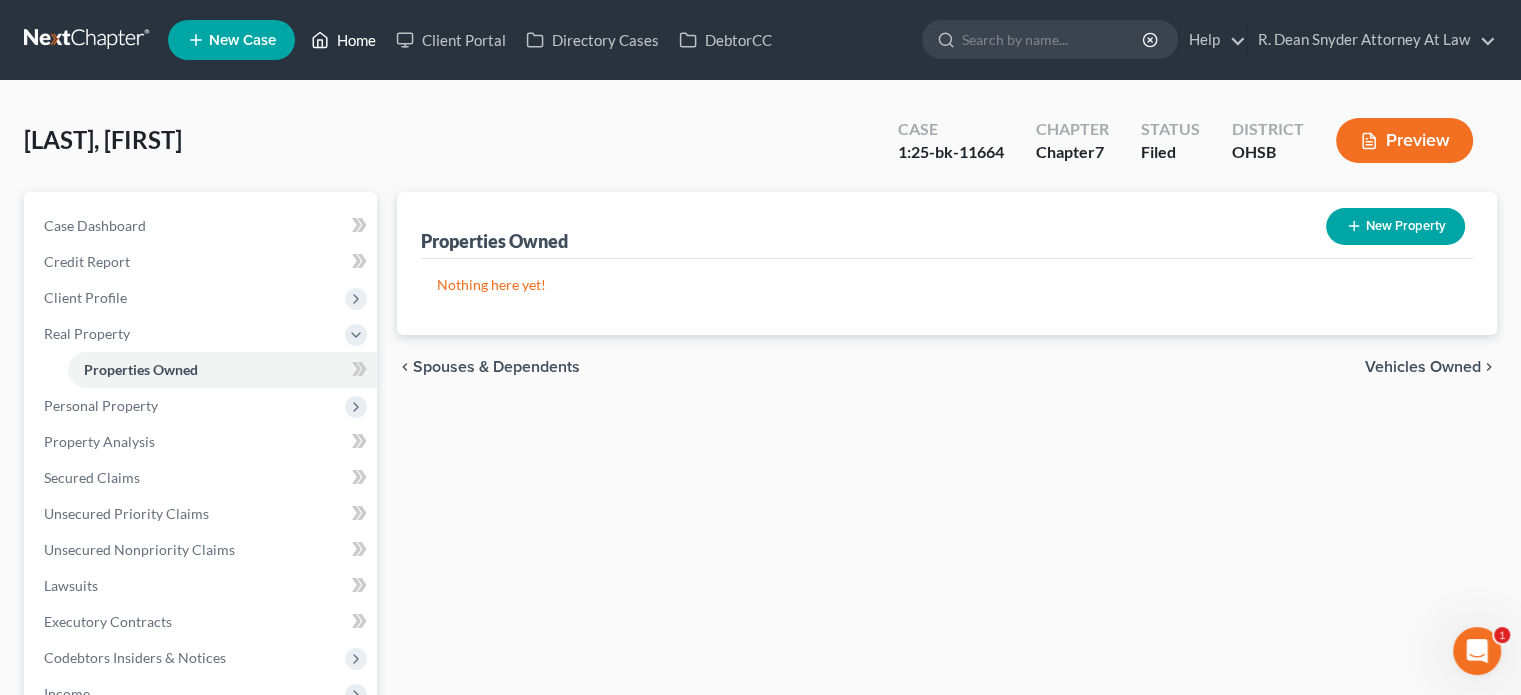click on "Home" at bounding box center (343, 40) 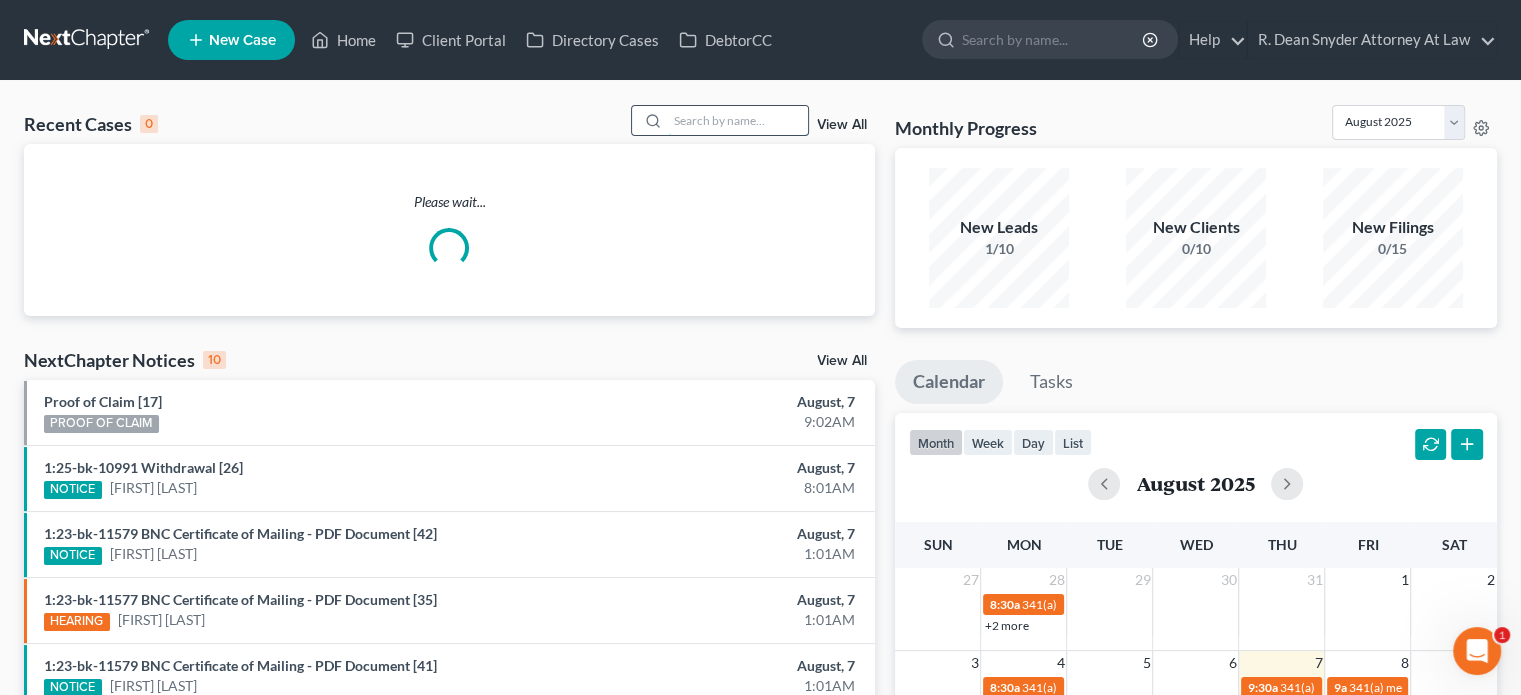 click at bounding box center (738, 120) 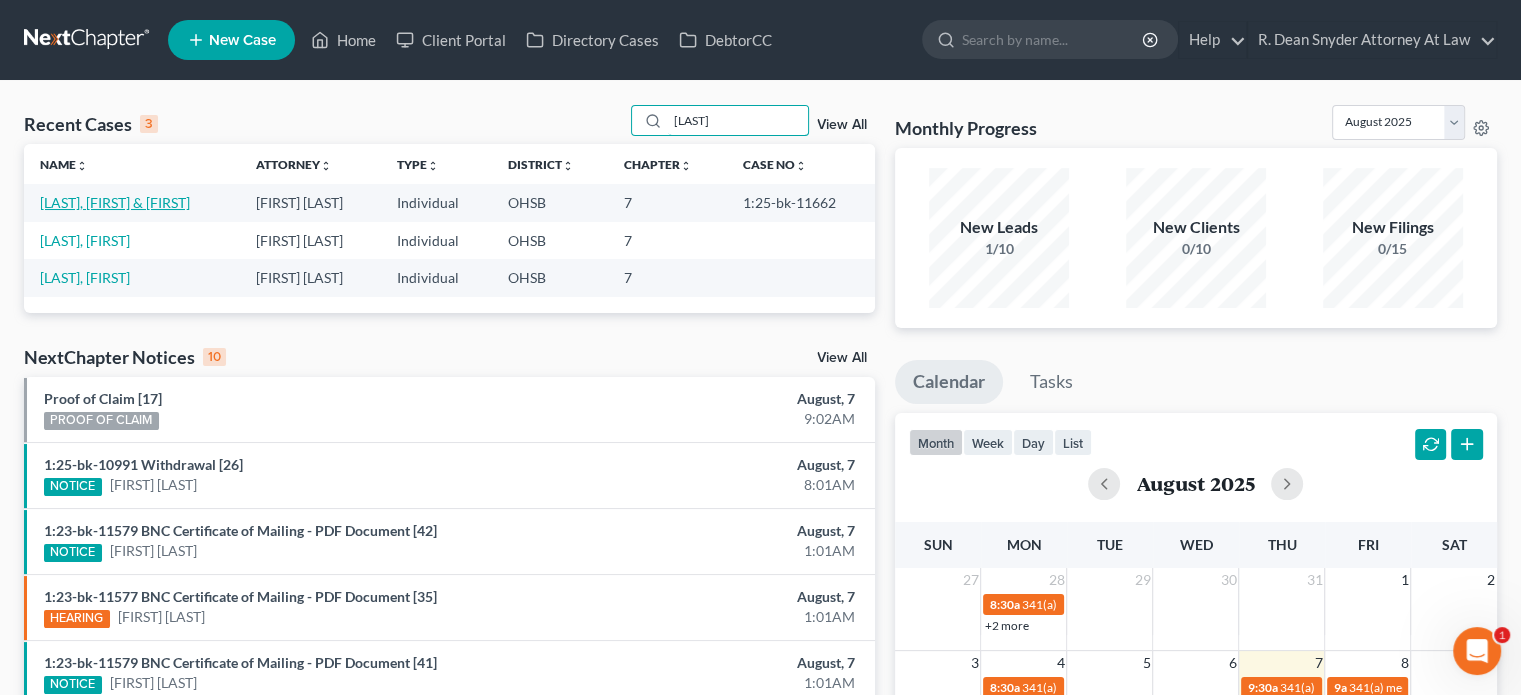type on "[LAST]" 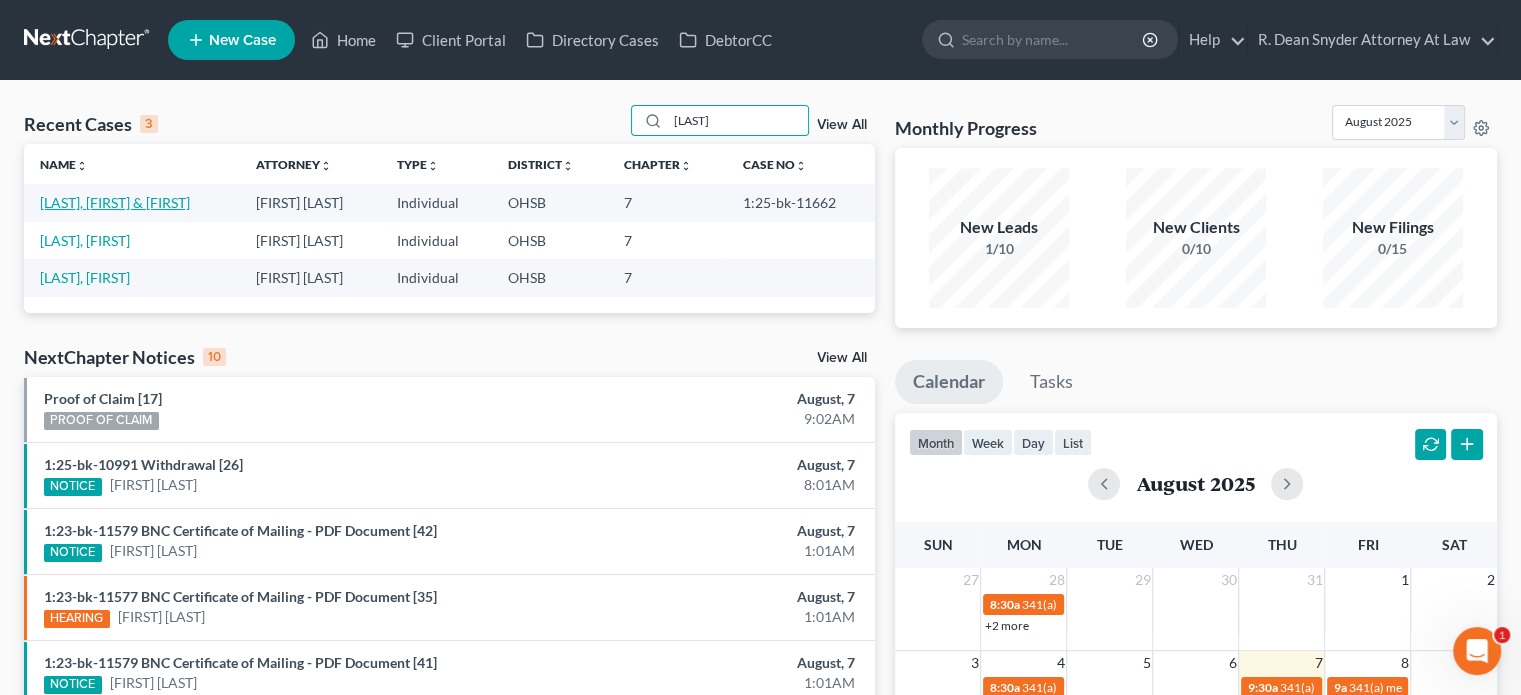 click on "[LAST], [FIRST] & [FIRST]" at bounding box center [115, 202] 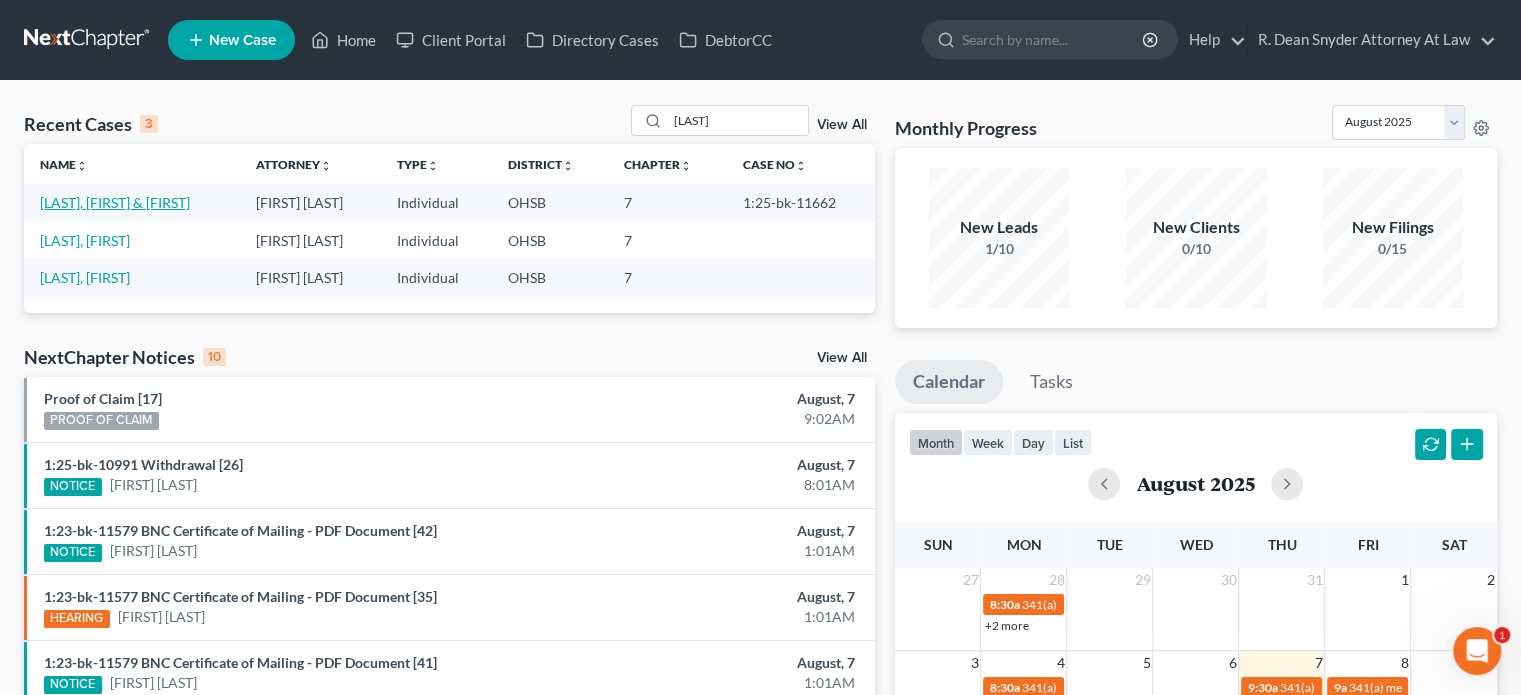 select on "6" 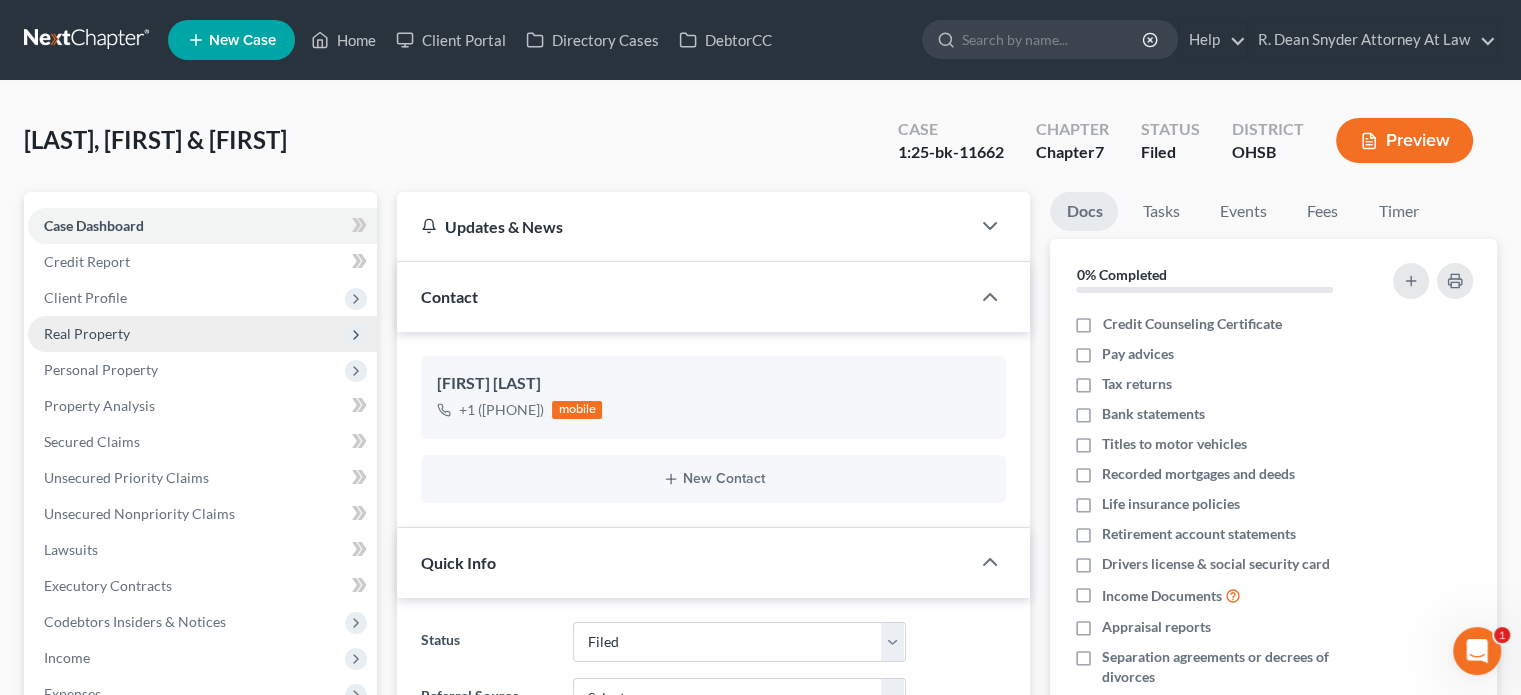click on "Real Property" at bounding box center [87, 333] 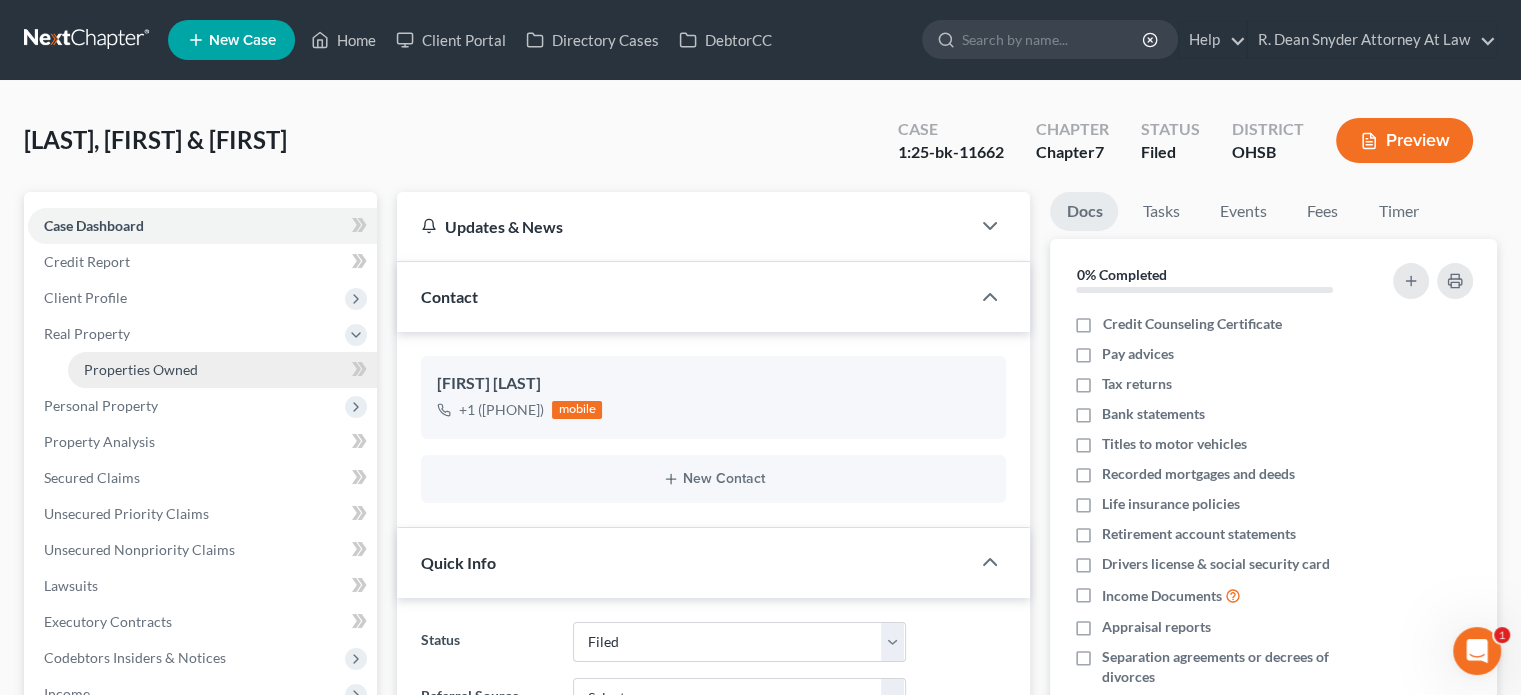 click on "Properties Owned" at bounding box center [141, 369] 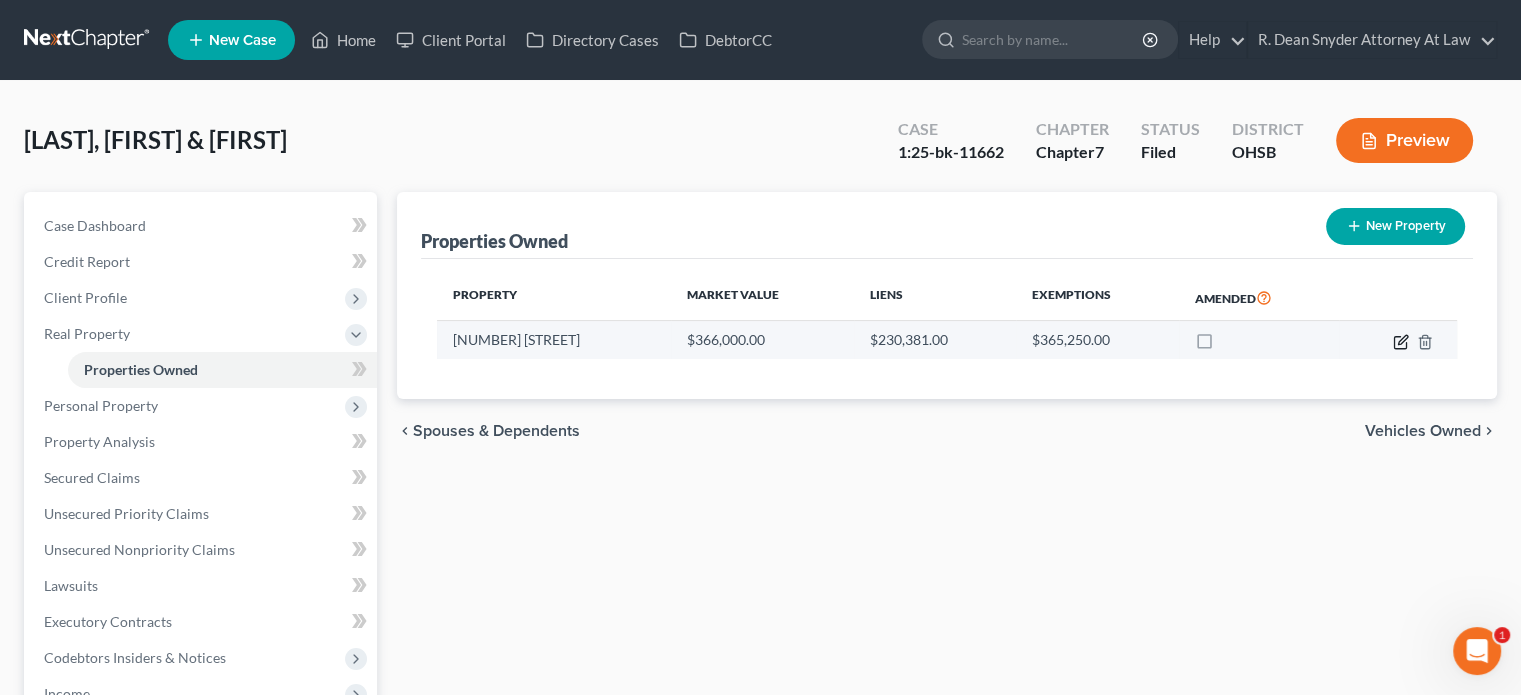 click 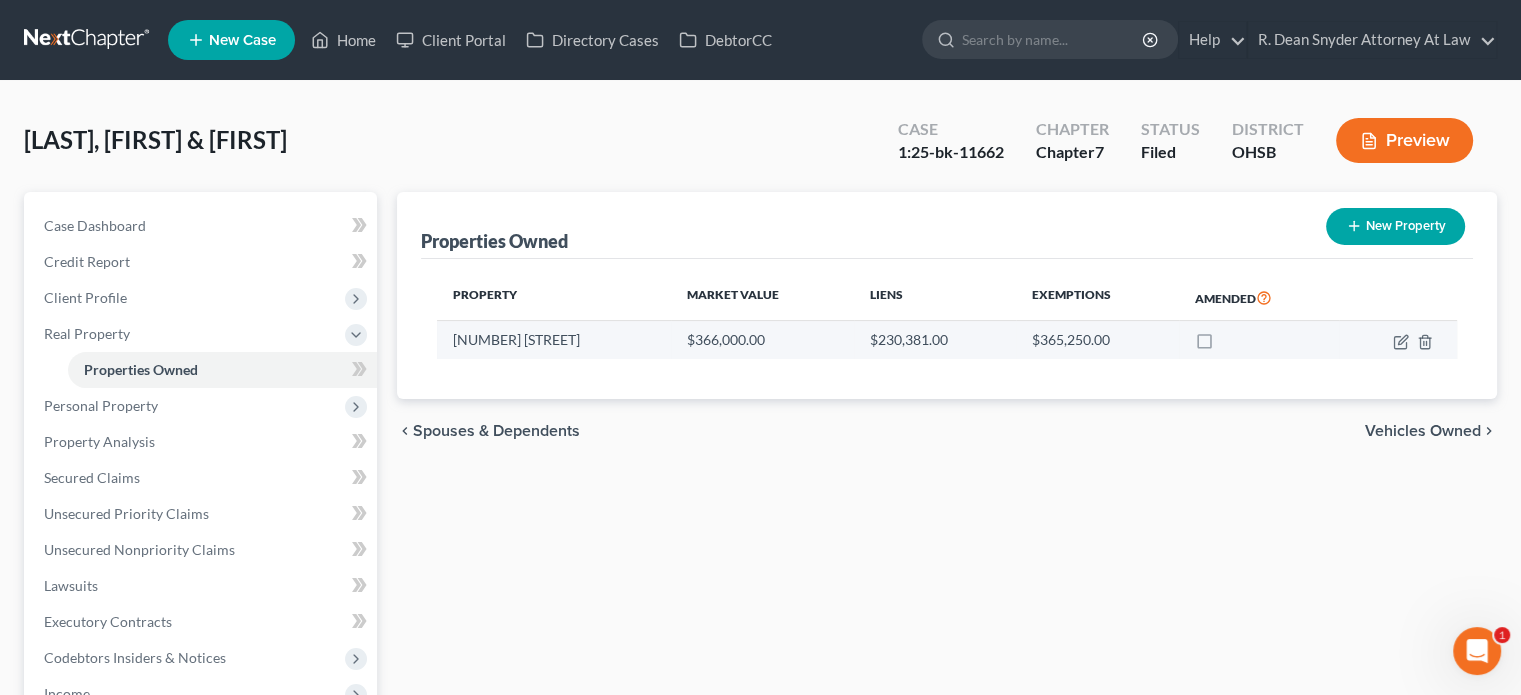 select on "36" 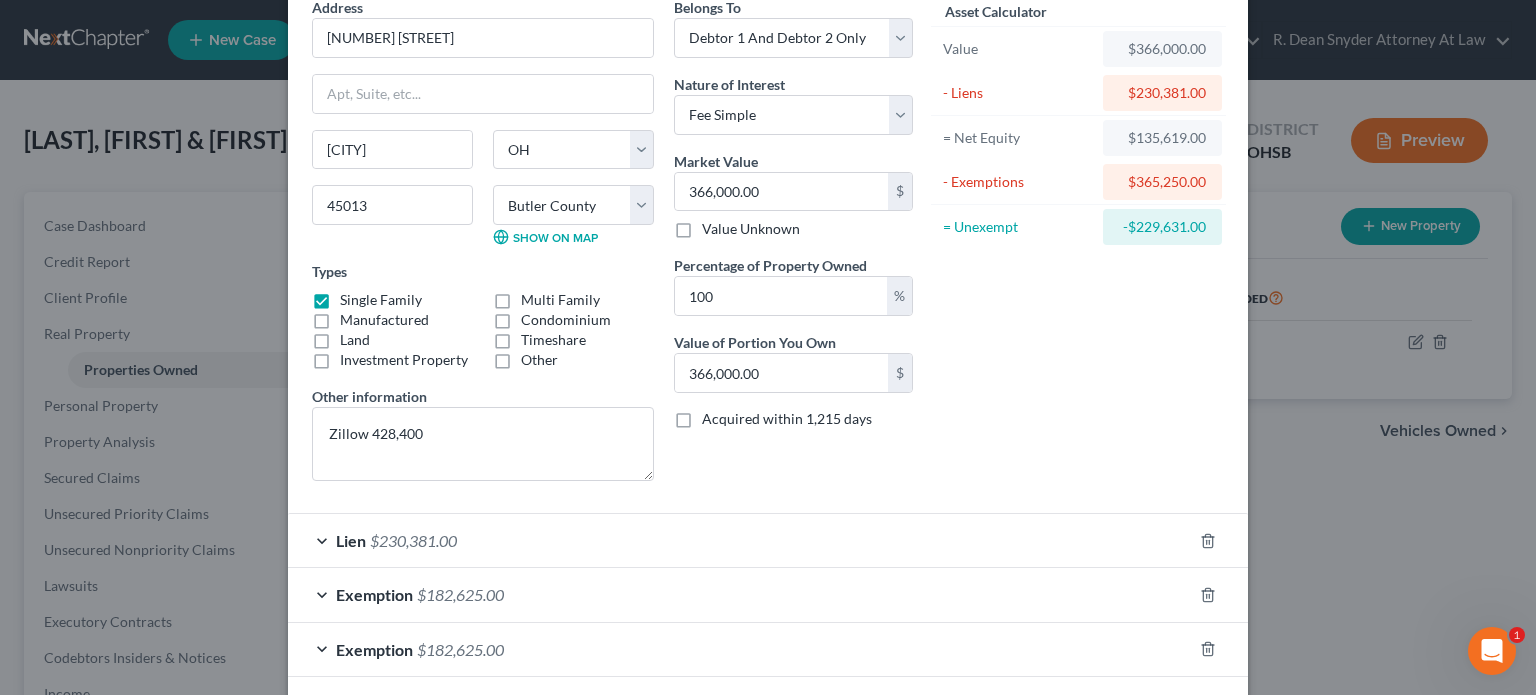 scroll, scrollTop: 100, scrollLeft: 0, axis: vertical 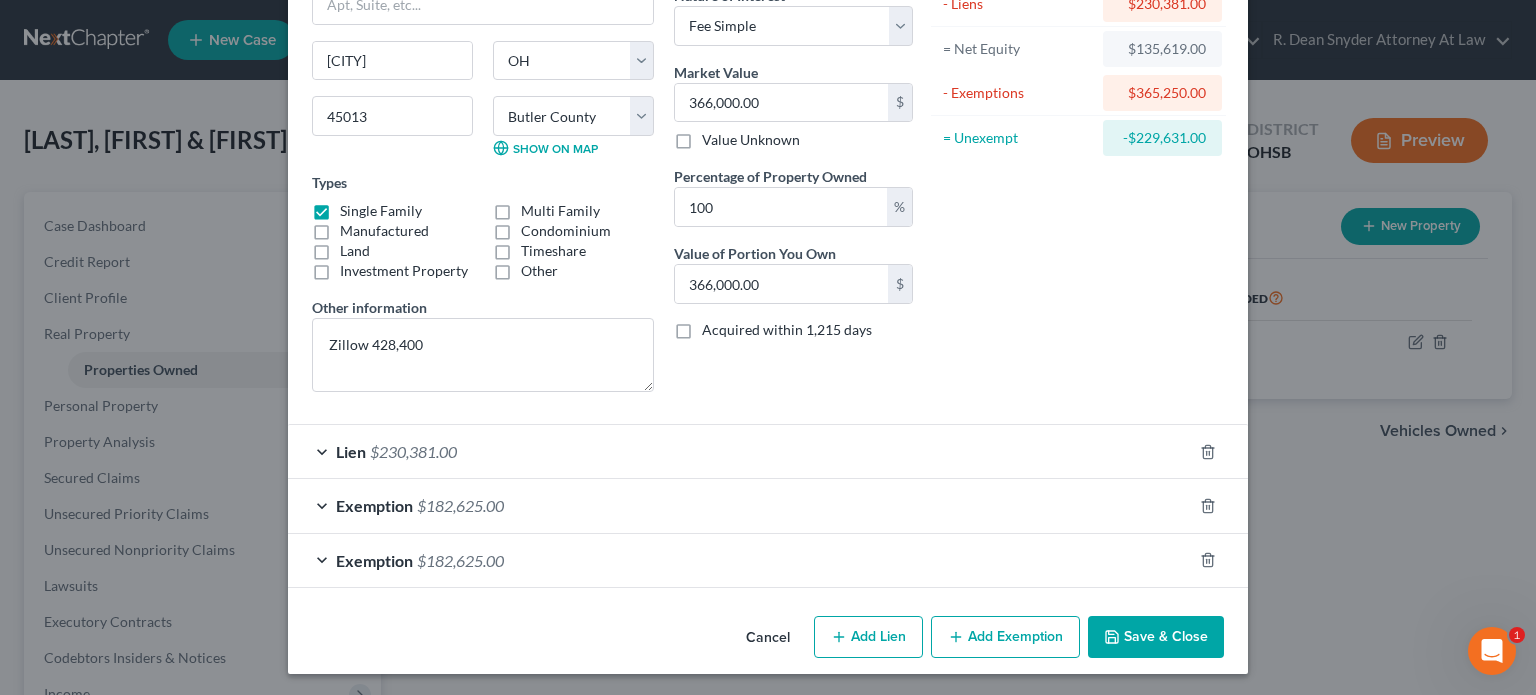 click on "Save & Close" at bounding box center (1156, 637) 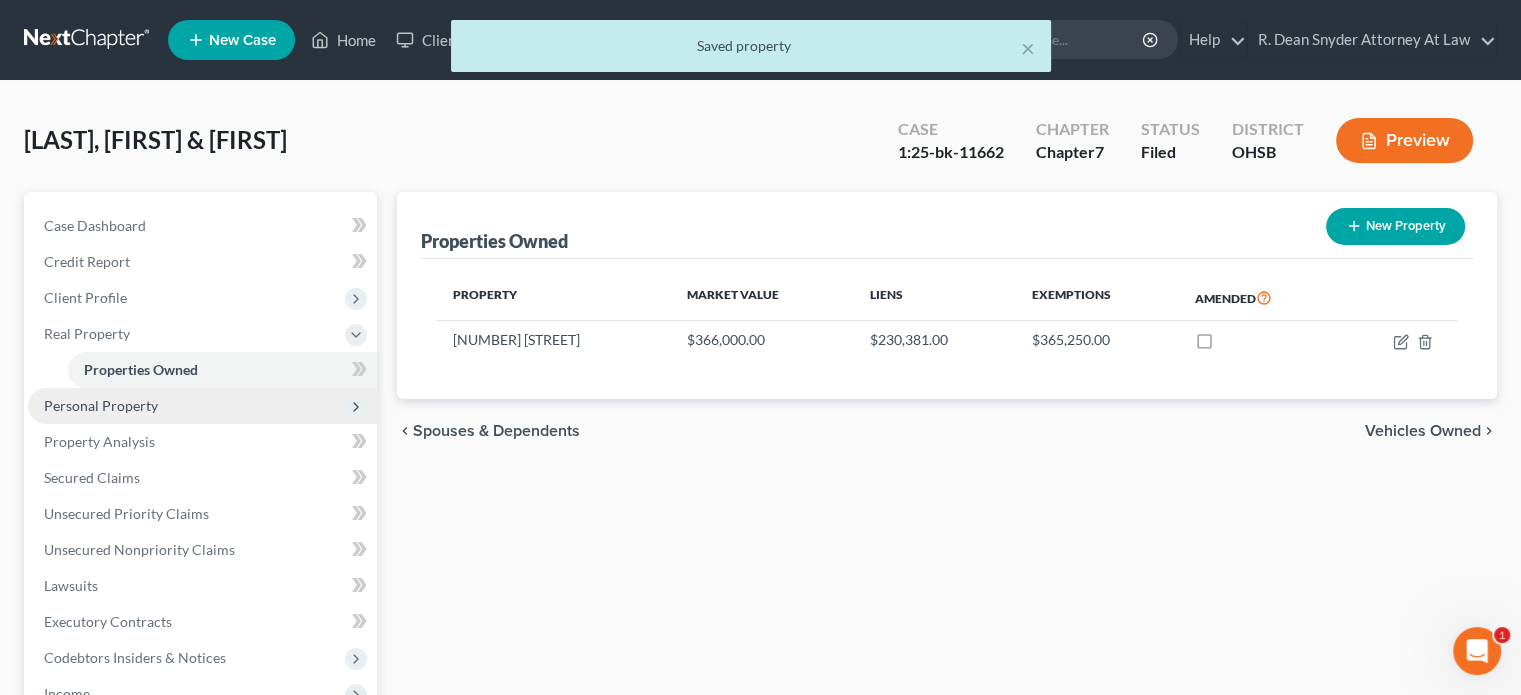 click on "Personal Property" at bounding box center (101, 405) 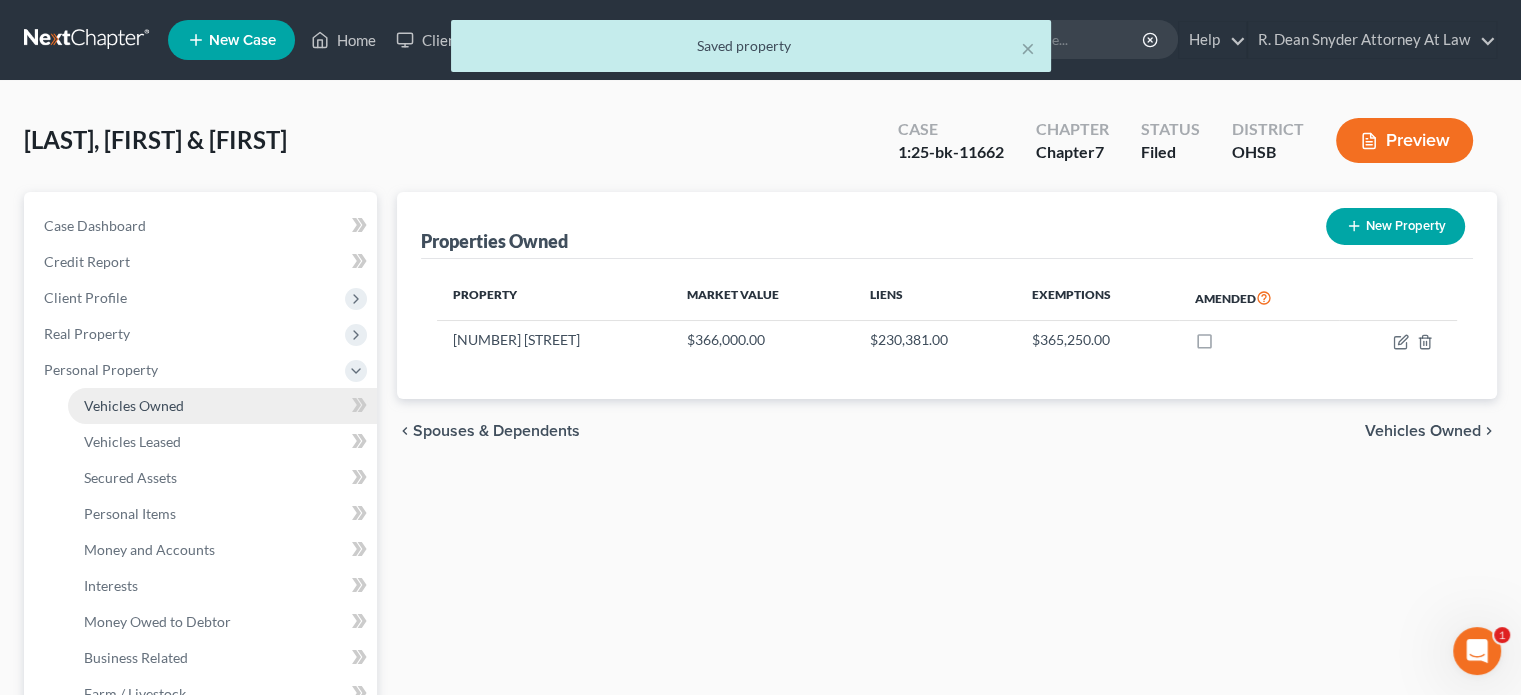 click on "Vehicles Owned" at bounding box center (222, 406) 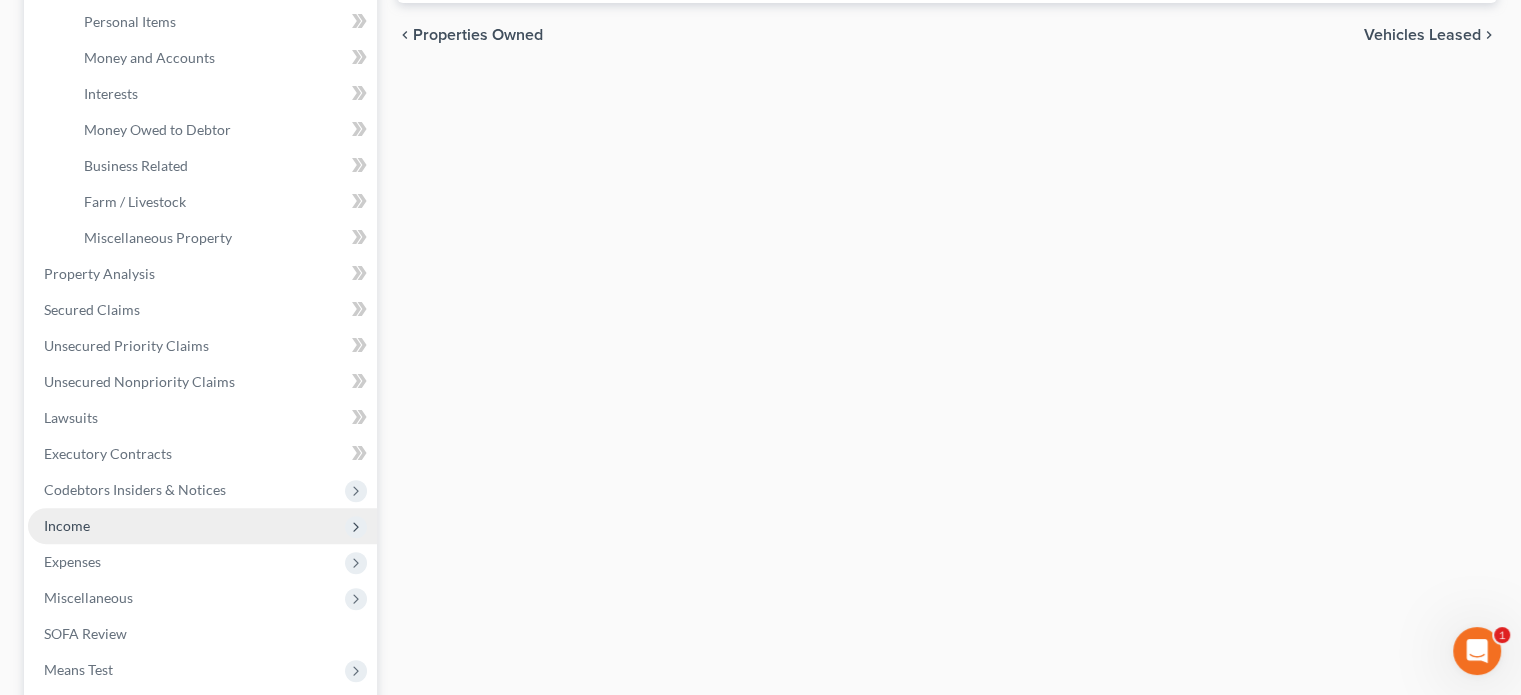 scroll, scrollTop: 500, scrollLeft: 0, axis: vertical 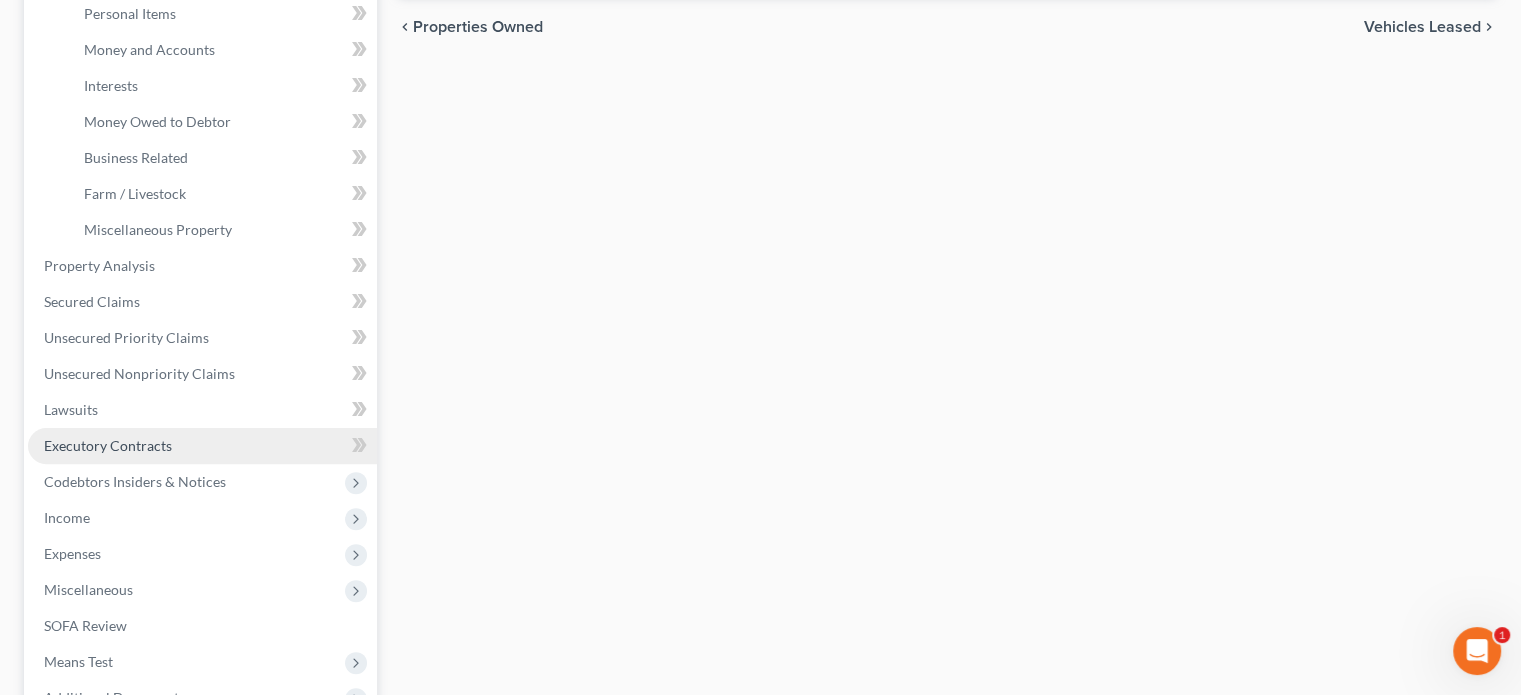 click on "Executory Contracts" at bounding box center [108, 445] 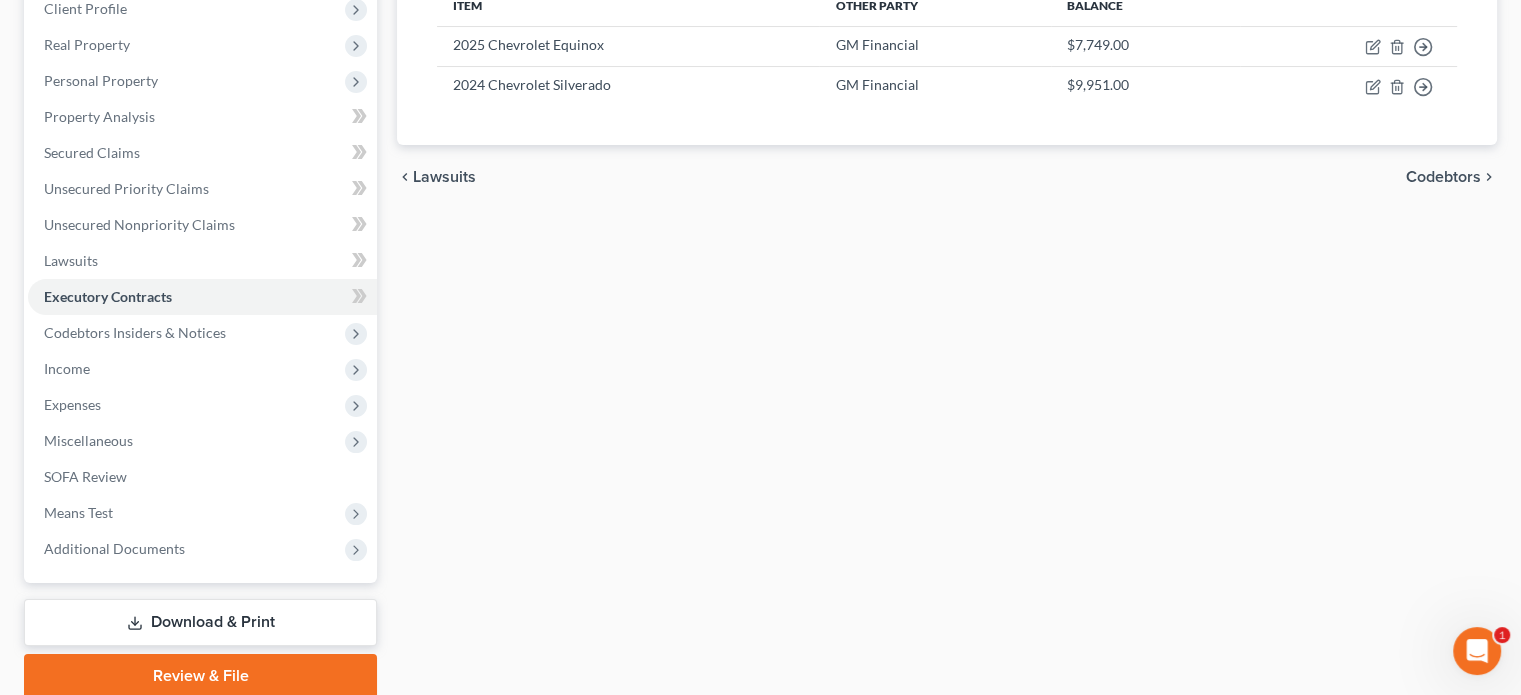 scroll, scrollTop: 366, scrollLeft: 0, axis: vertical 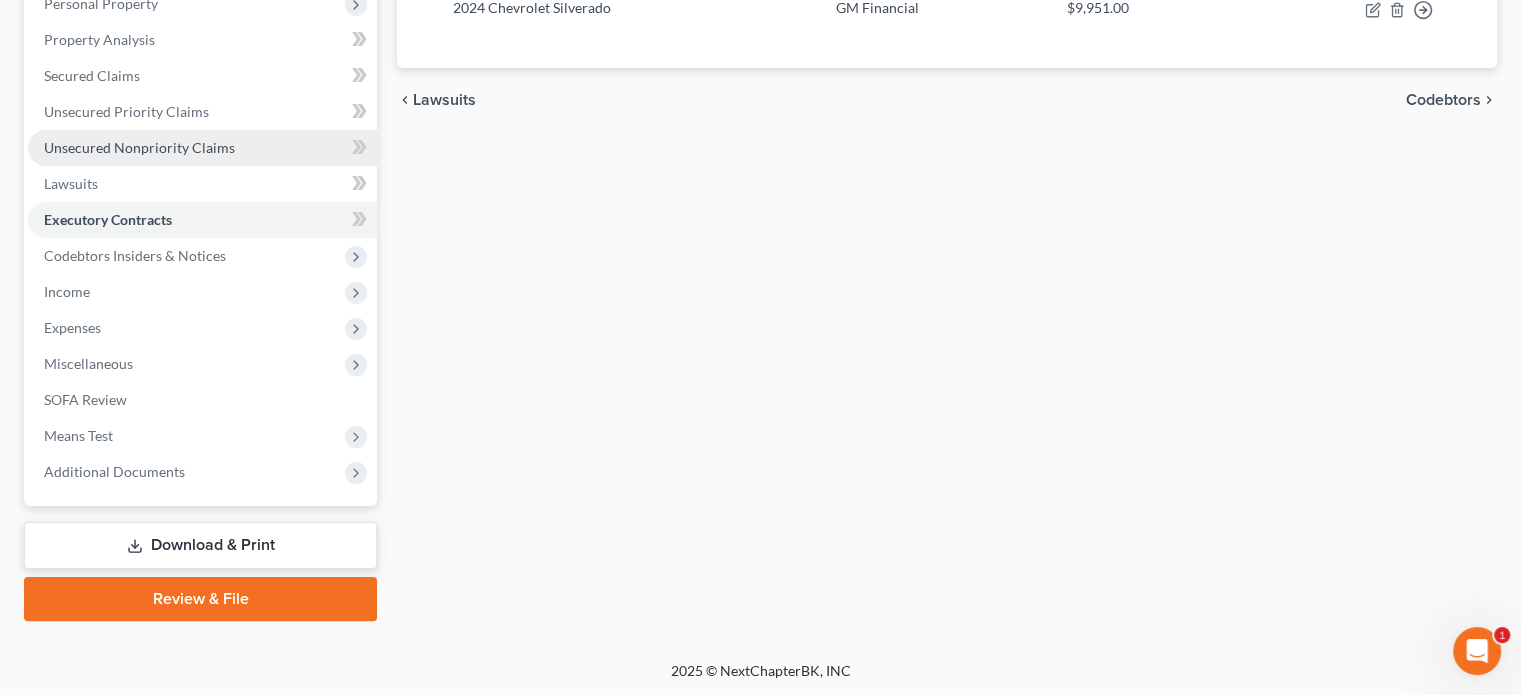 click on "Unsecured Nonpriority Claims" at bounding box center (202, 148) 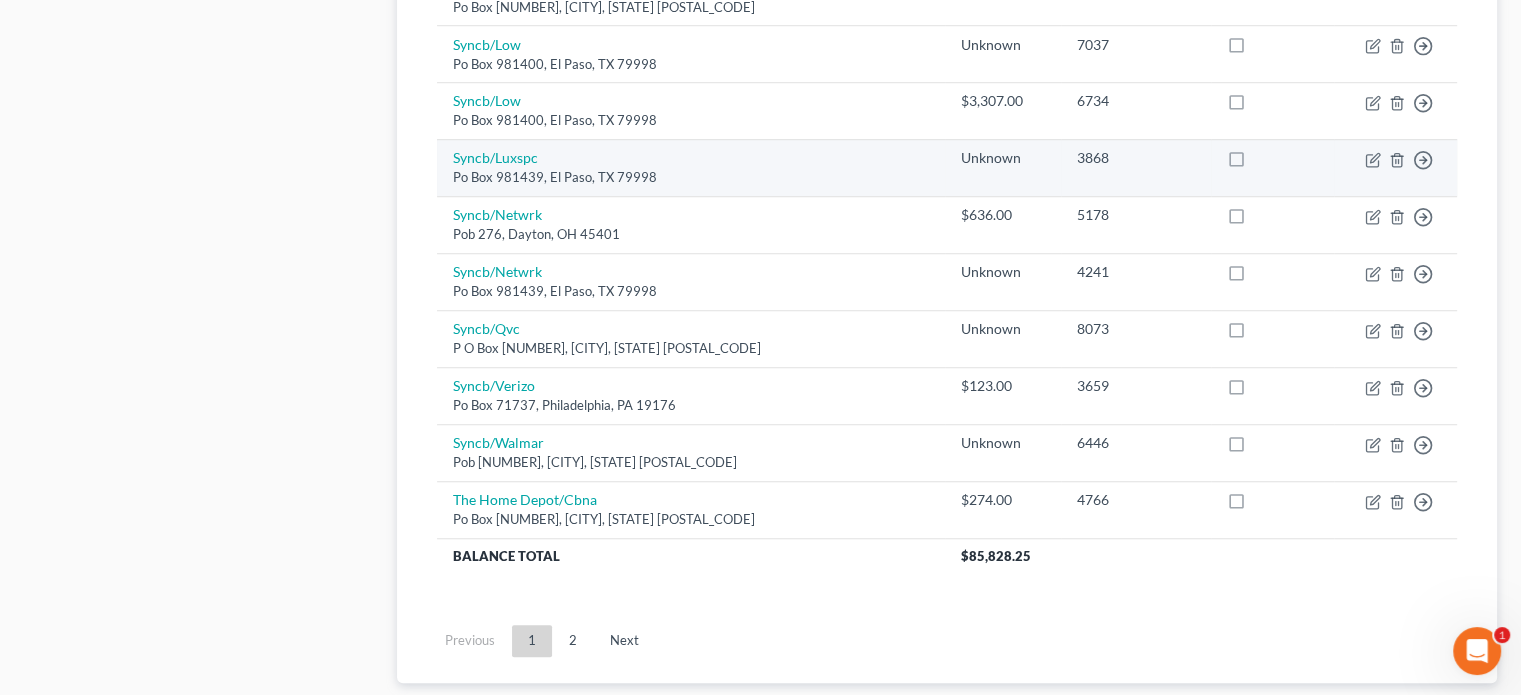scroll, scrollTop: 1612, scrollLeft: 0, axis: vertical 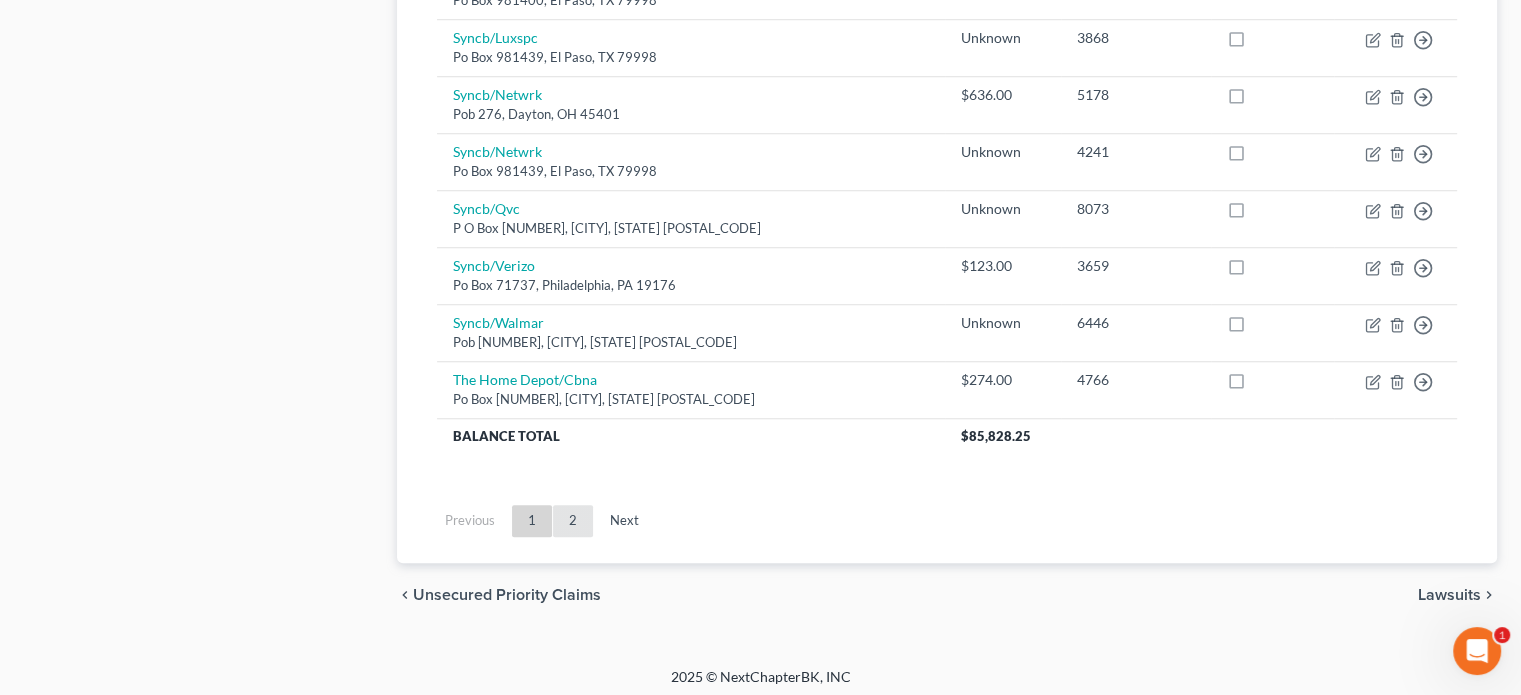 click on "2" at bounding box center (573, 521) 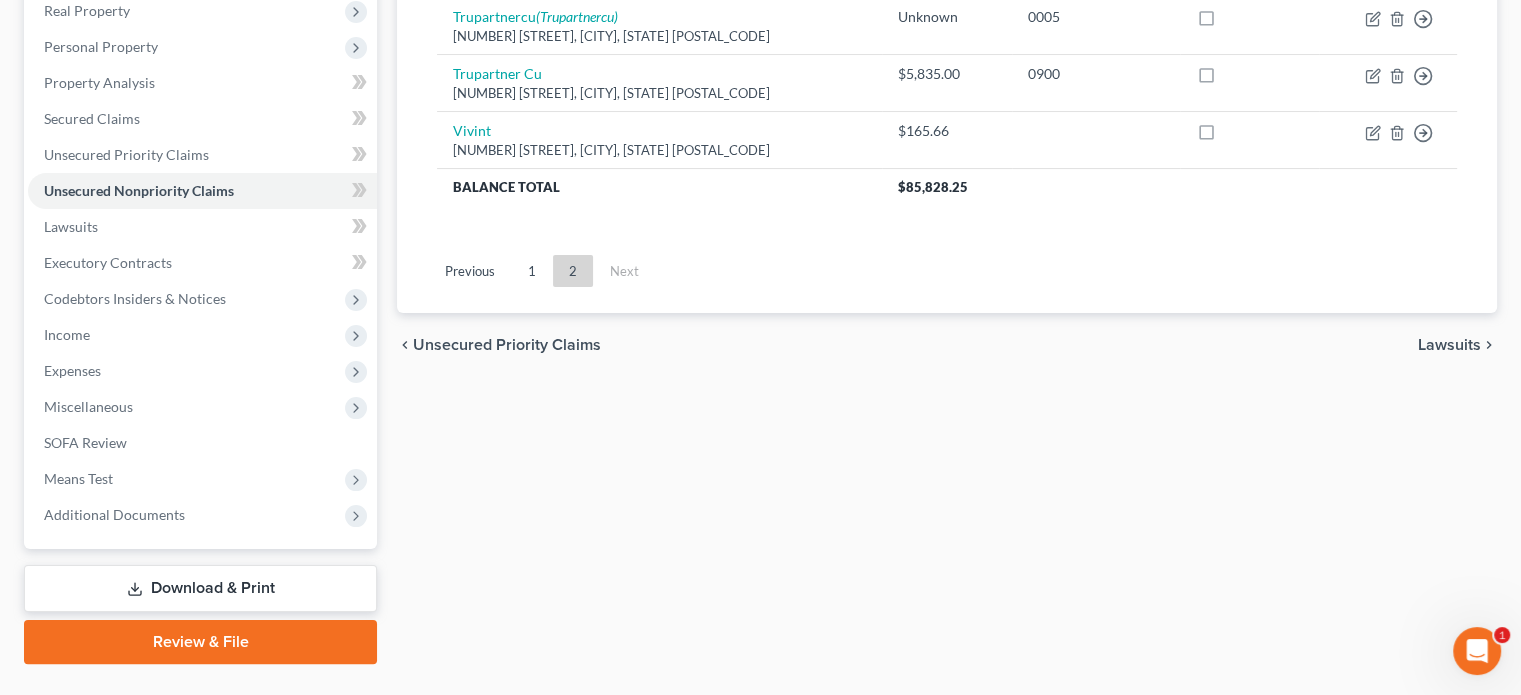 scroll, scrollTop: 0, scrollLeft: 0, axis: both 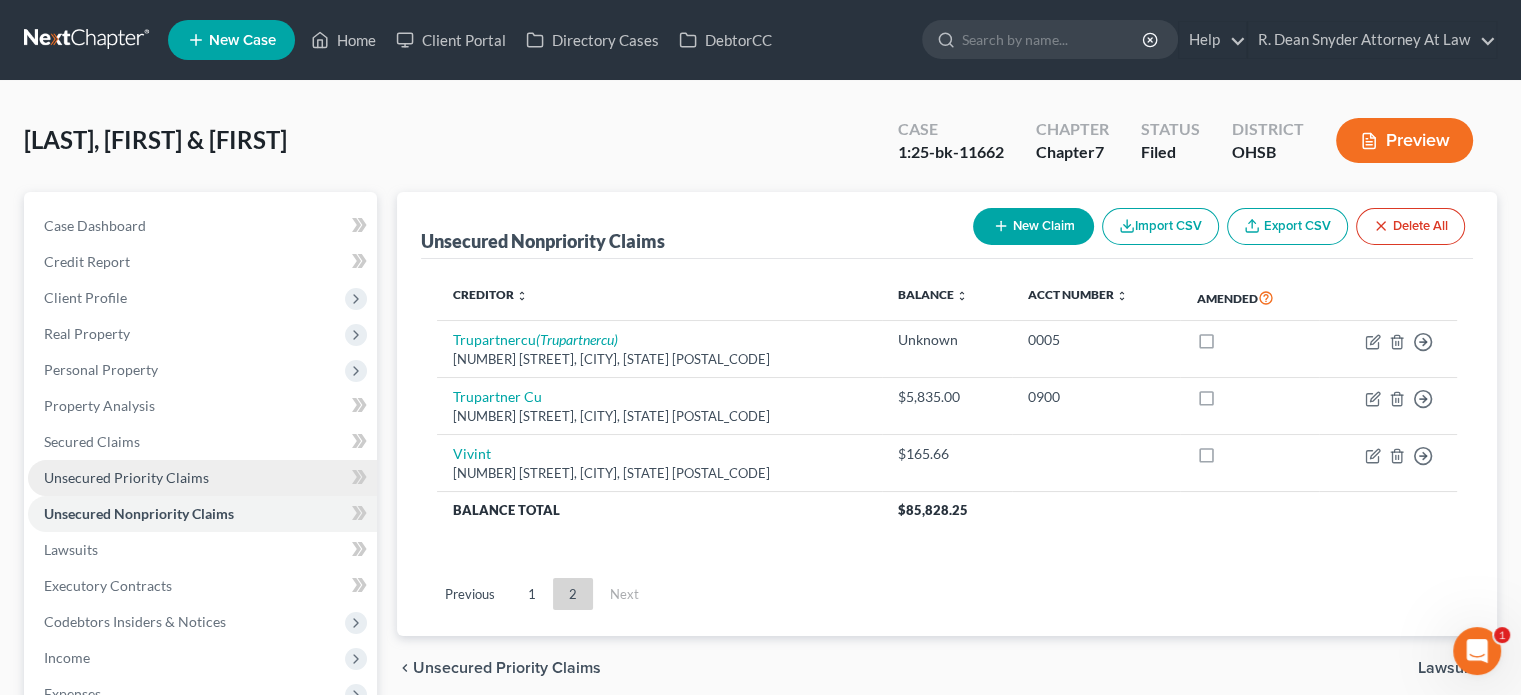 click on "Unsecured Priority Claims" at bounding box center (126, 477) 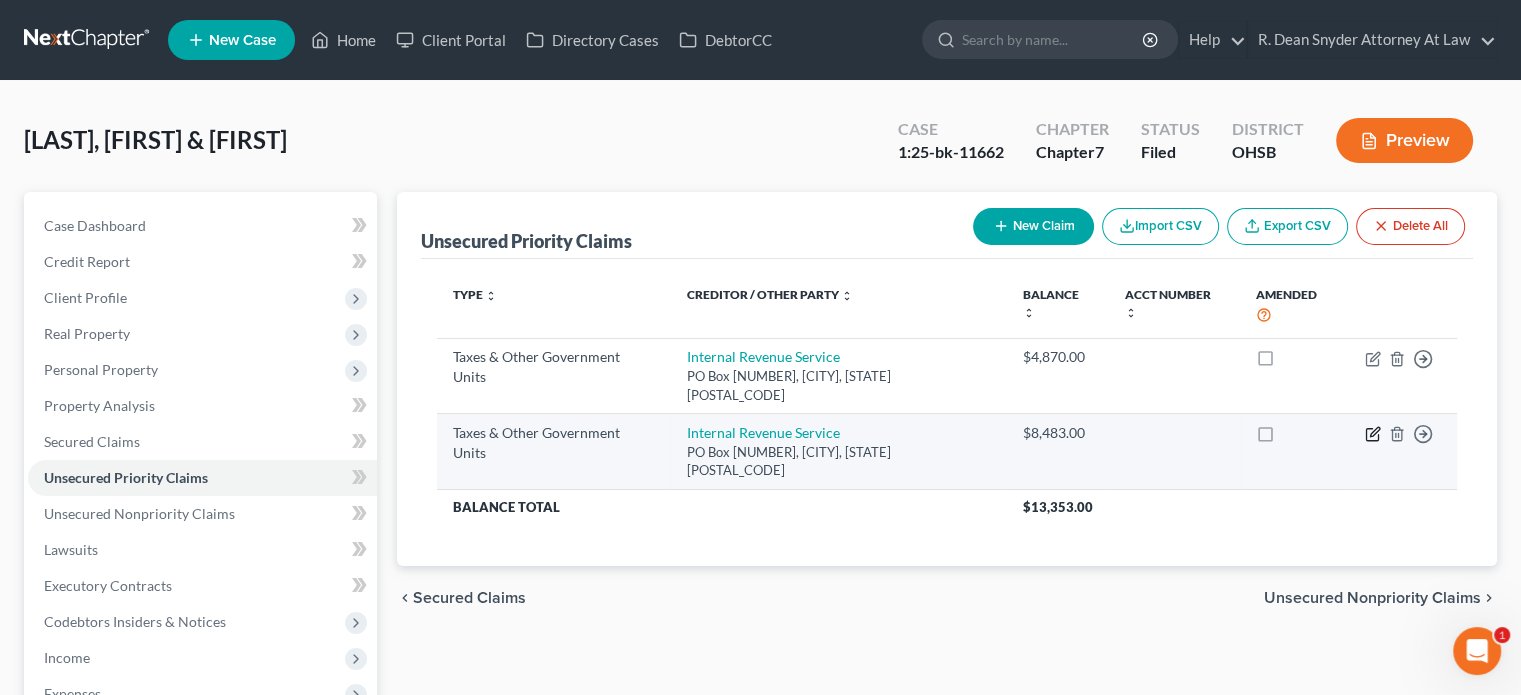 click 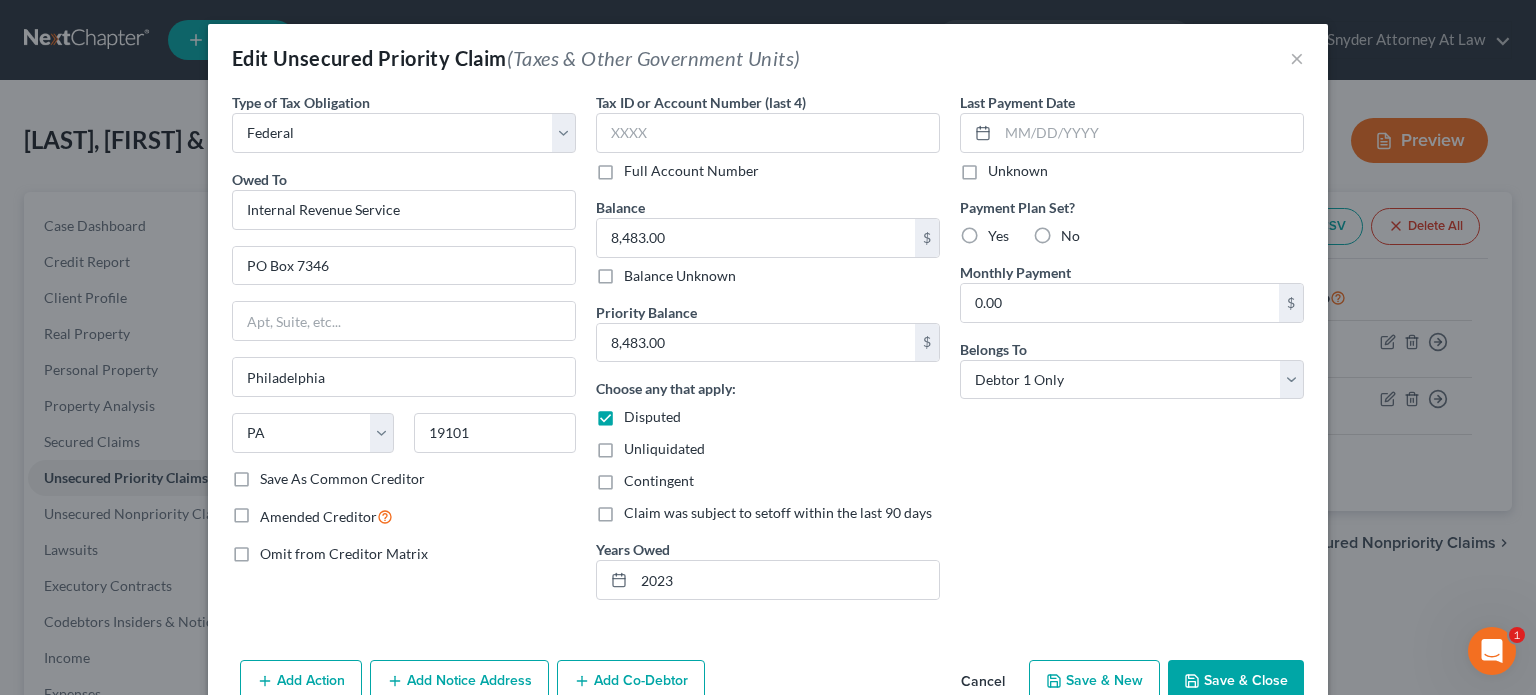 click on "Save & Close" at bounding box center [1236, 681] 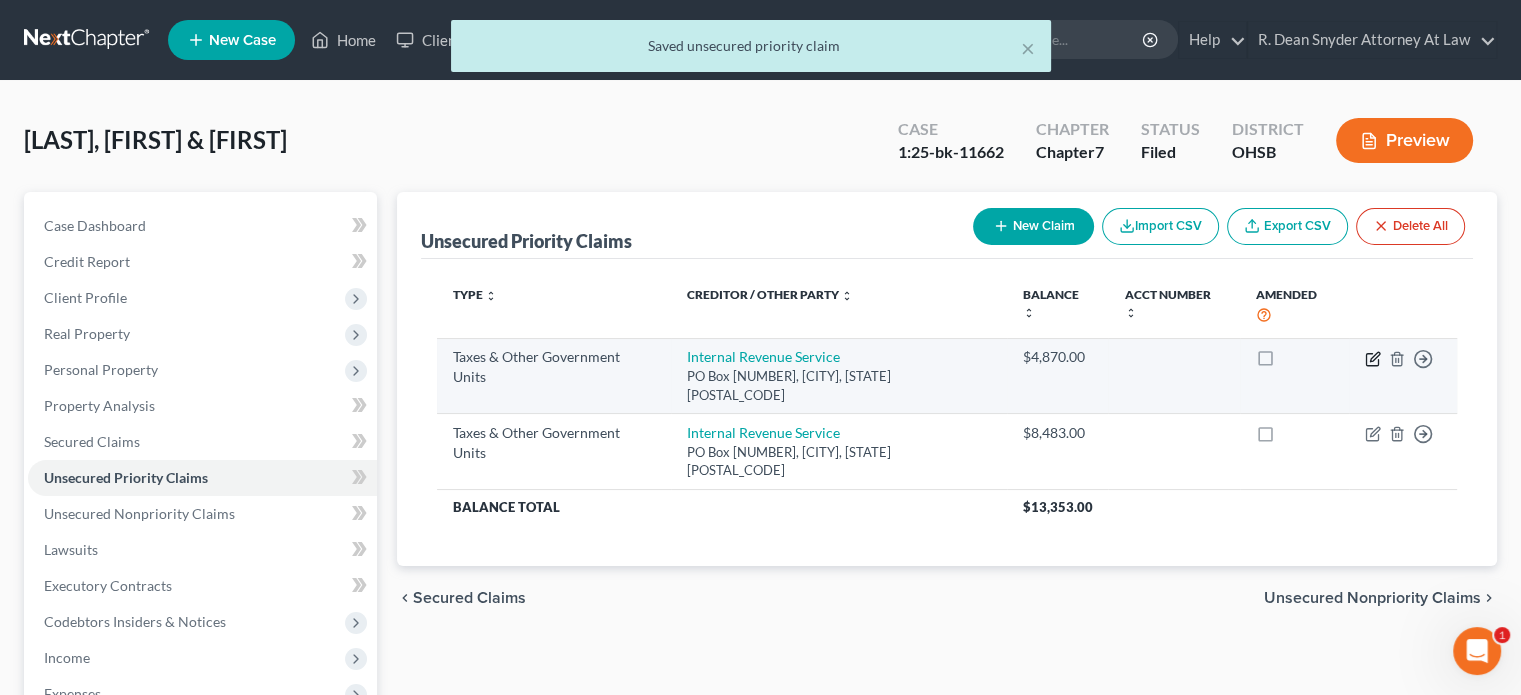 click 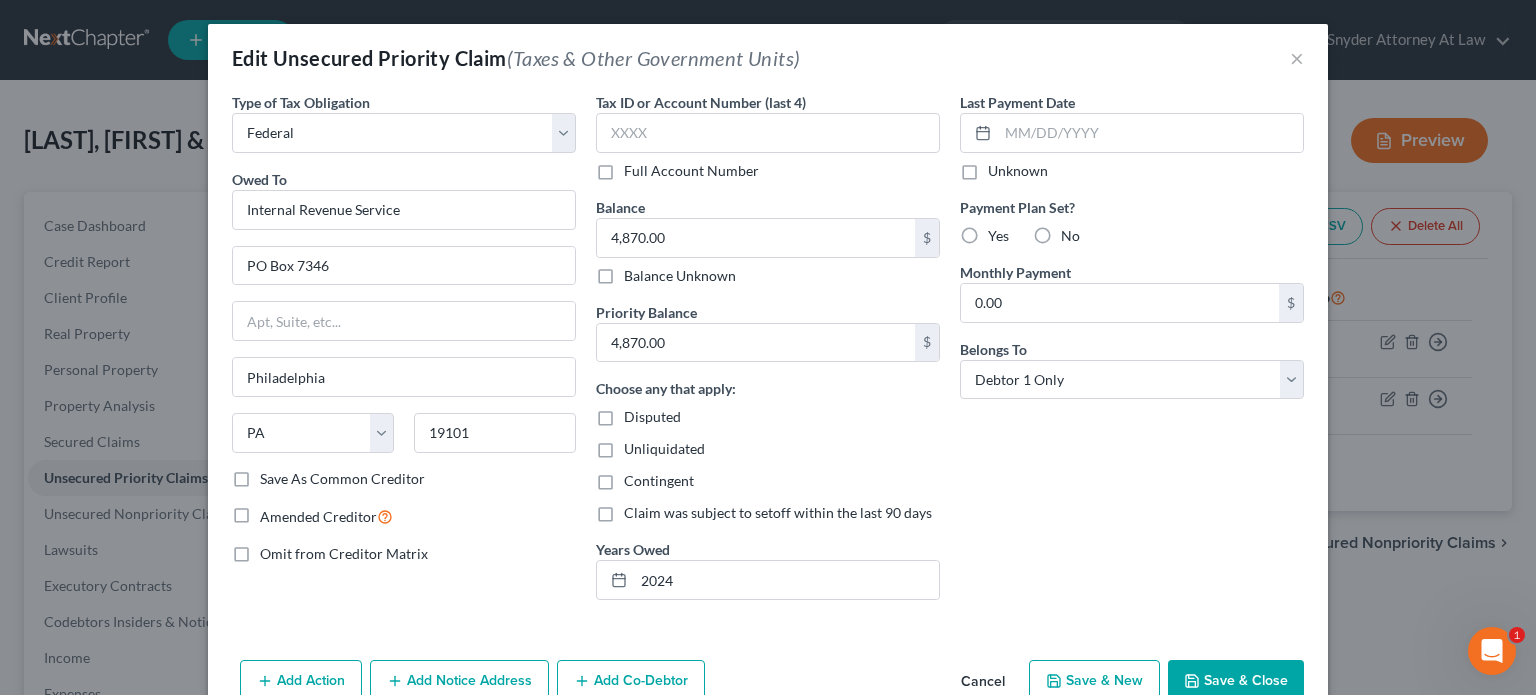 click on "Save & Close" at bounding box center [1236, 681] 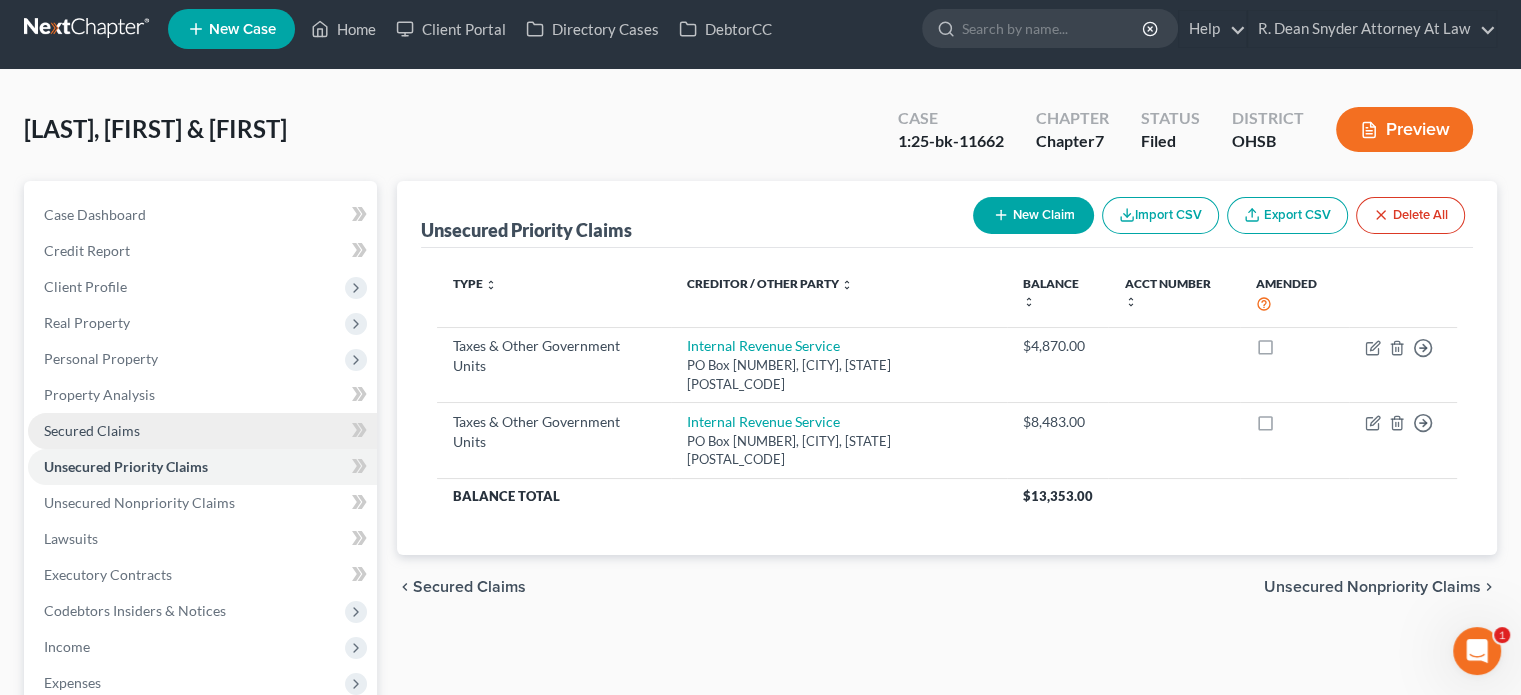 scroll, scrollTop: 0, scrollLeft: 0, axis: both 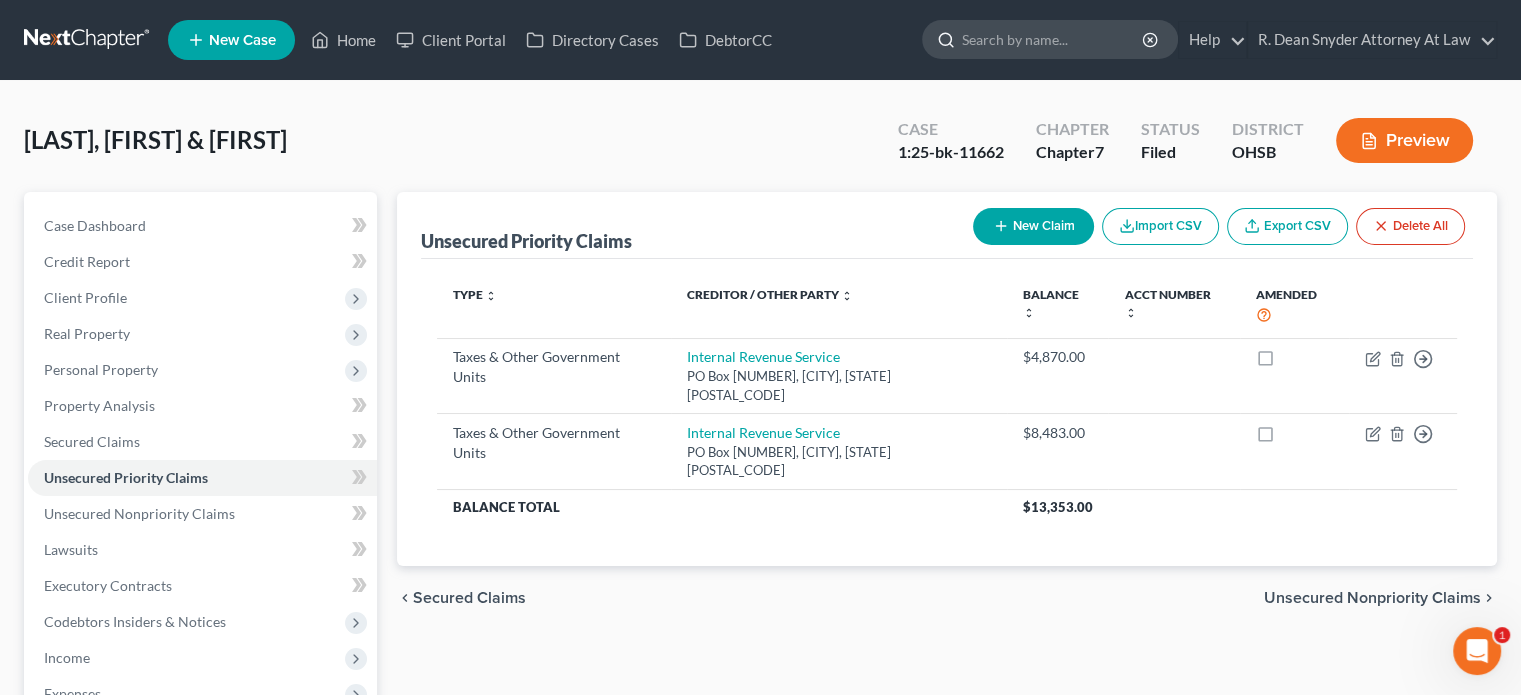 click at bounding box center (1053, 39) 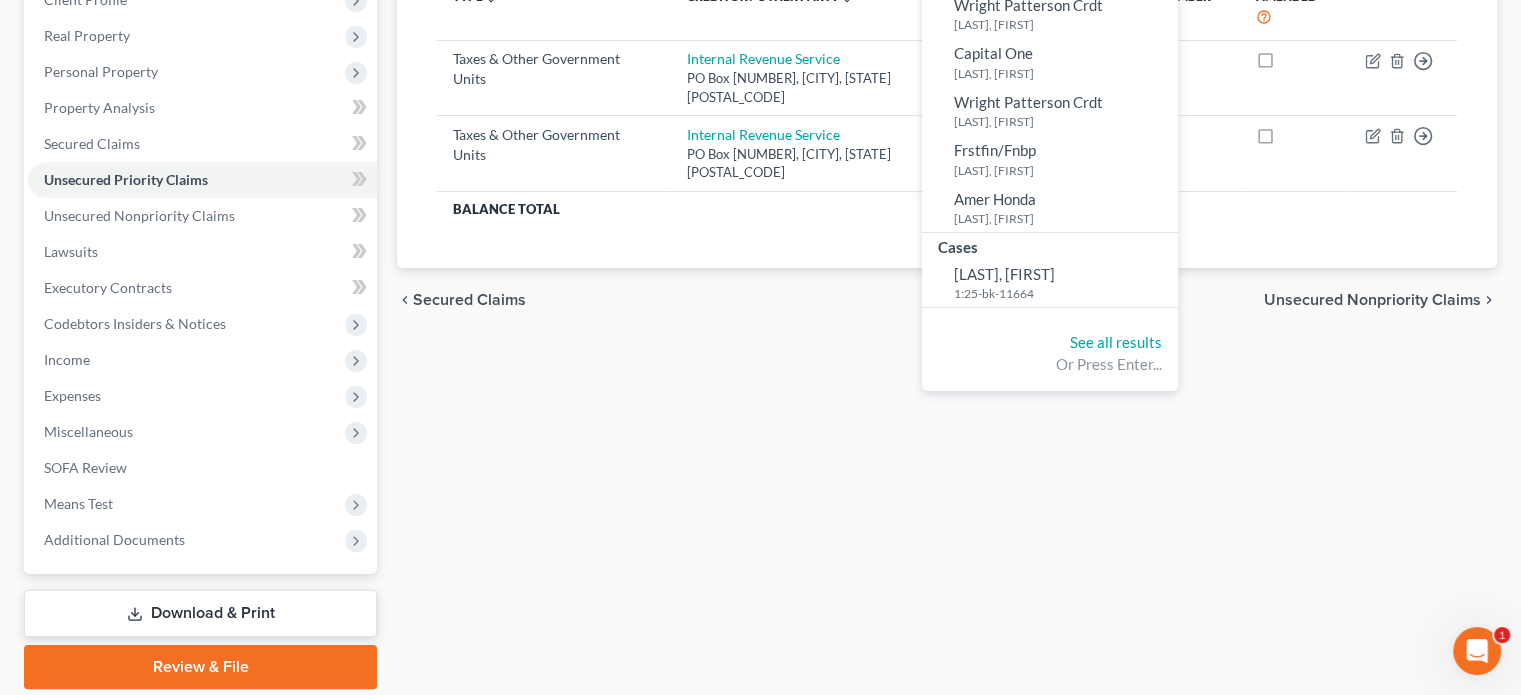 scroll, scrollTop: 300, scrollLeft: 0, axis: vertical 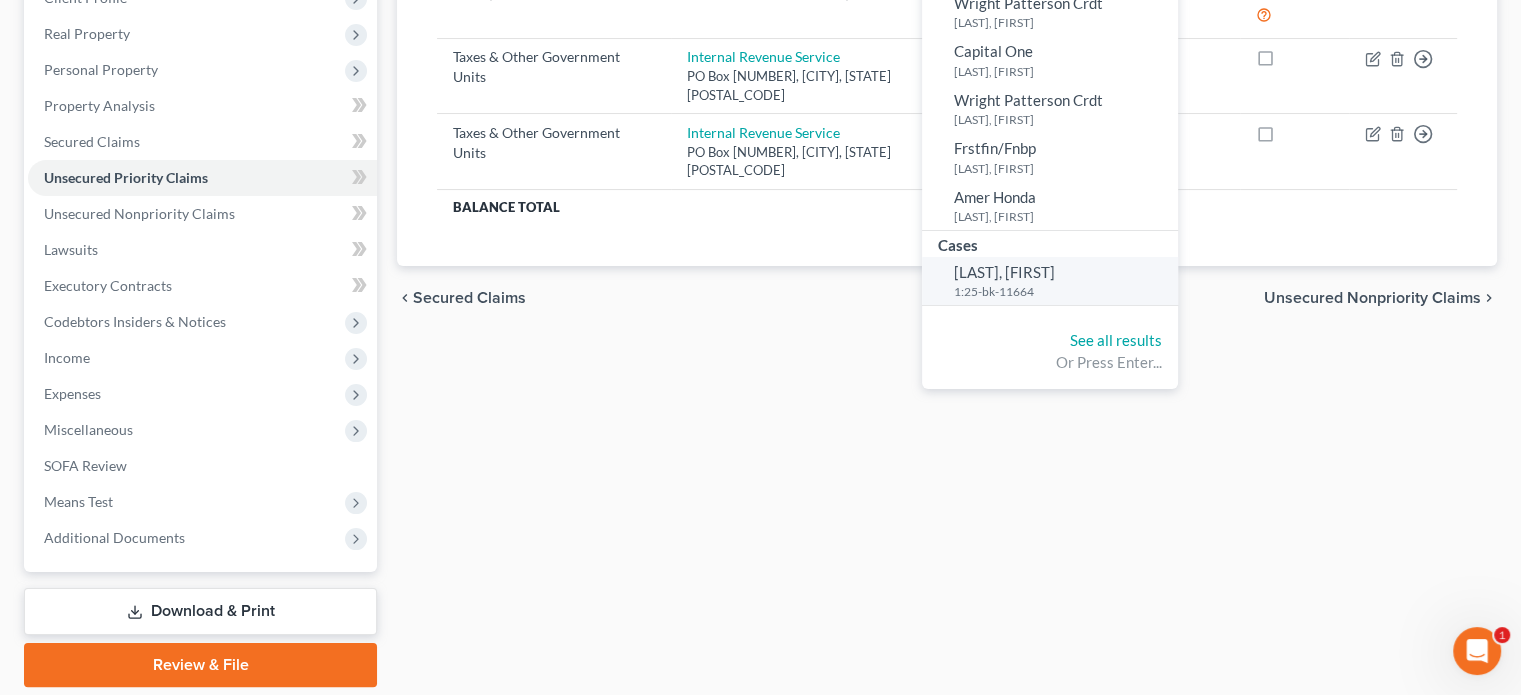 type on "Stie" 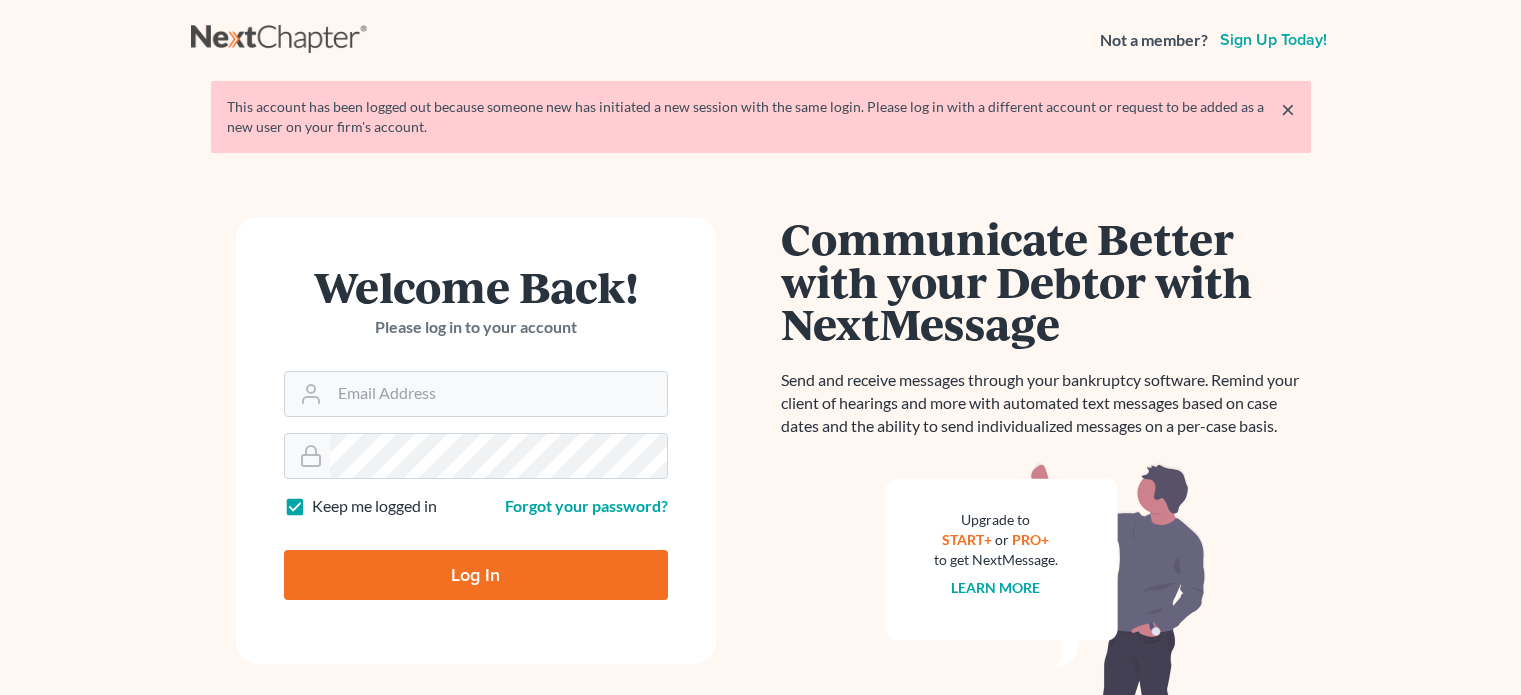 scroll, scrollTop: 0, scrollLeft: 0, axis: both 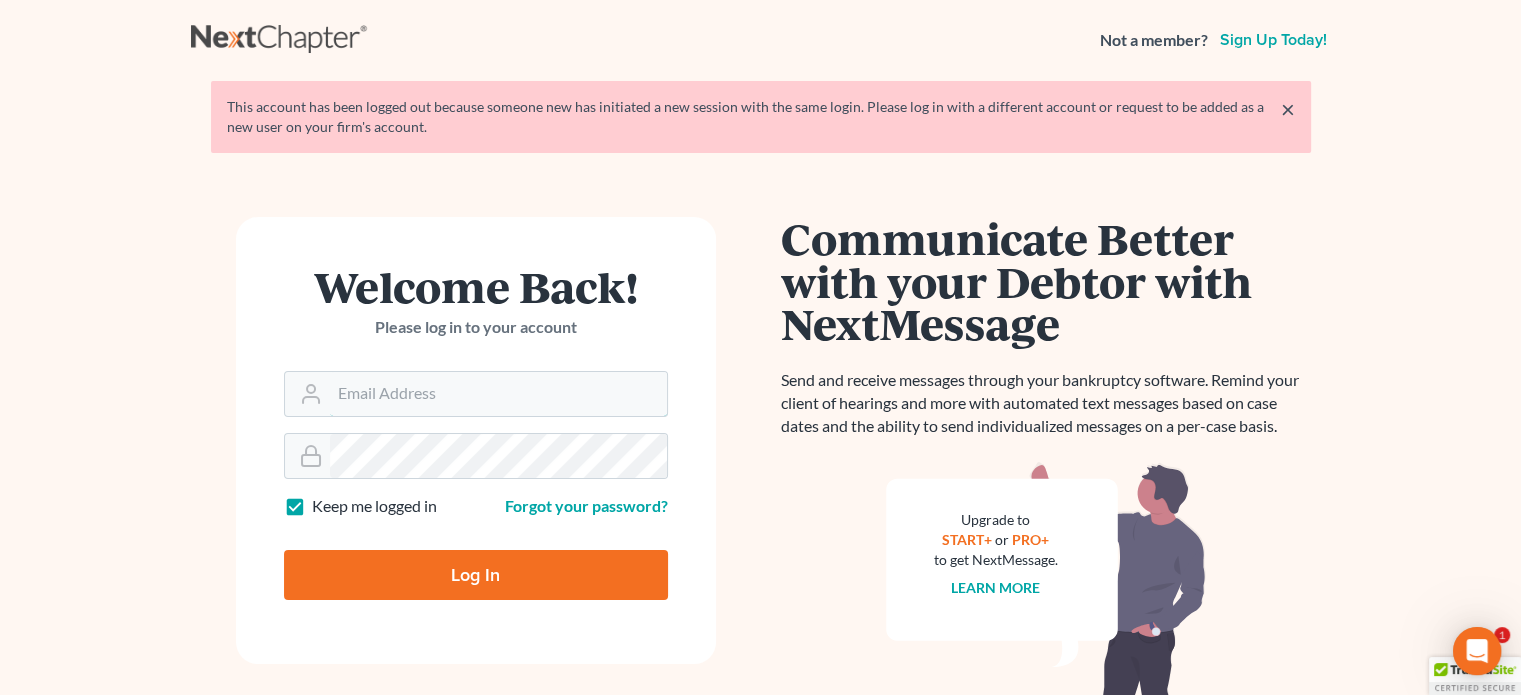 type on "bankruptcyquestions@[EMAIL]" 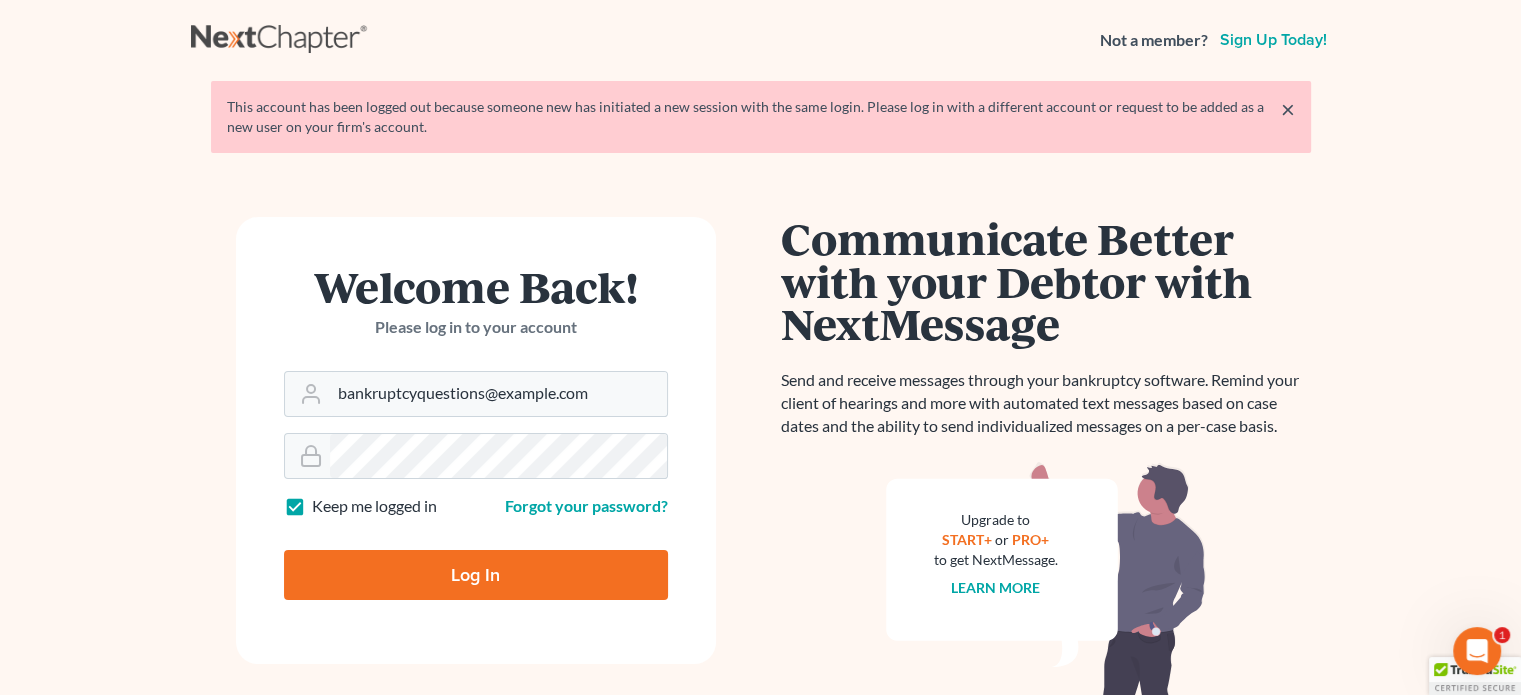 click on "Log In" at bounding box center [476, 575] 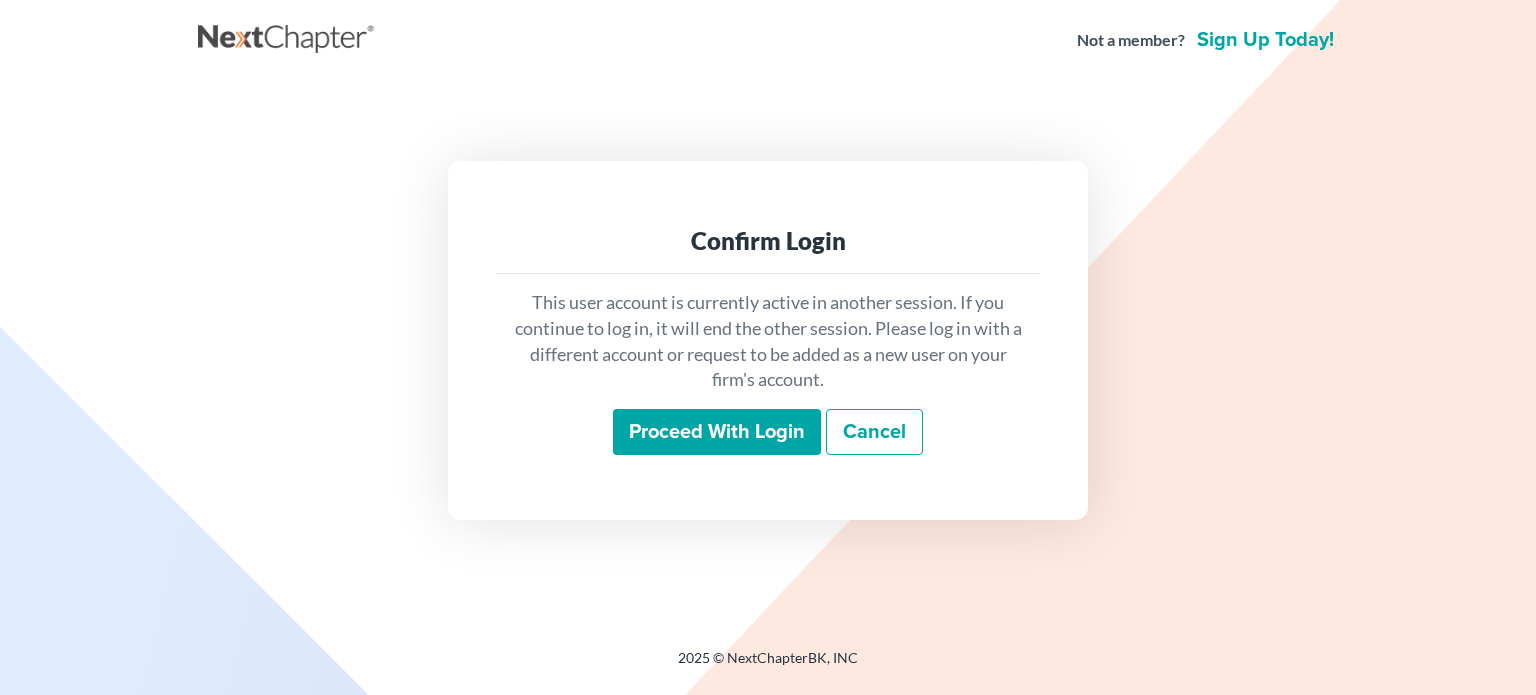 scroll, scrollTop: 0, scrollLeft: 0, axis: both 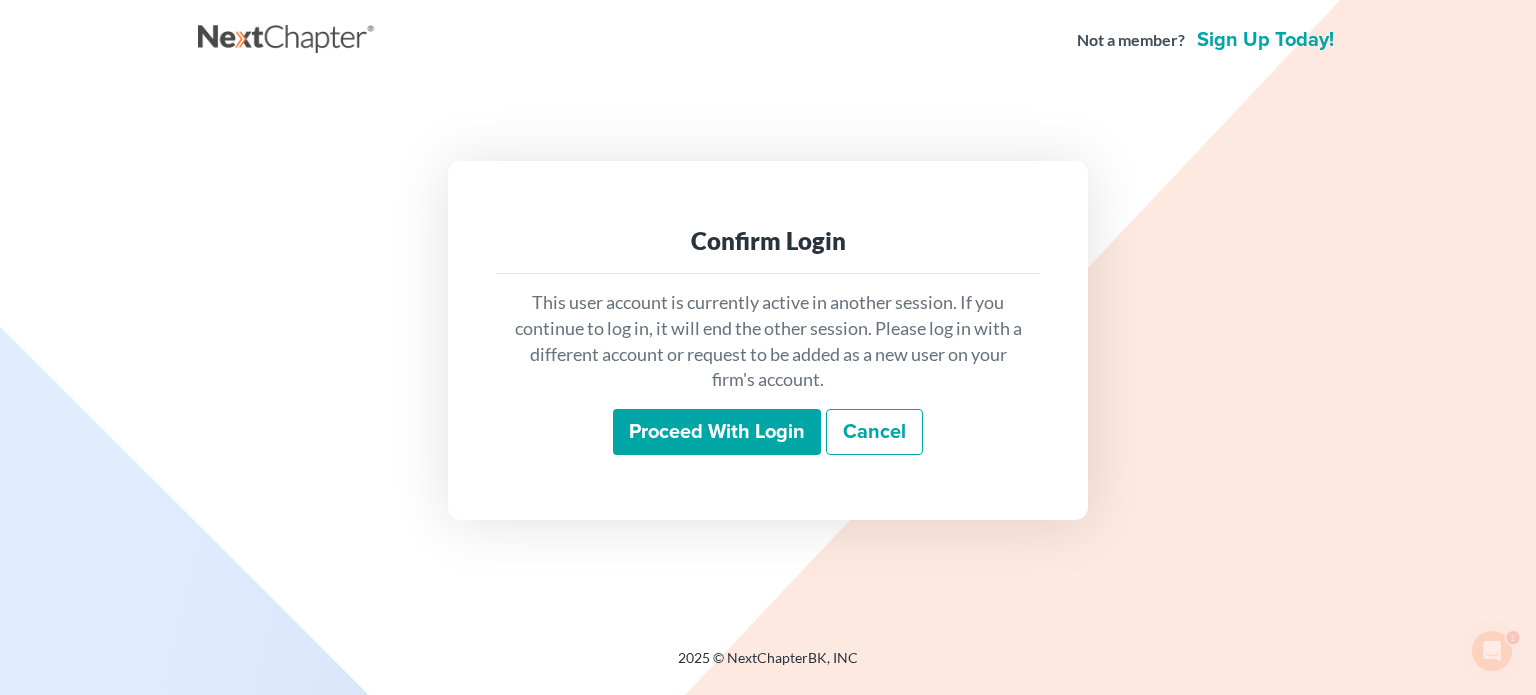 click on "Proceed with login" at bounding box center (717, 432) 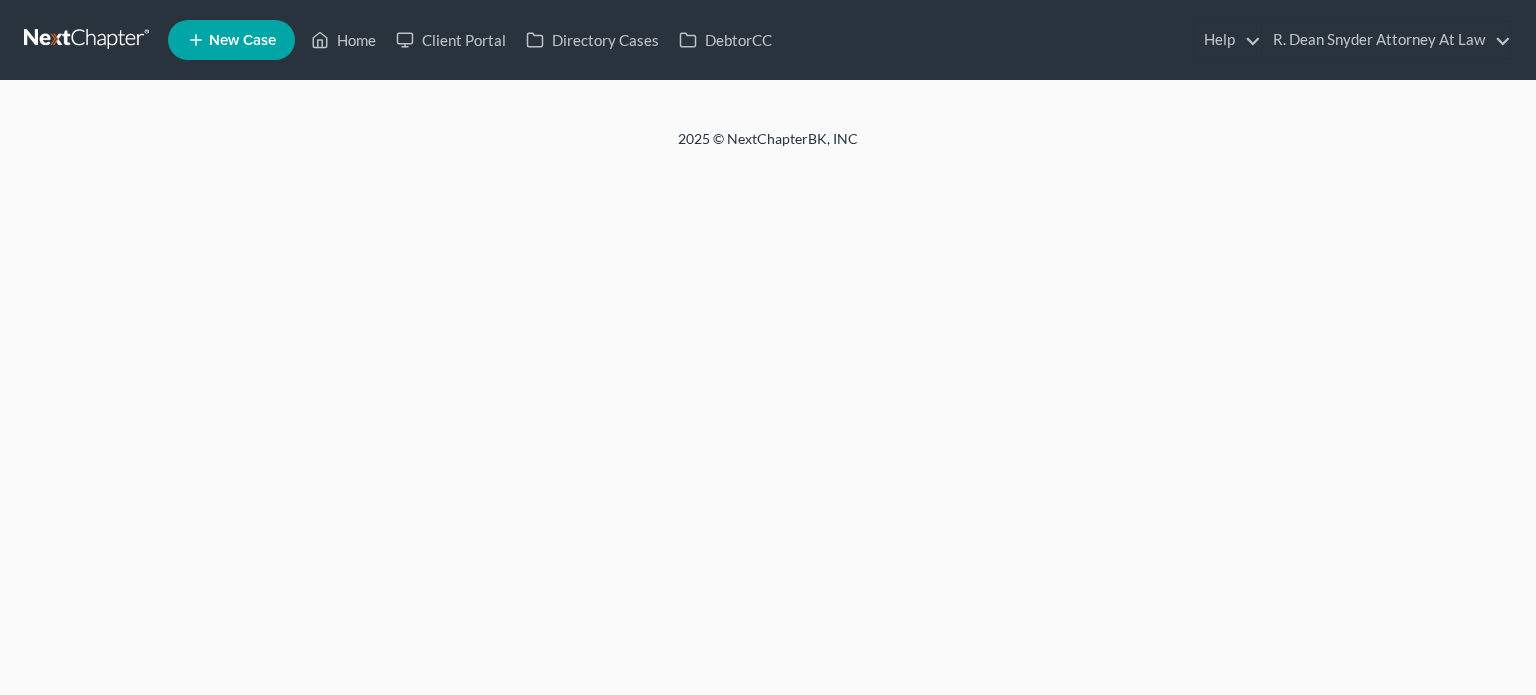 scroll, scrollTop: 0, scrollLeft: 0, axis: both 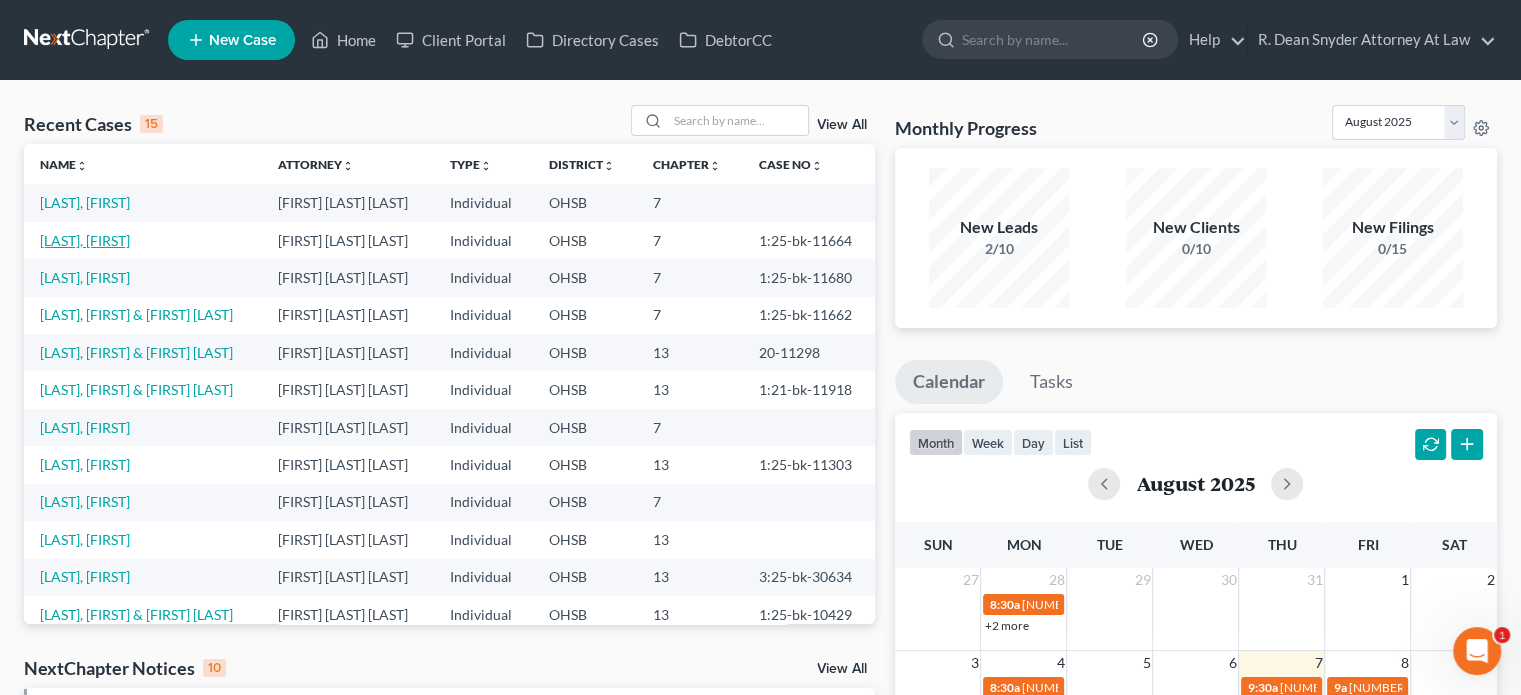 click on "[LAST], [FIRST]" at bounding box center (85, 240) 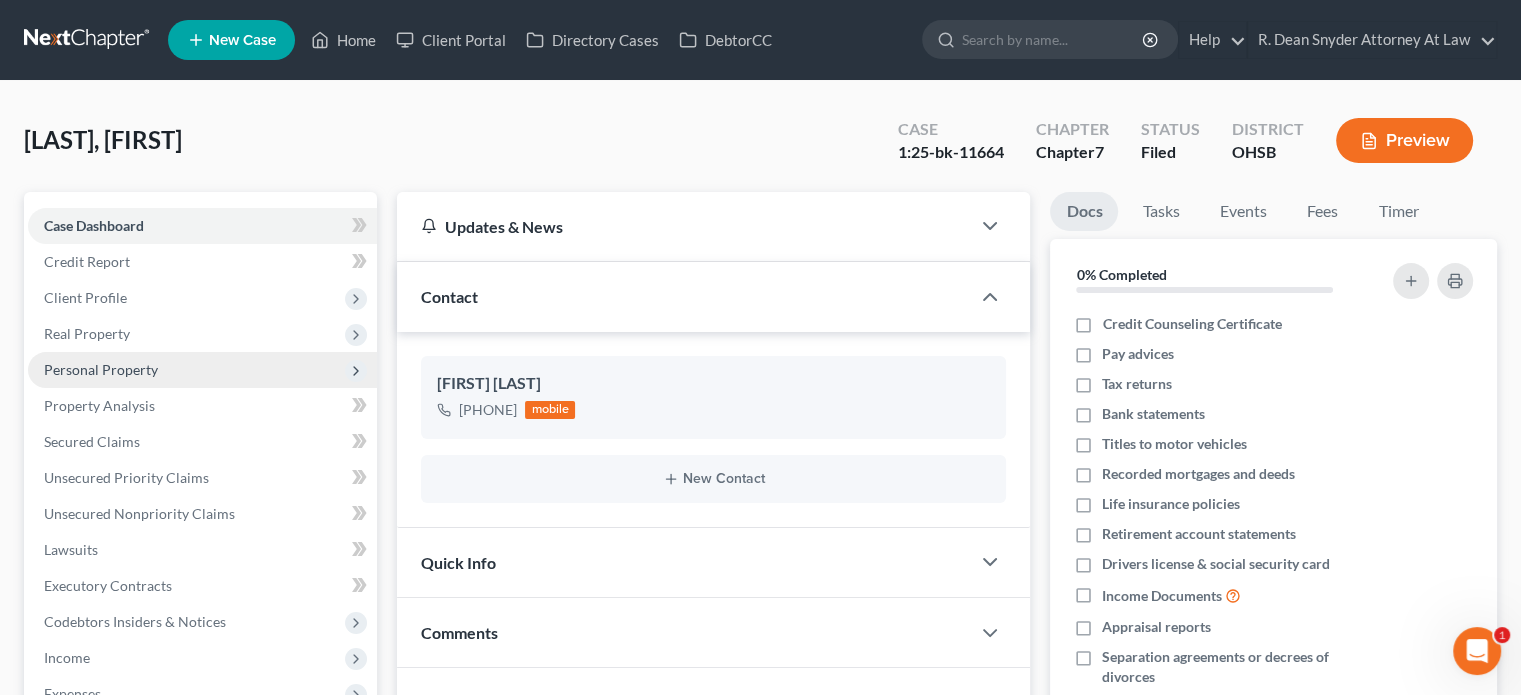 click on "Personal Property" at bounding box center [101, 369] 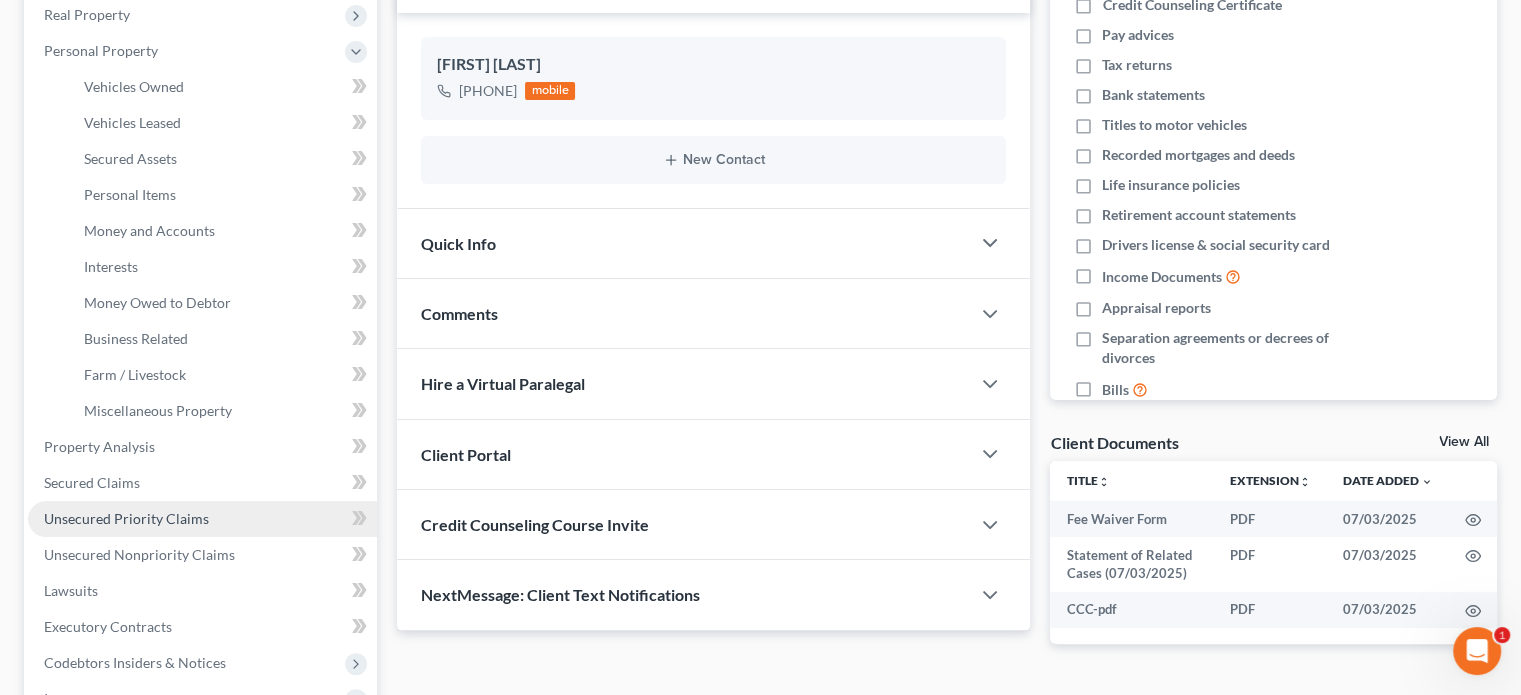 scroll, scrollTop: 400, scrollLeft: 0, axis: vertical 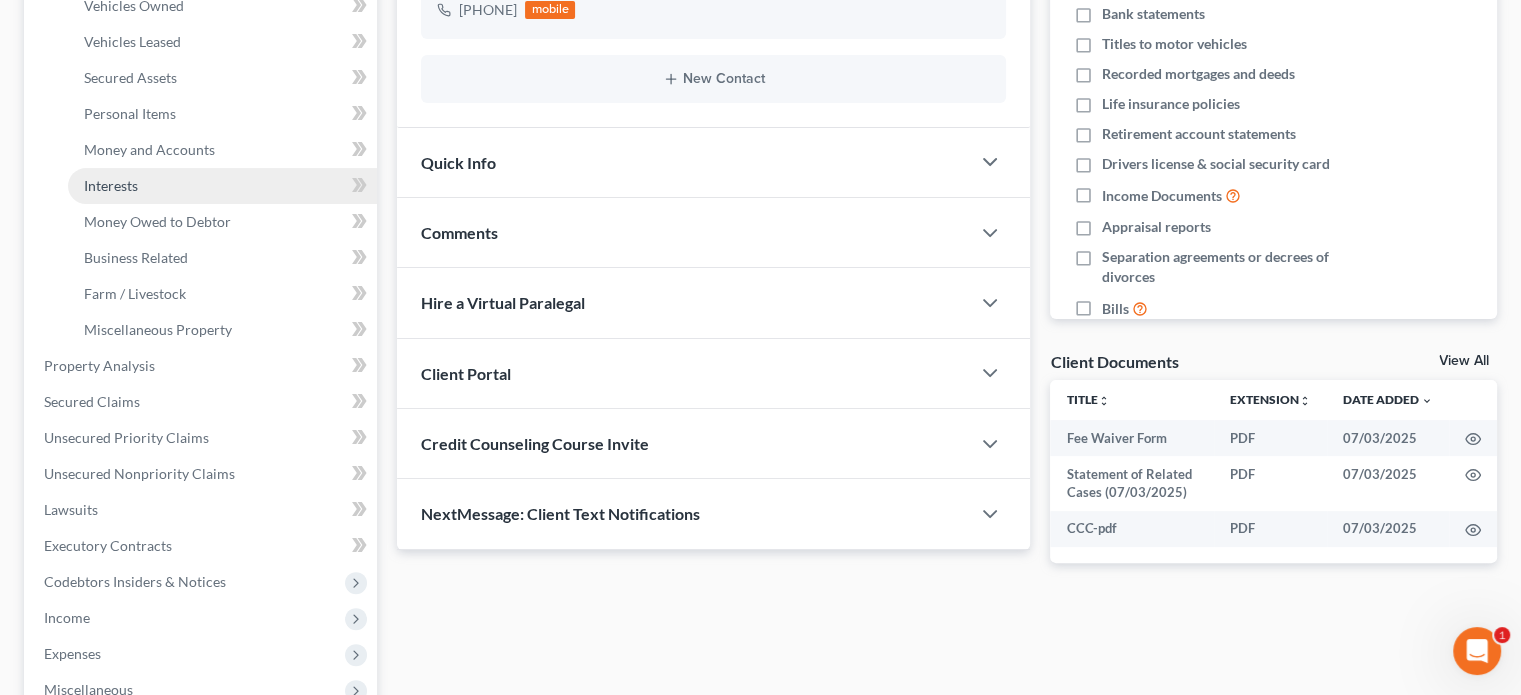 click on "Interests" at bounding box center [111, 185] 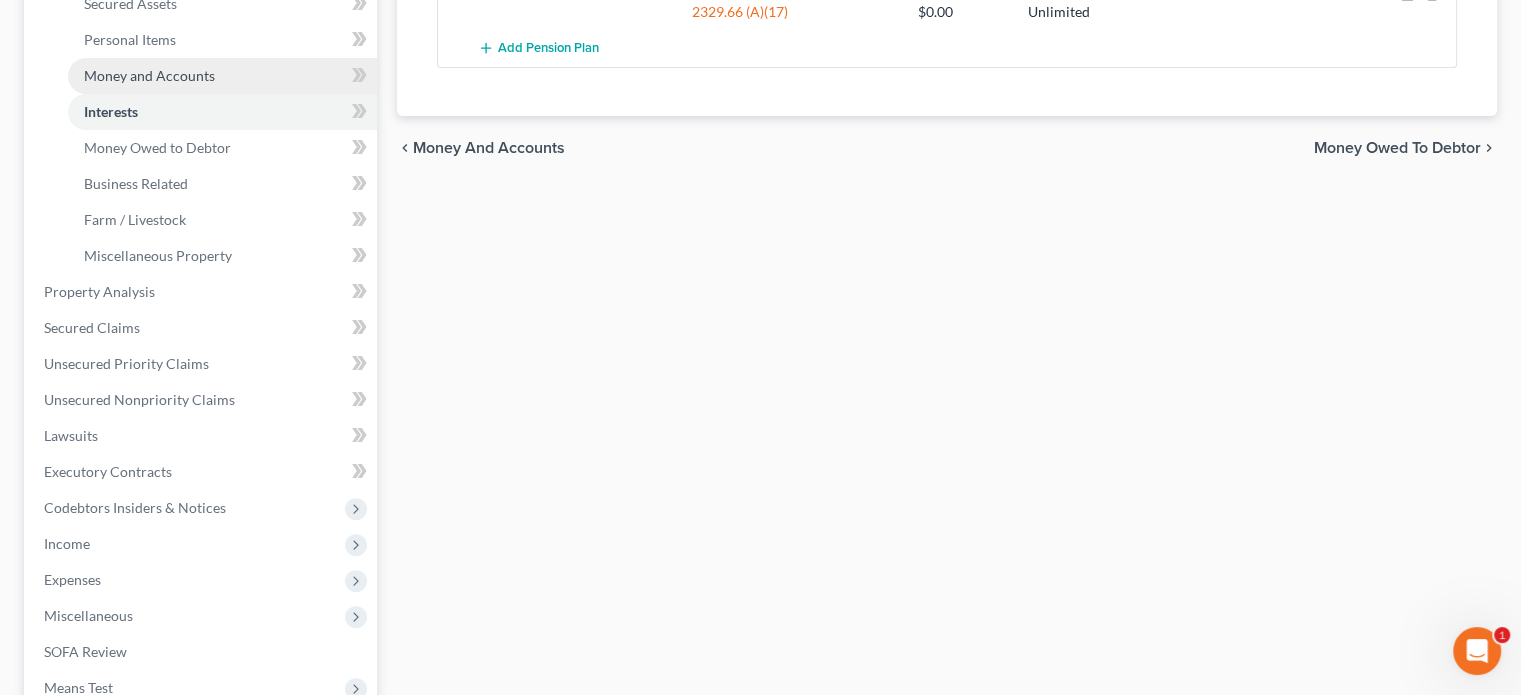 scroll, scrollTop: 500, scrollLeft: 0, axis: vertical 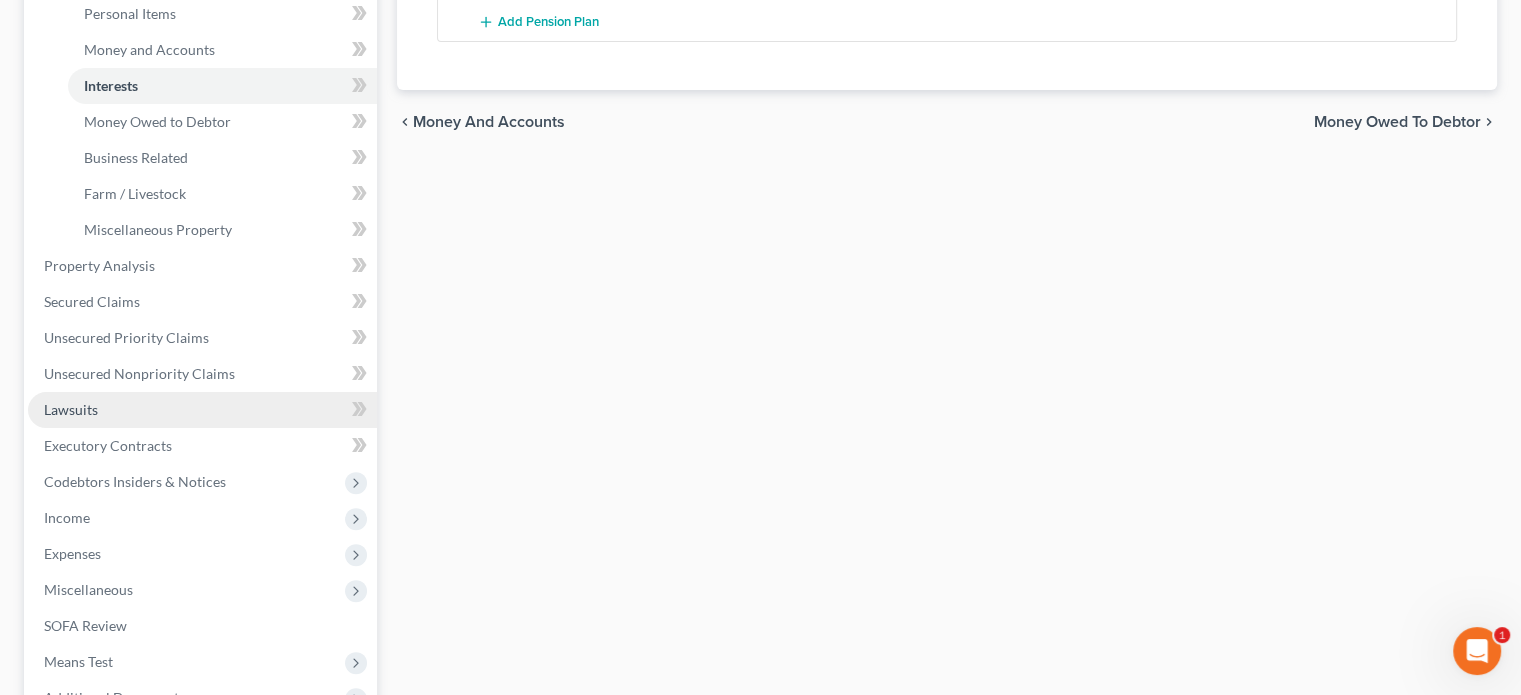 click on "Lawsuits" at bounding box center [202, 410] 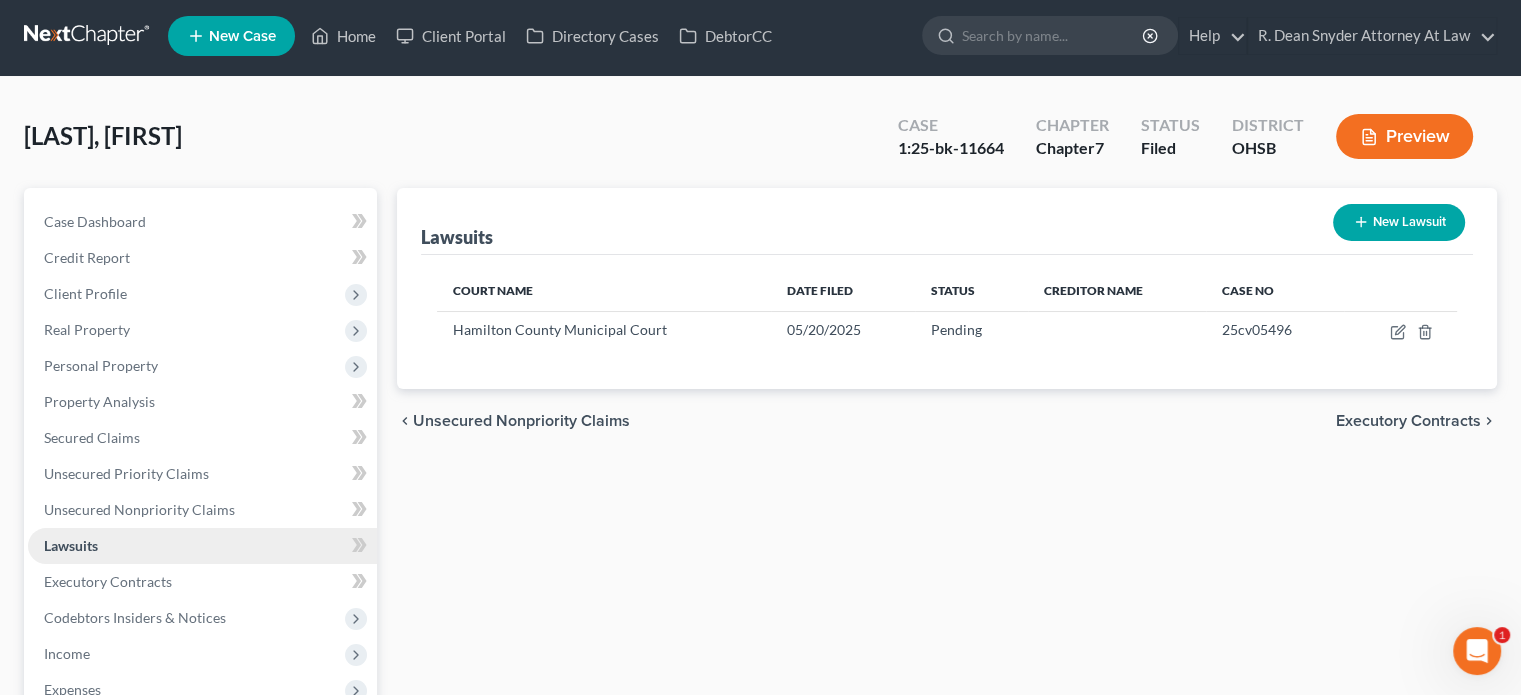 scroll, scrollTop: 0, scrollLeft: 0, axis: both 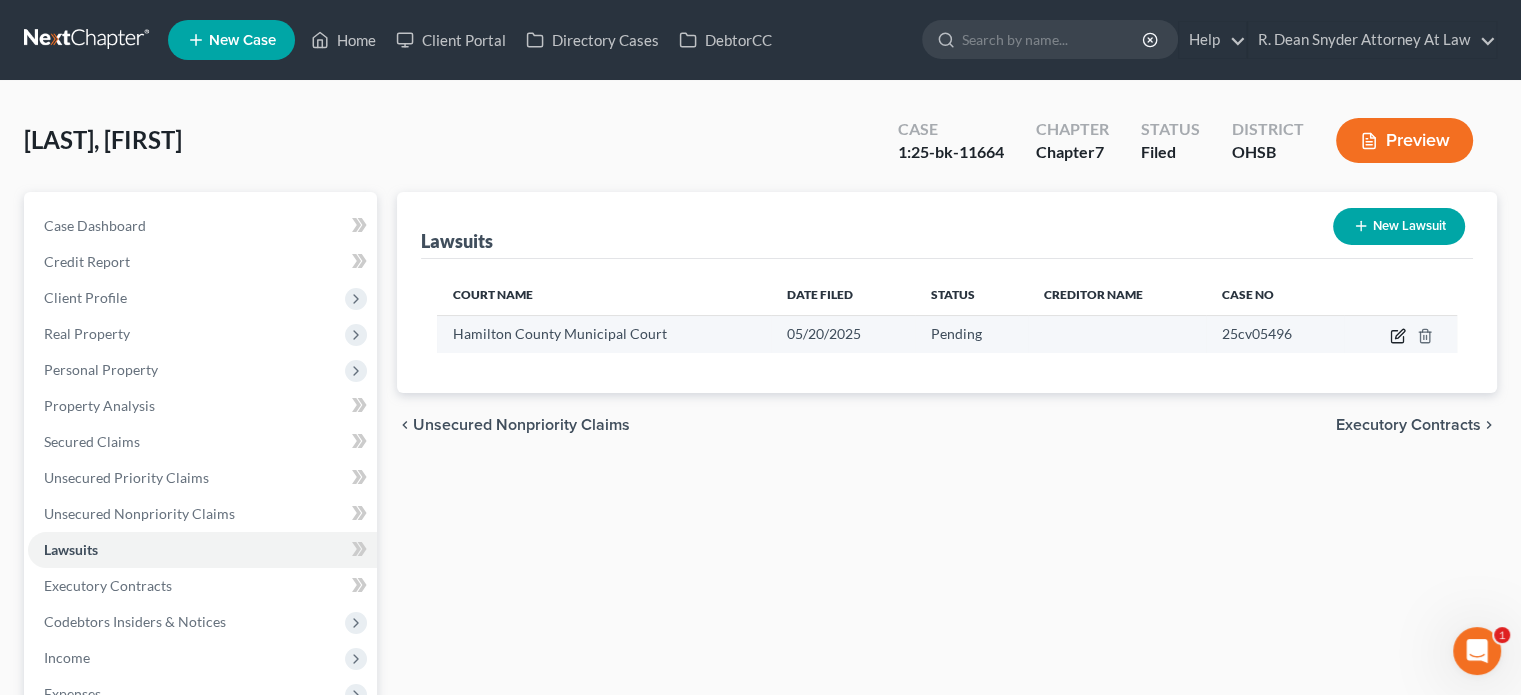 click 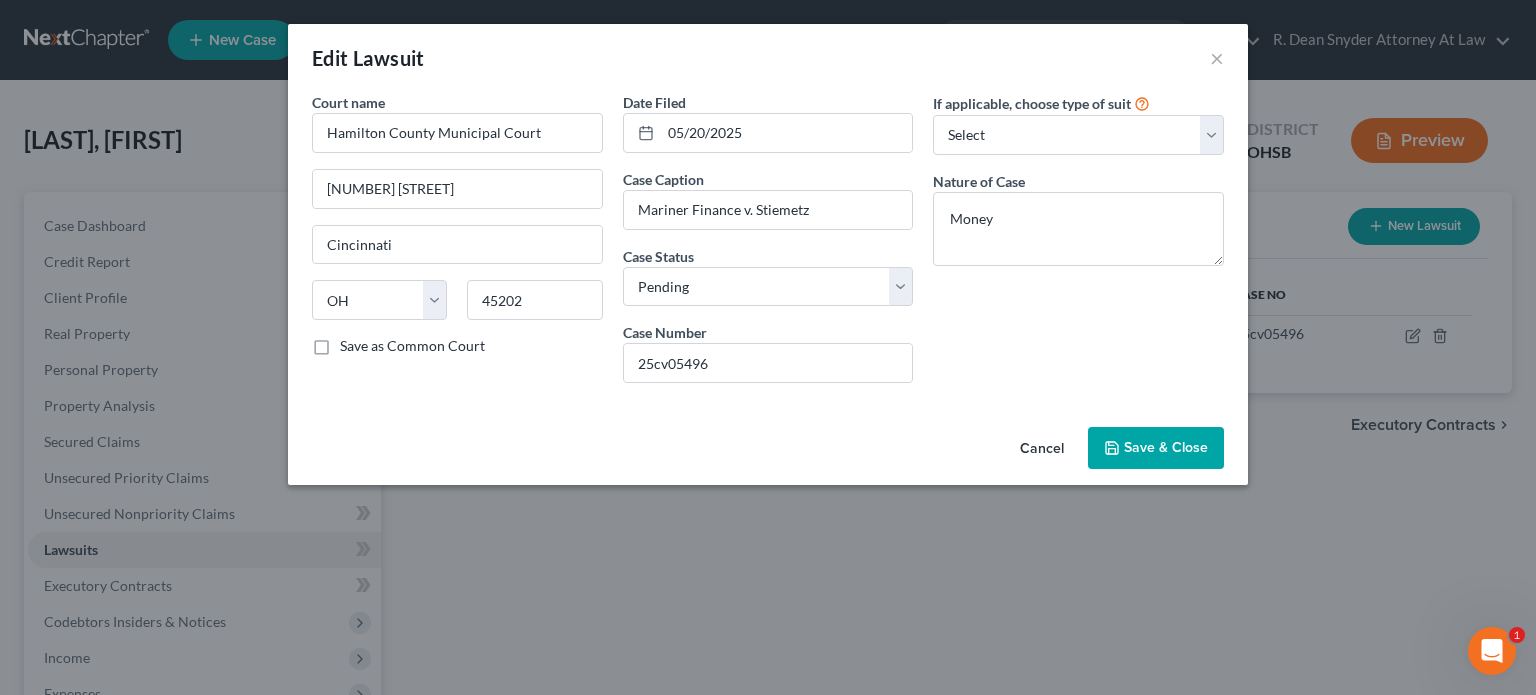 click on "Save & Close" at bounding box center (1166, 447) 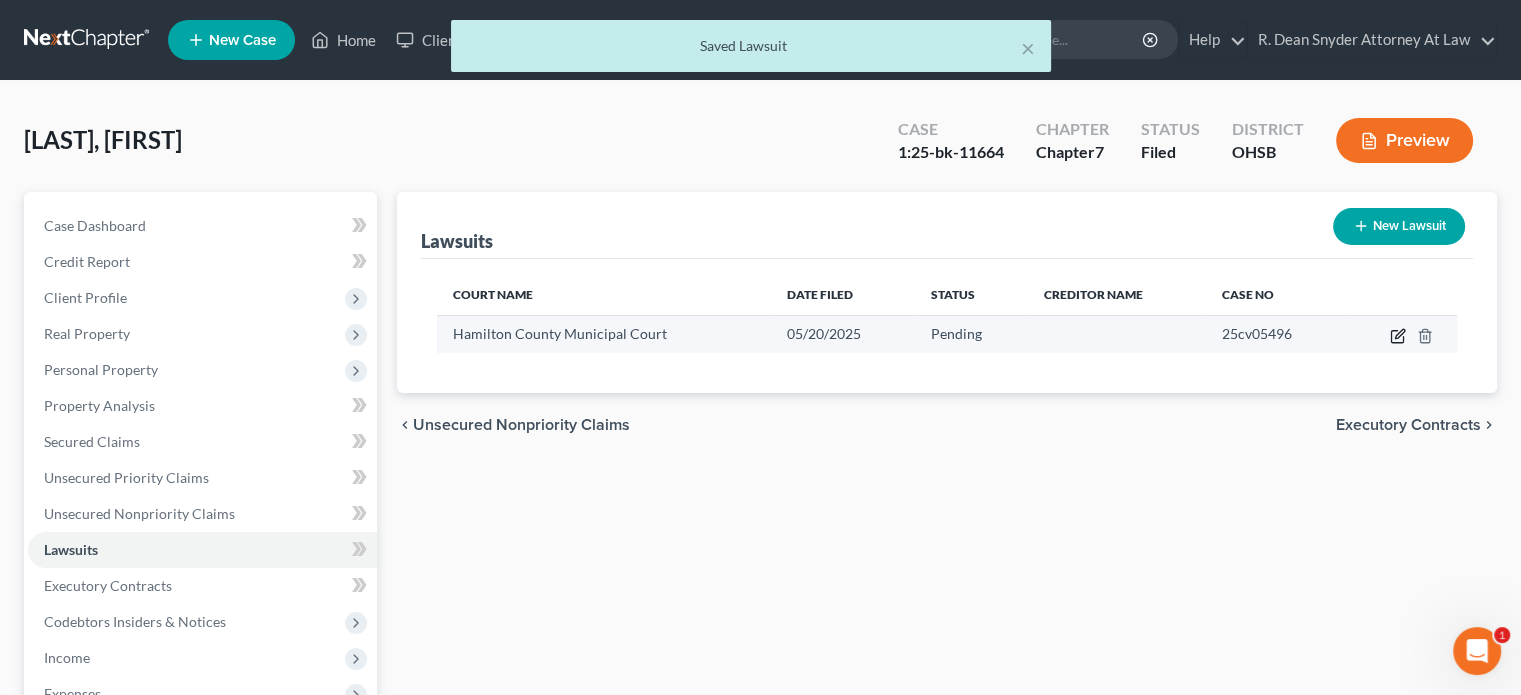 click 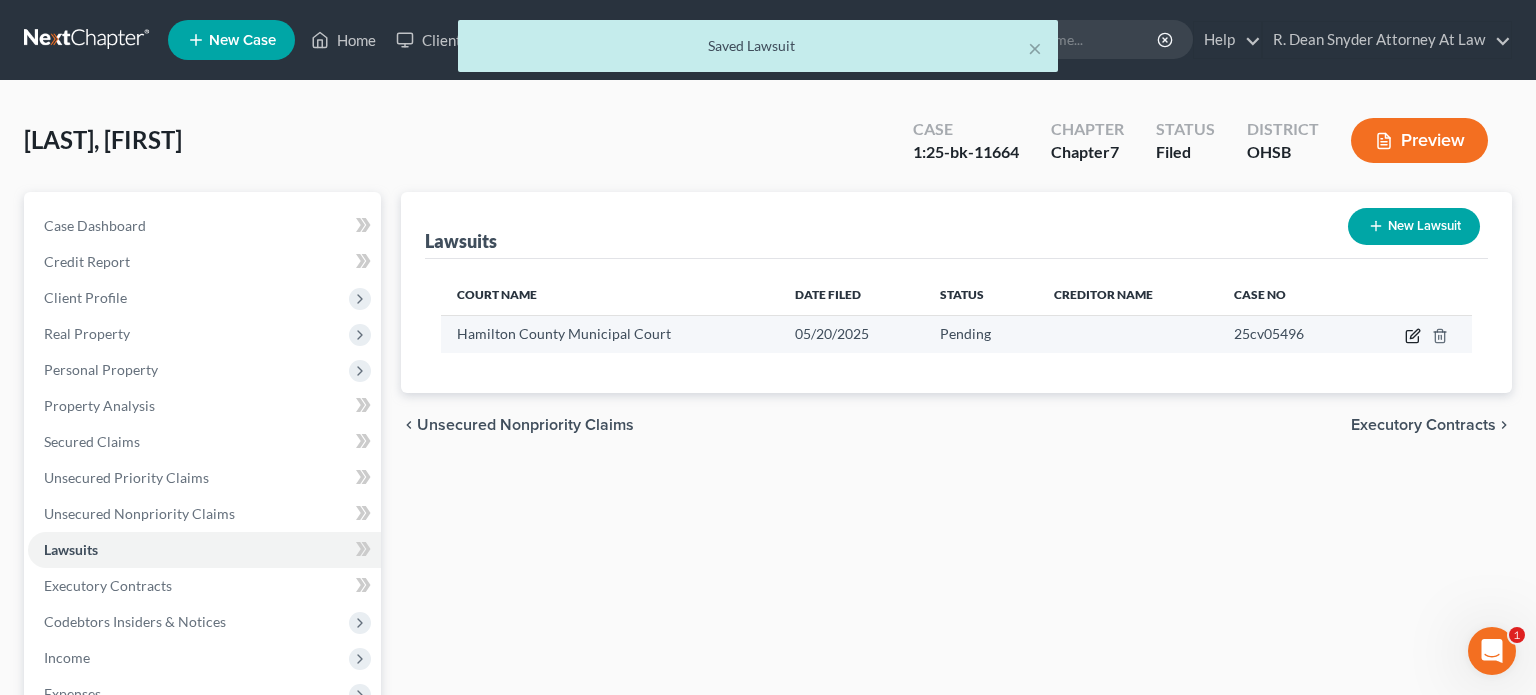 select on "36" 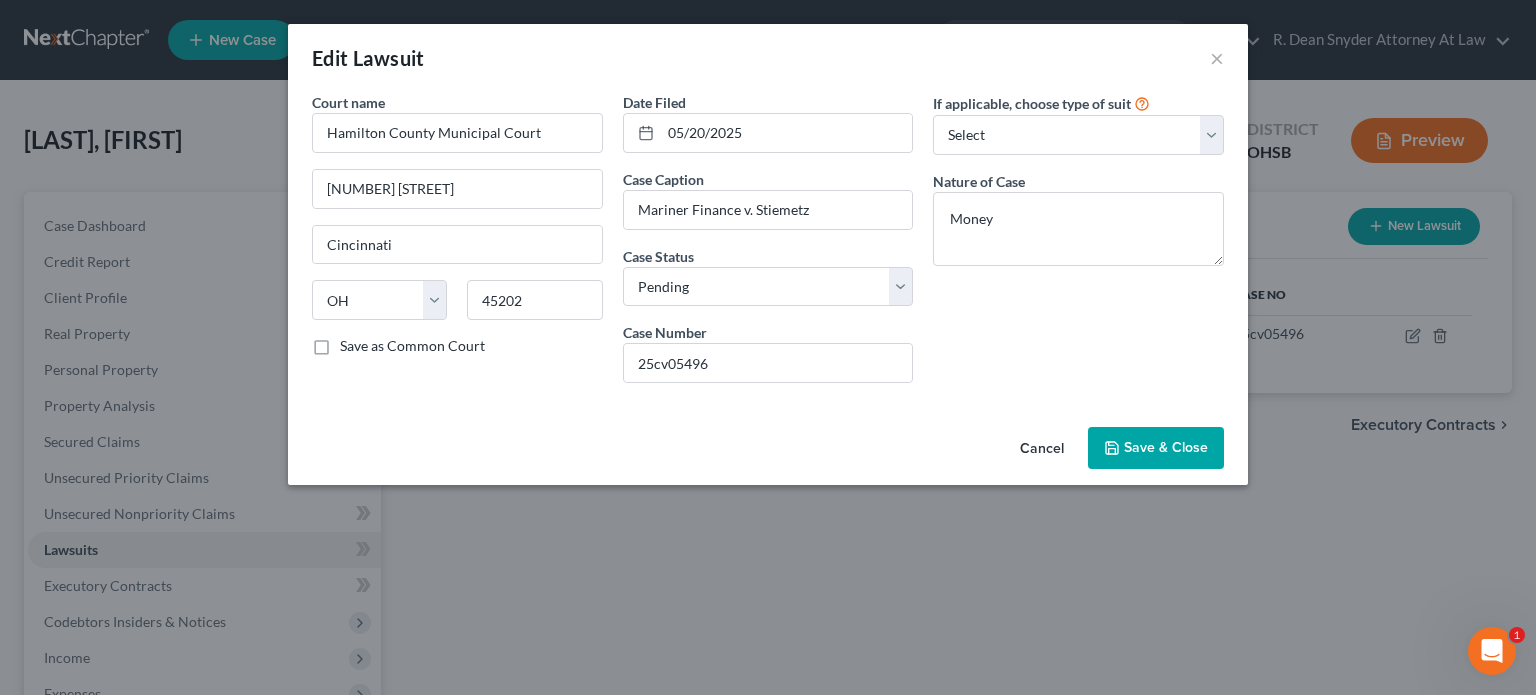 click on "Save & Close" at bounding box center (1166, 447) 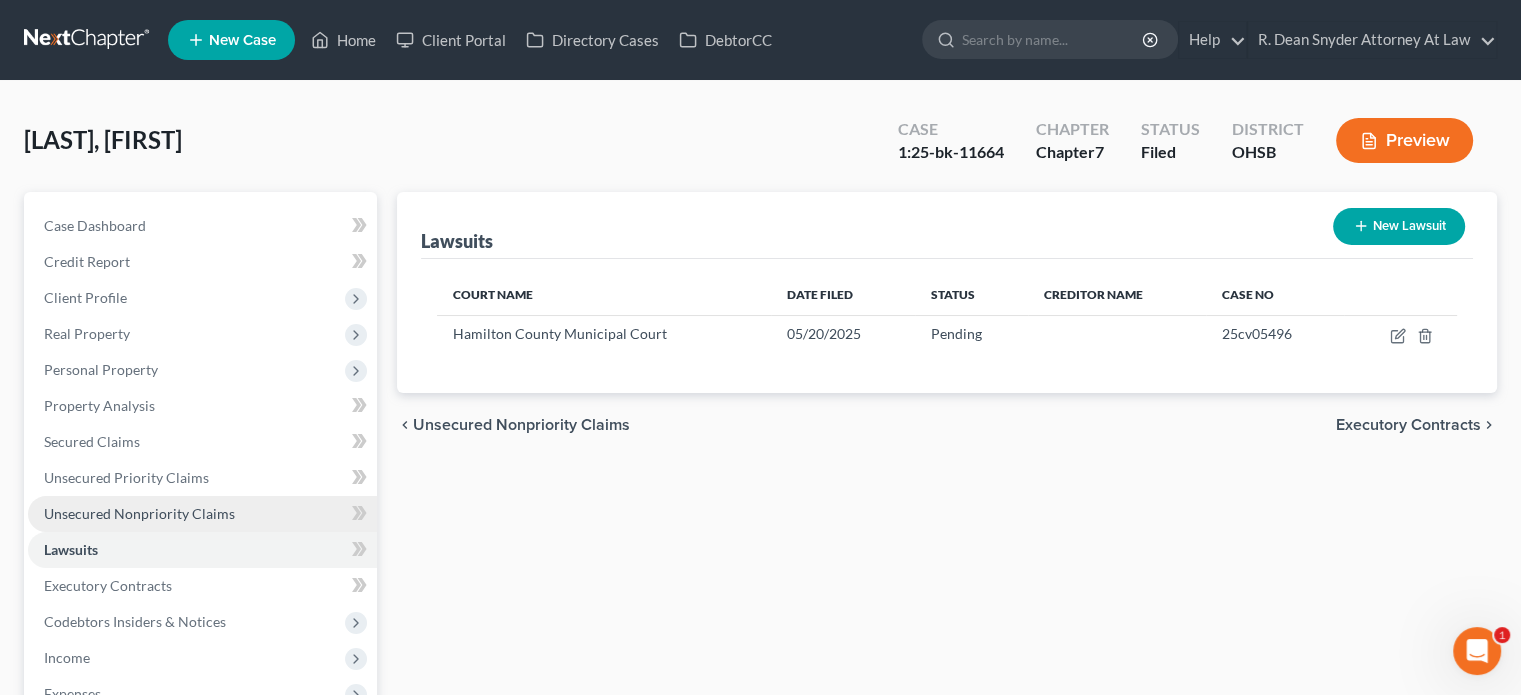 click on "Unsecured Nonpriority Claims" at bounding box center [139, 513] 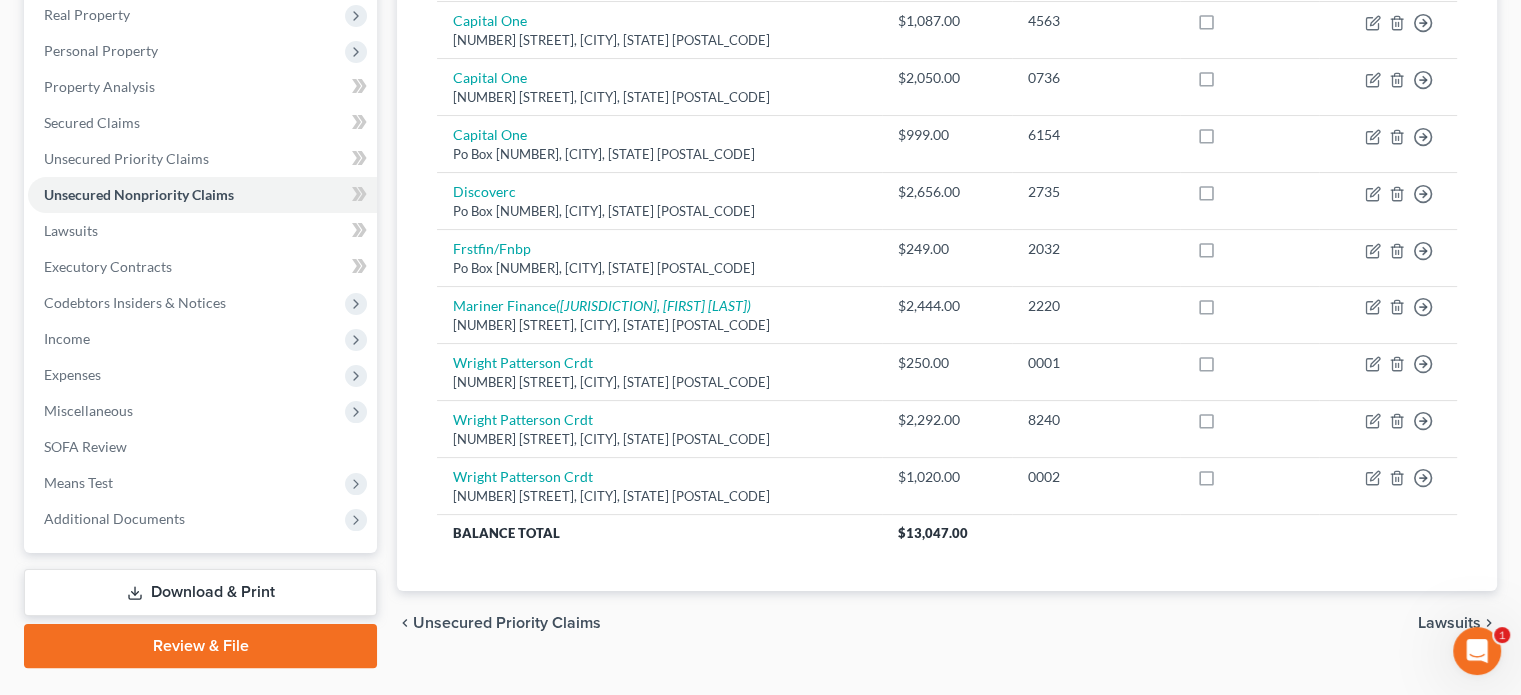 scroll, scrollTop: 366, scrollLeft: 0, axis: vertical 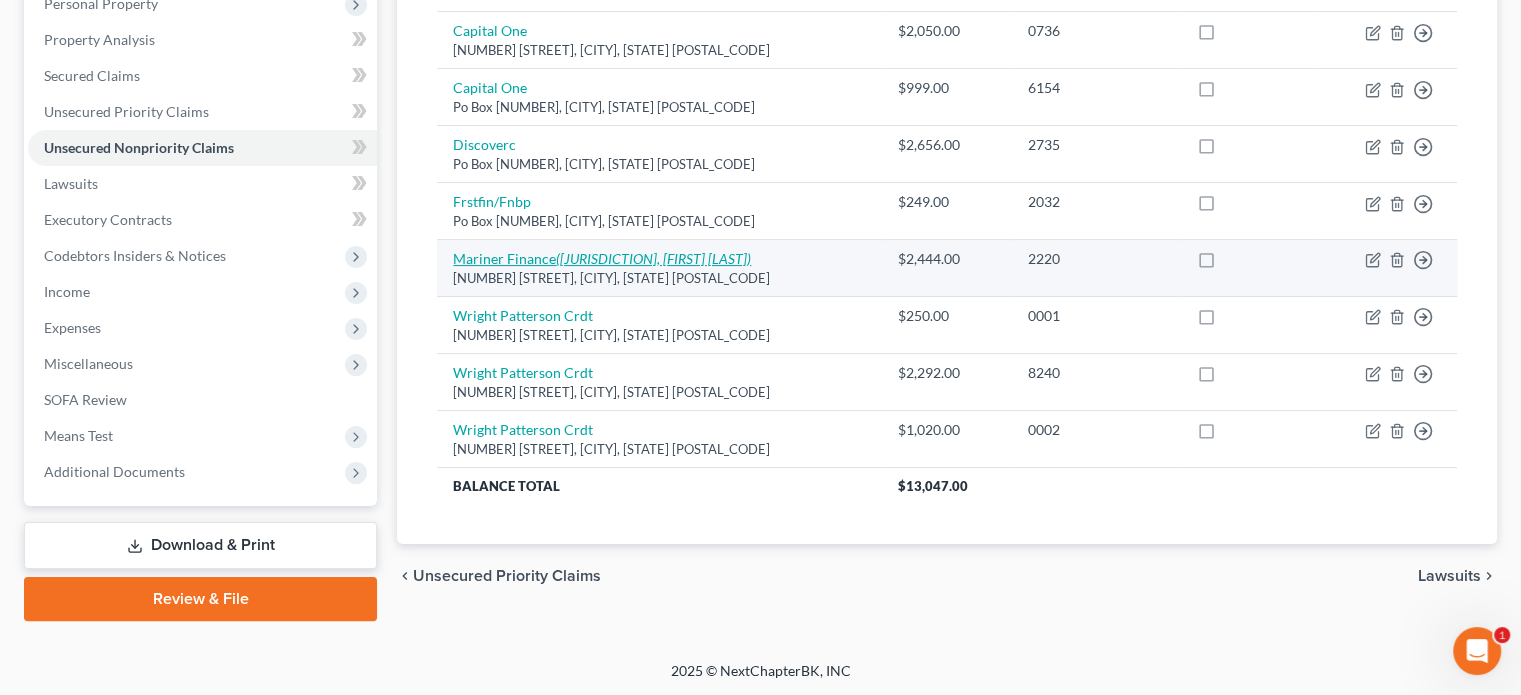 click on "Mariner Finance  (Hamilton County Municipal Court, Bryan N Bishop)" at bounding box center (602, 258) 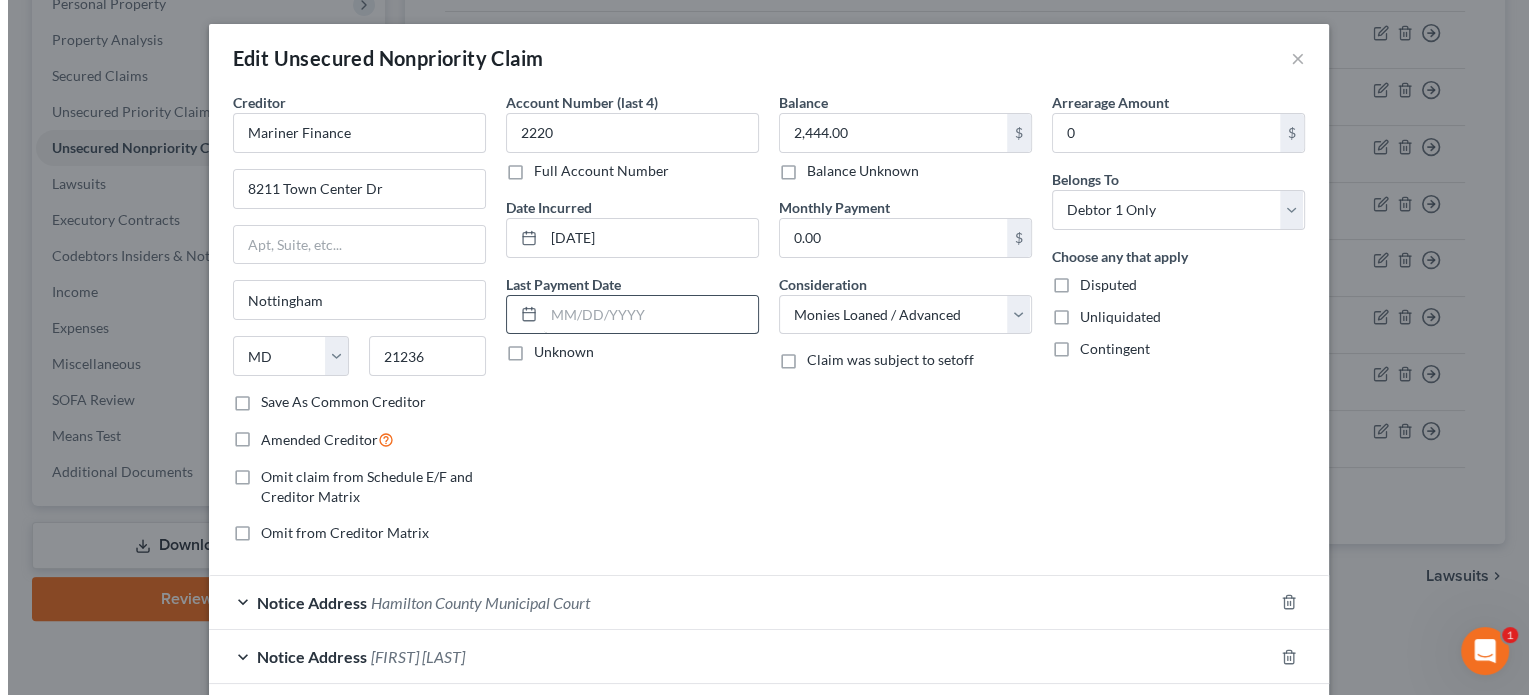 scroll, scrollTop: 266, scrollLeft: 0, axis: vertical 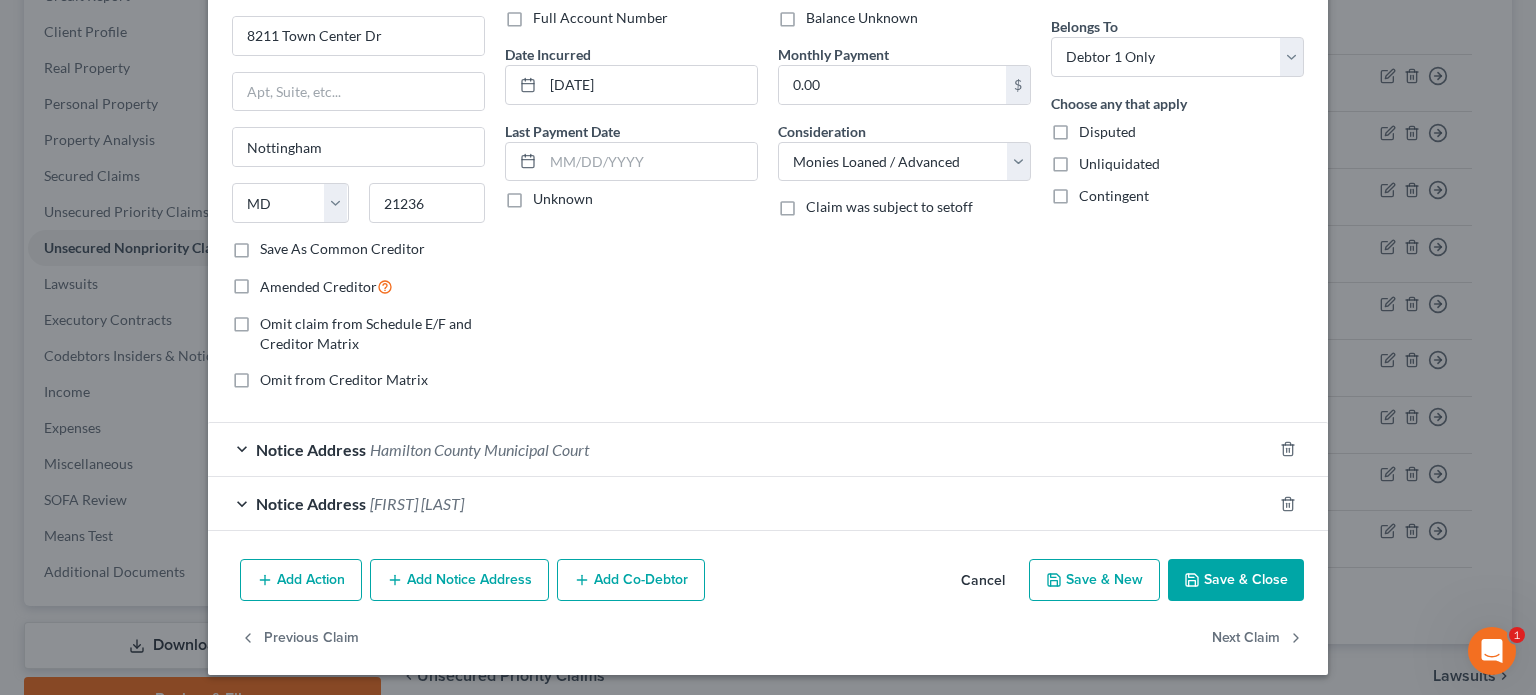 click on "Notice Address Bryan N Bishop" at bounding box center (740, 503) 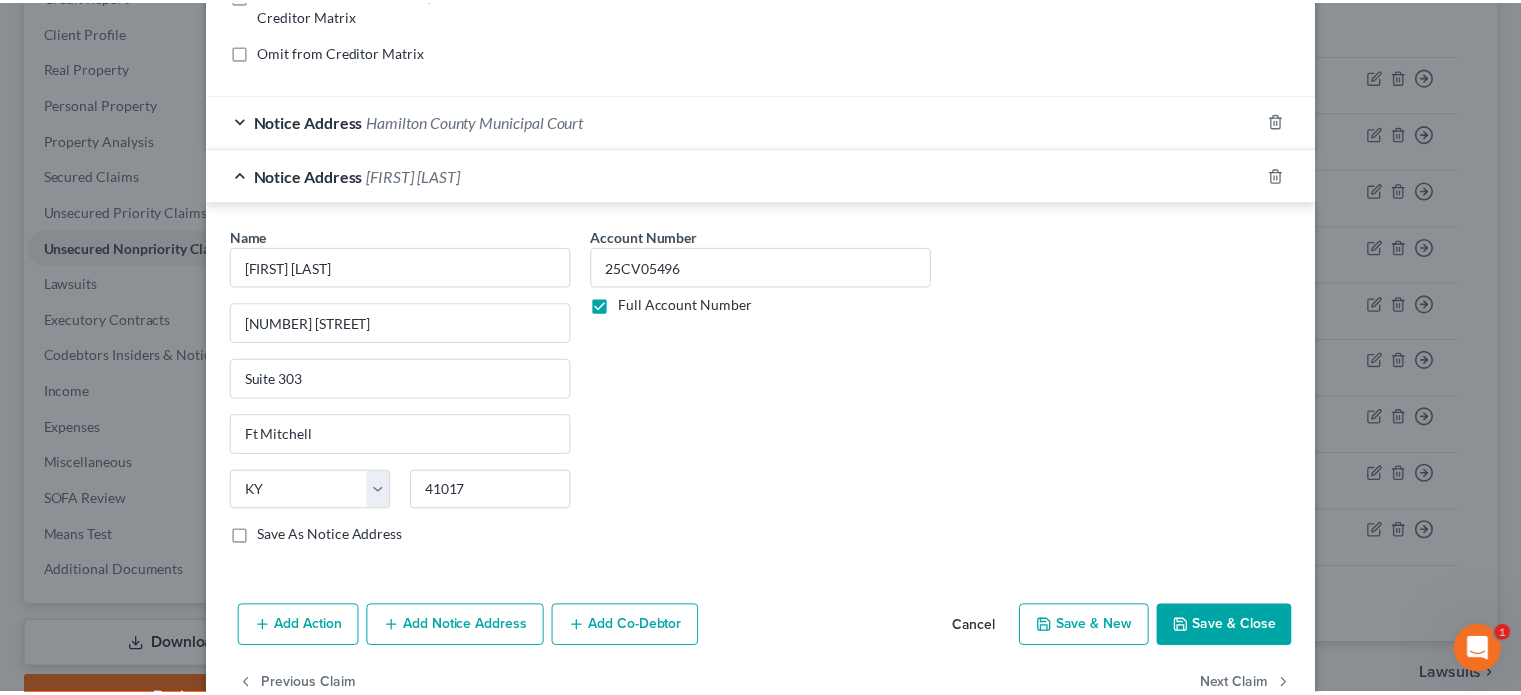 scroll, scrollTop: 528, scrollLeft: 0, axis: vertical 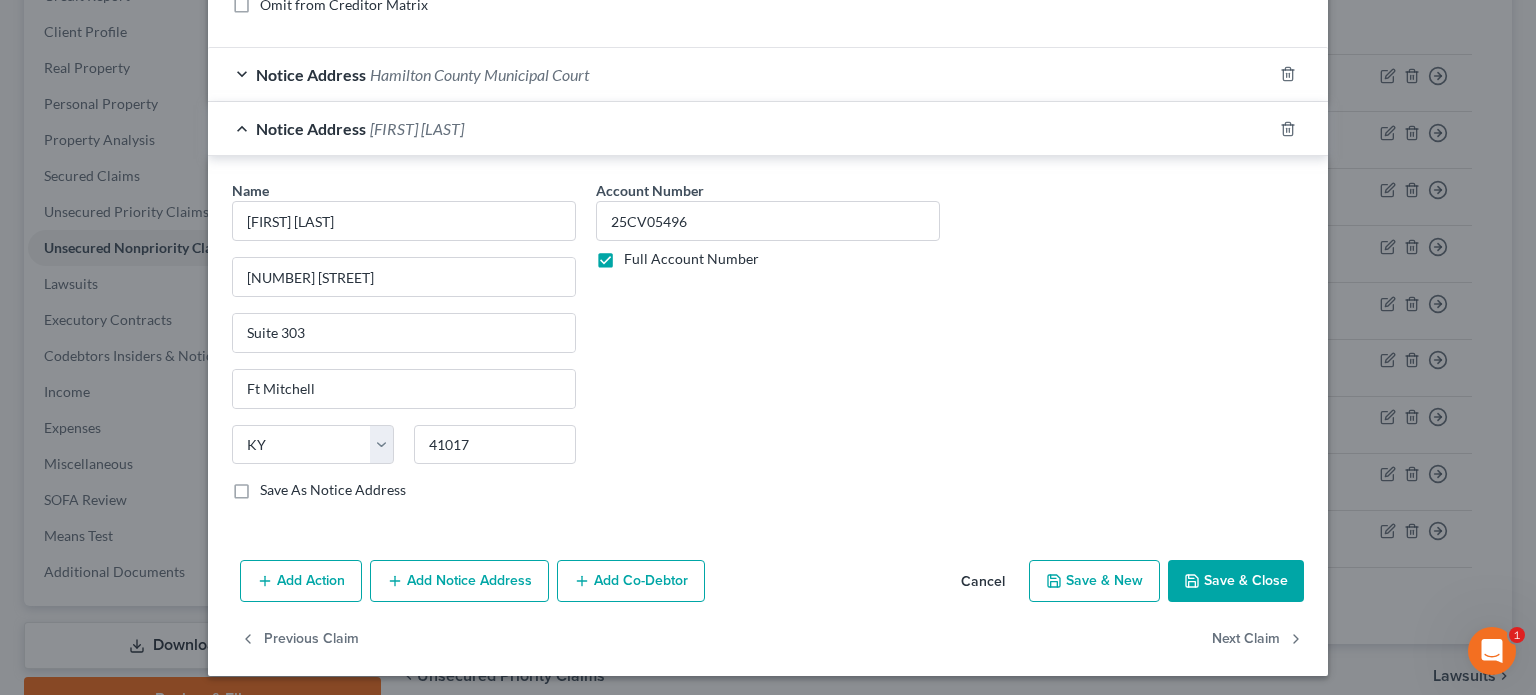 click on "Save & Close" at bounding box center (1236, 581) 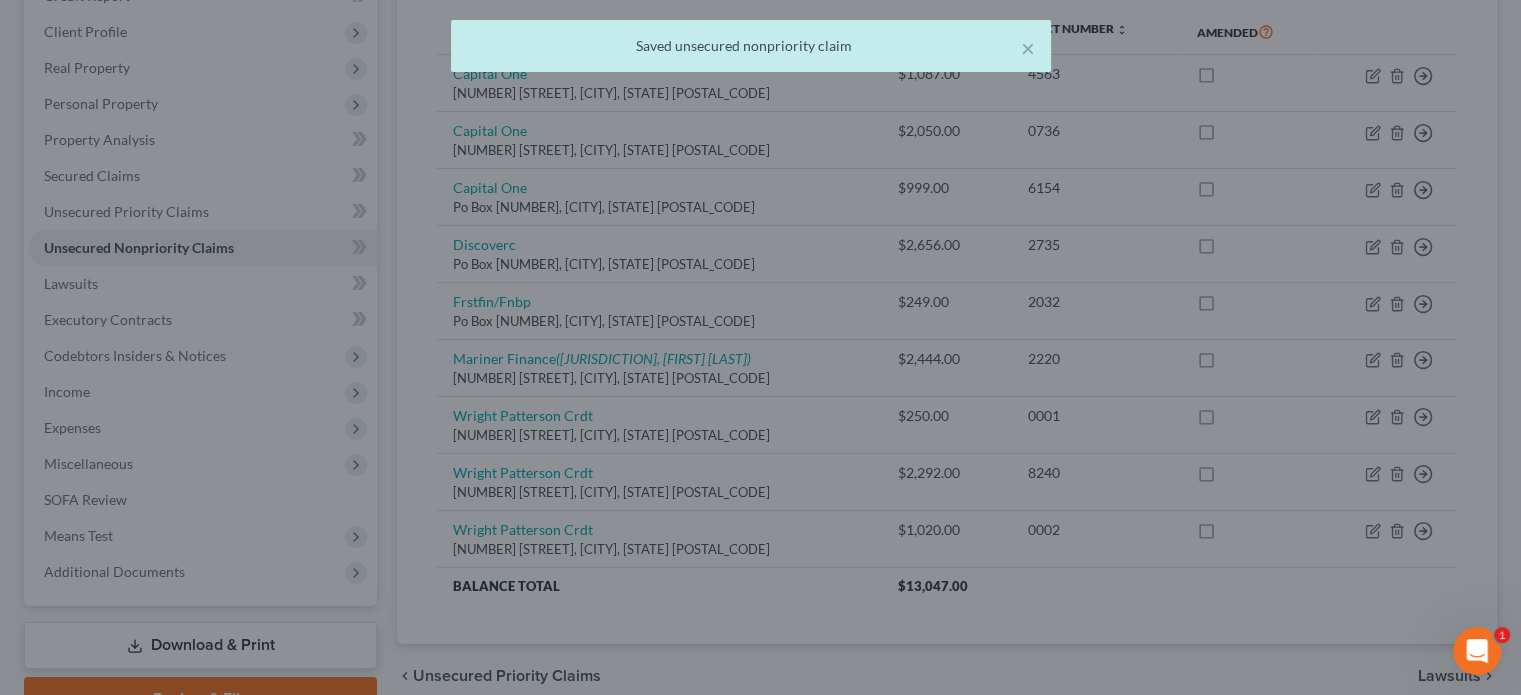 scroll, scrollTop: 0, scrollLeft: 0, axis: both 